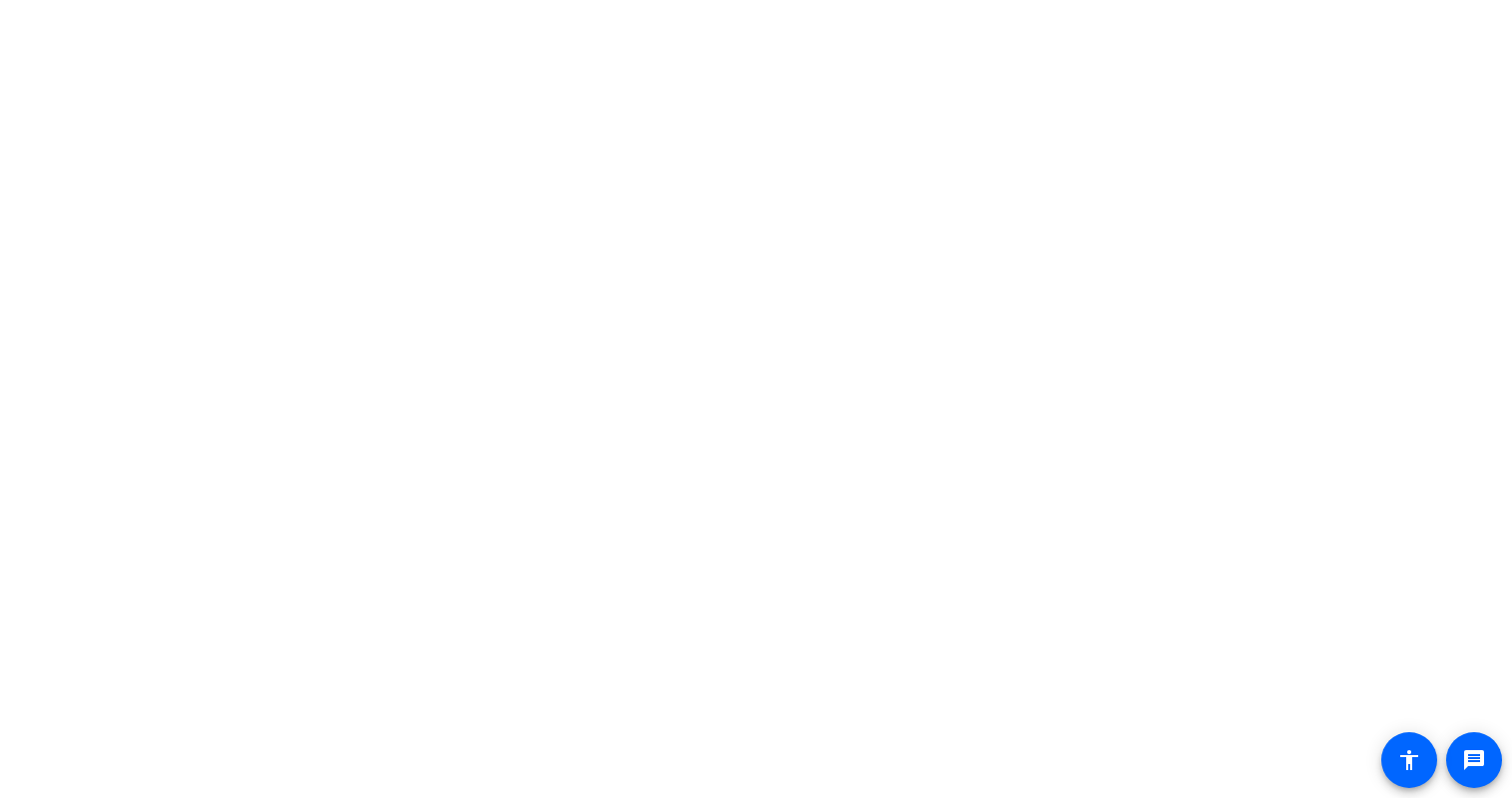 scroll, scrollTop: 0, scrollLeft: 0, axis: both 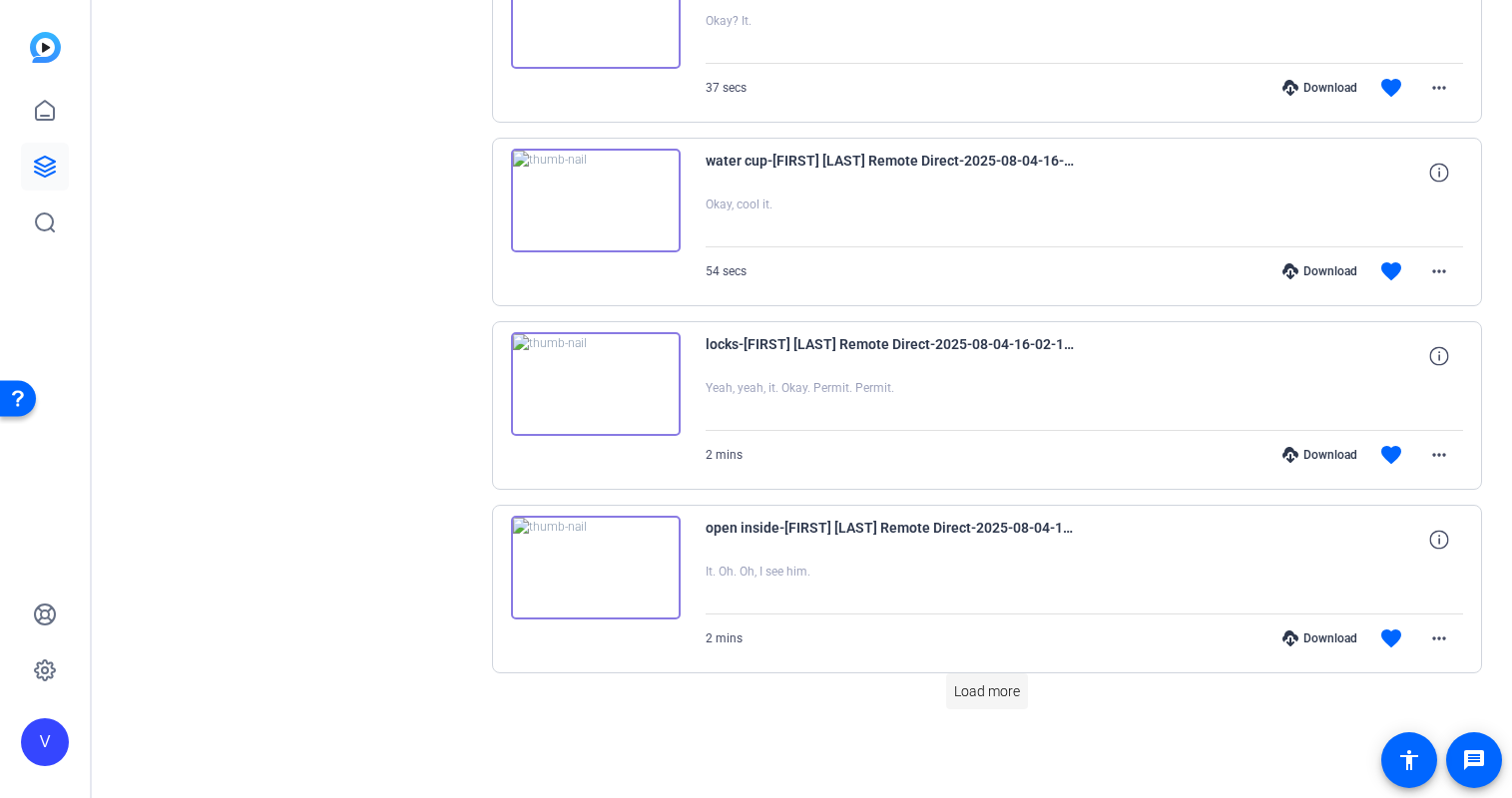 click at bounding box center (987, 691) 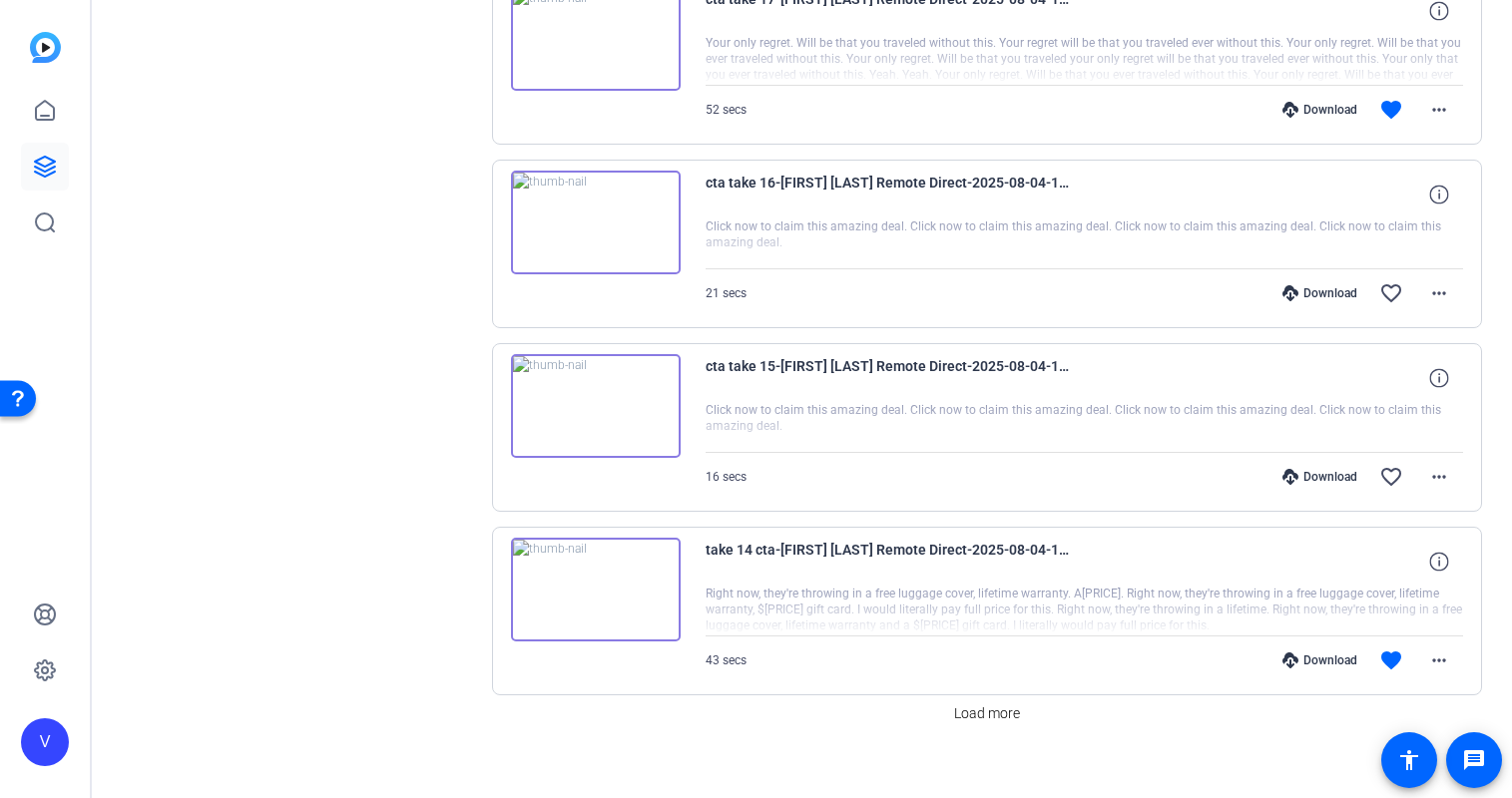 scroll, scrollTop: 3244, scrollLeft: 0, axis: vertical 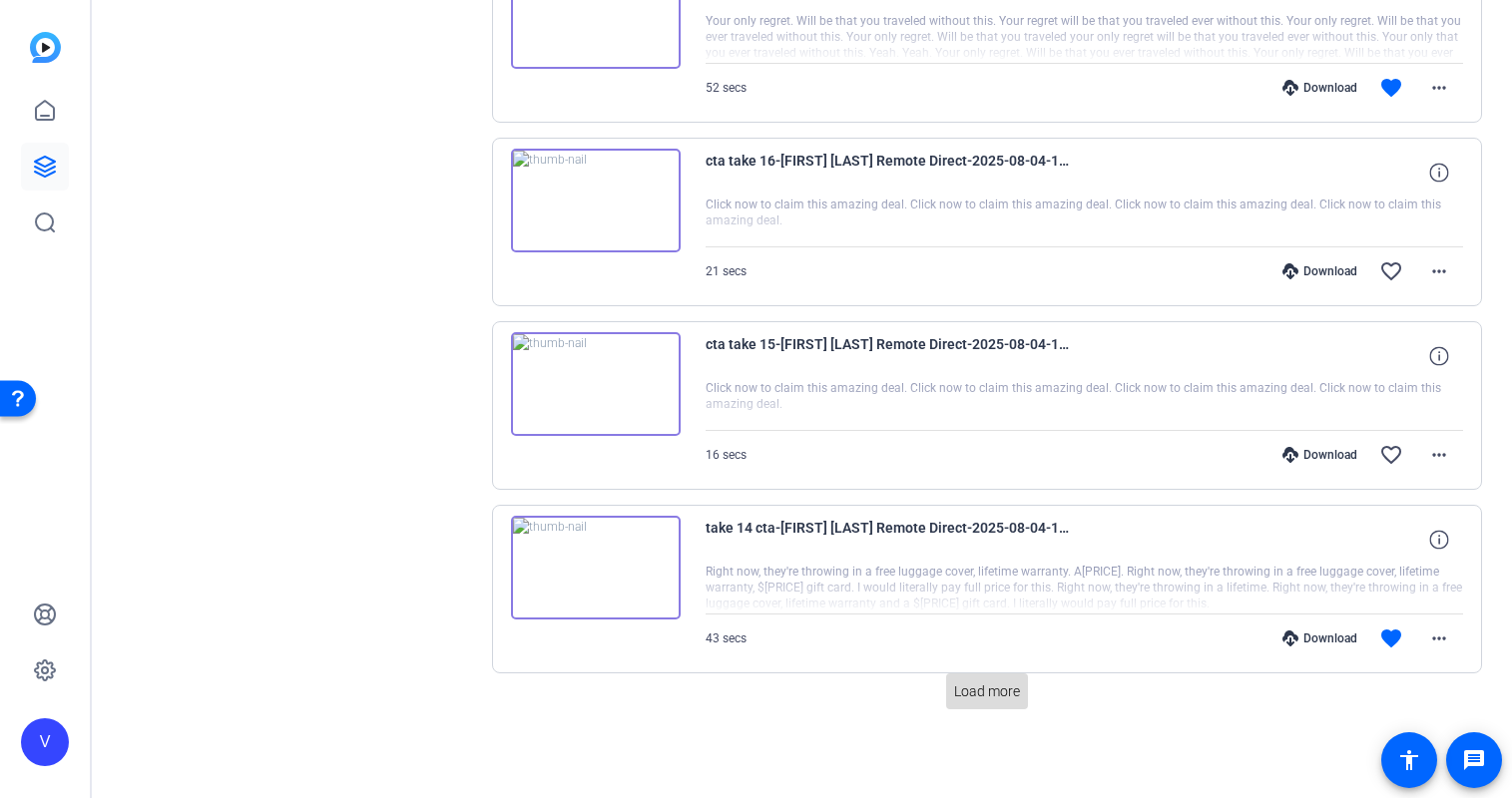 click on "Load more" at bounding box center (987, 691) 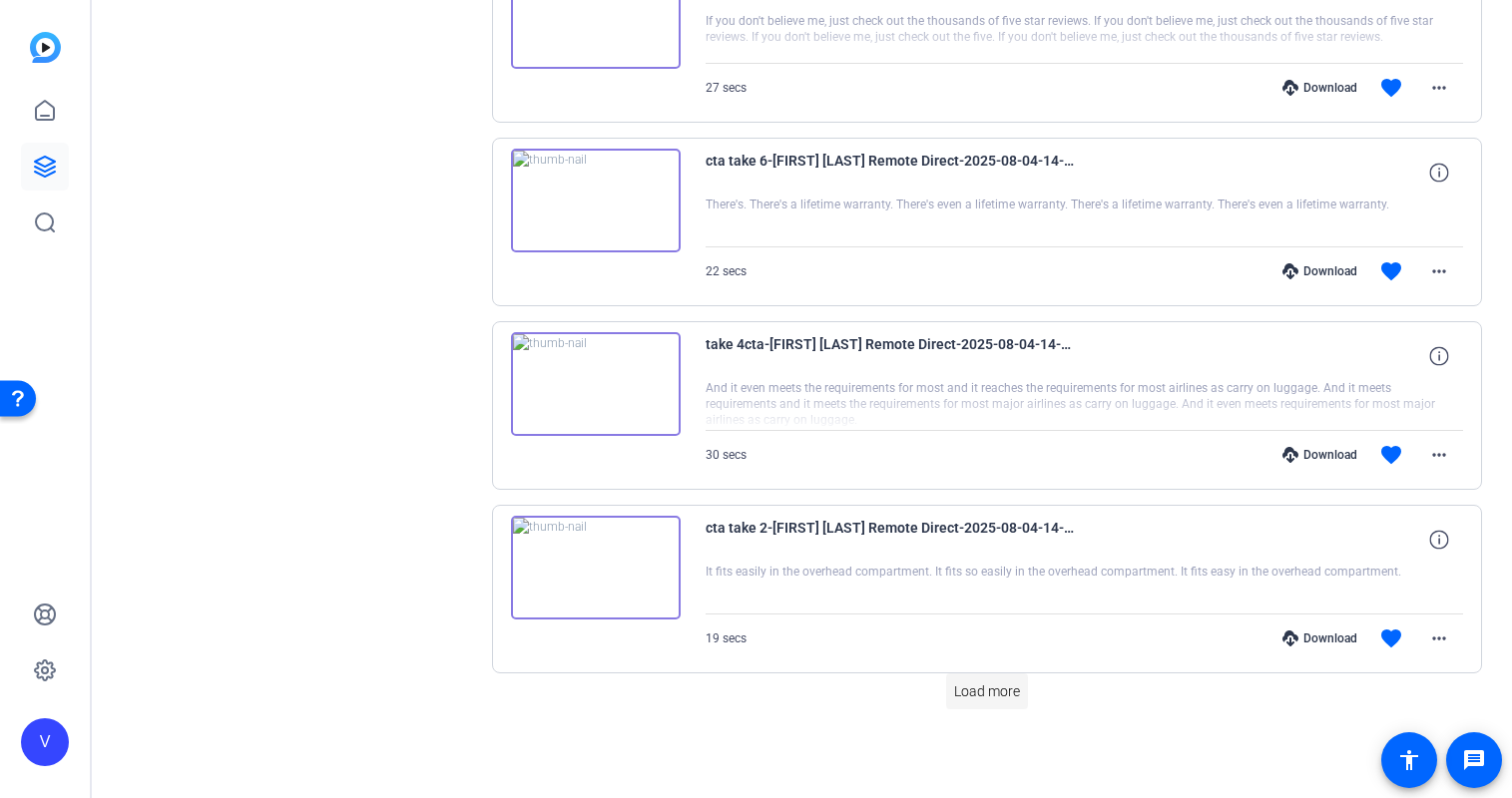 click at bounding box center [987, 691] 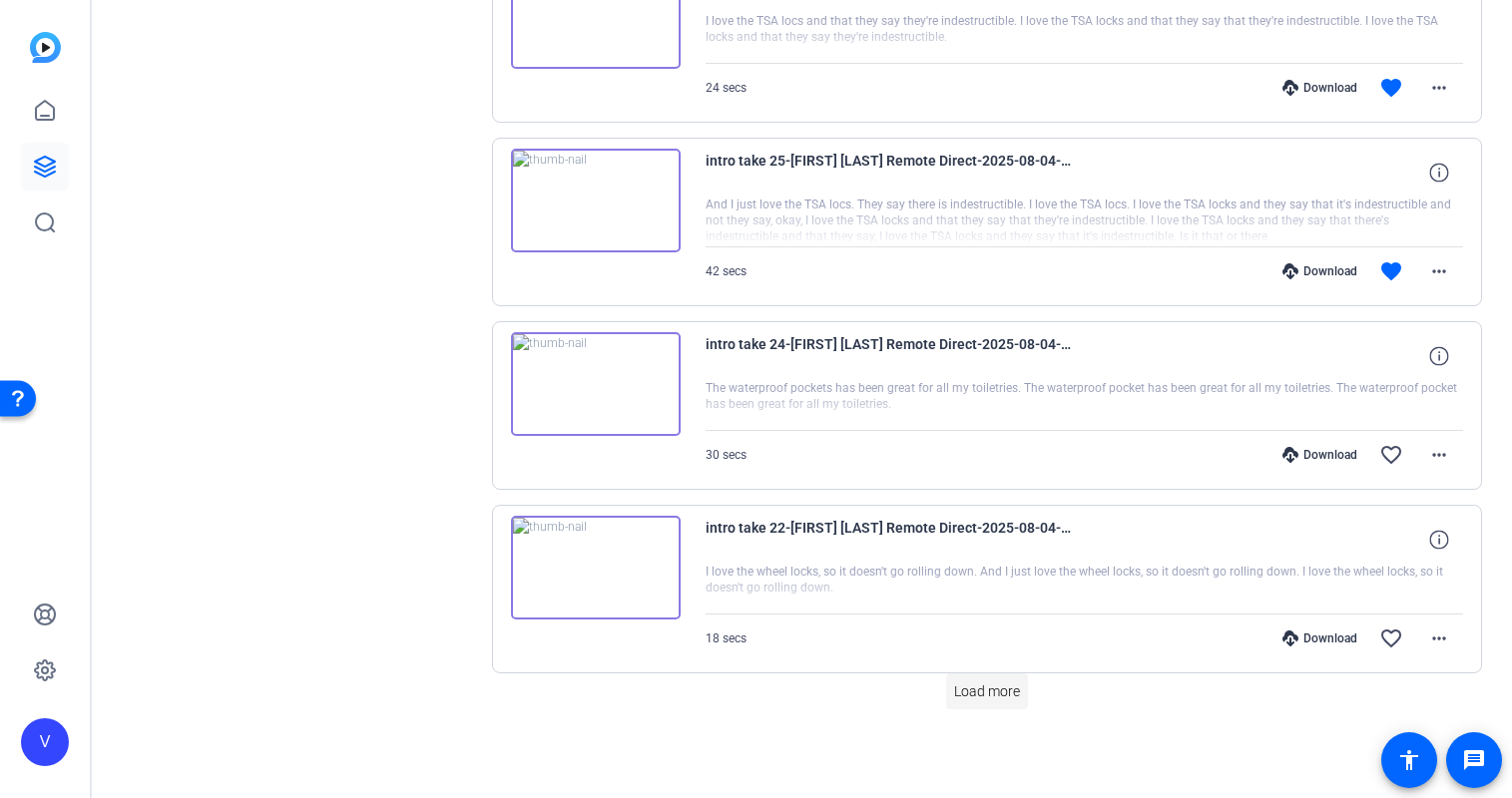 click on "Load more" at bounding box center [987, 691] 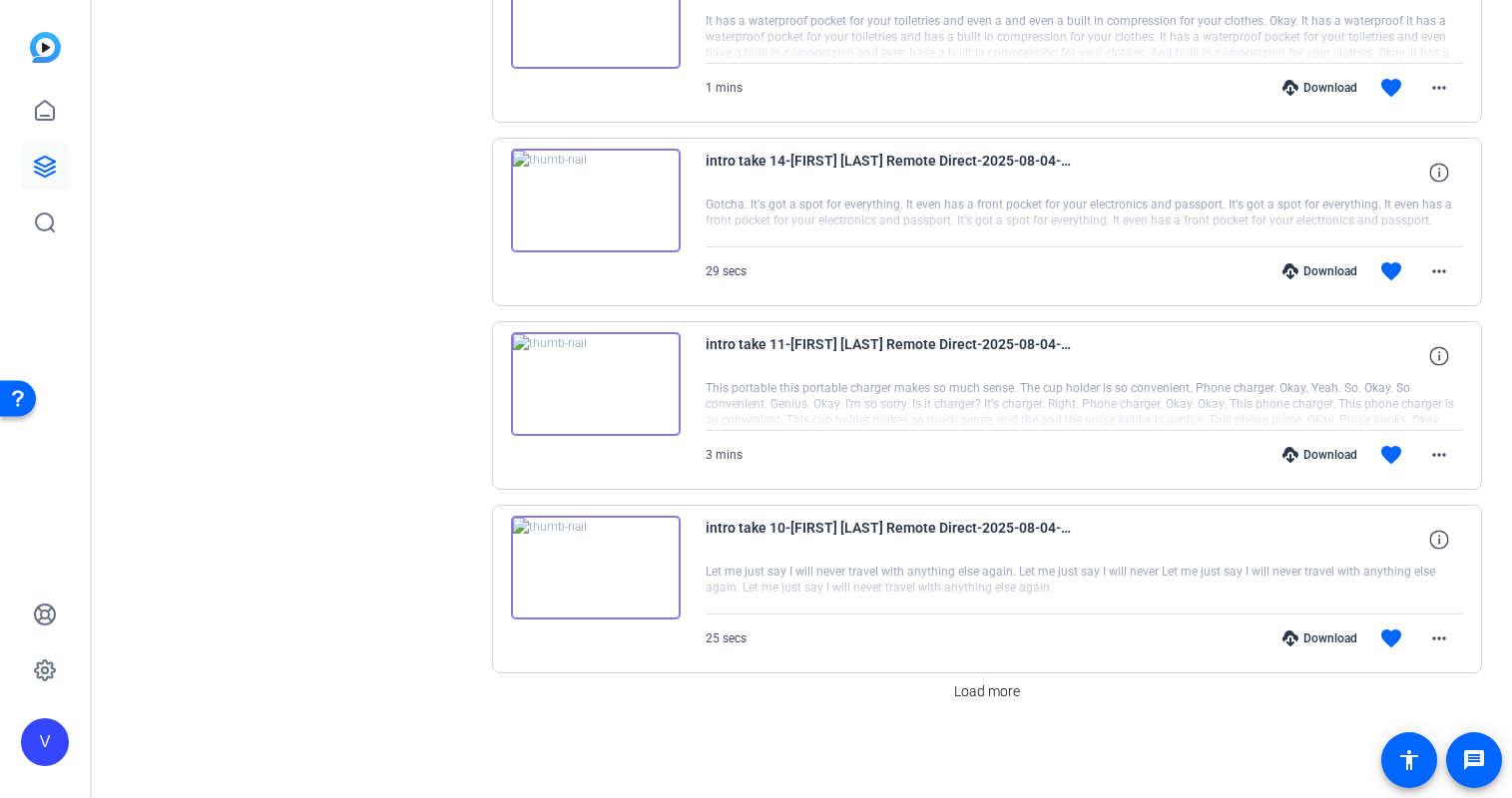 click on "Load more" at bounding box center (987, 691) 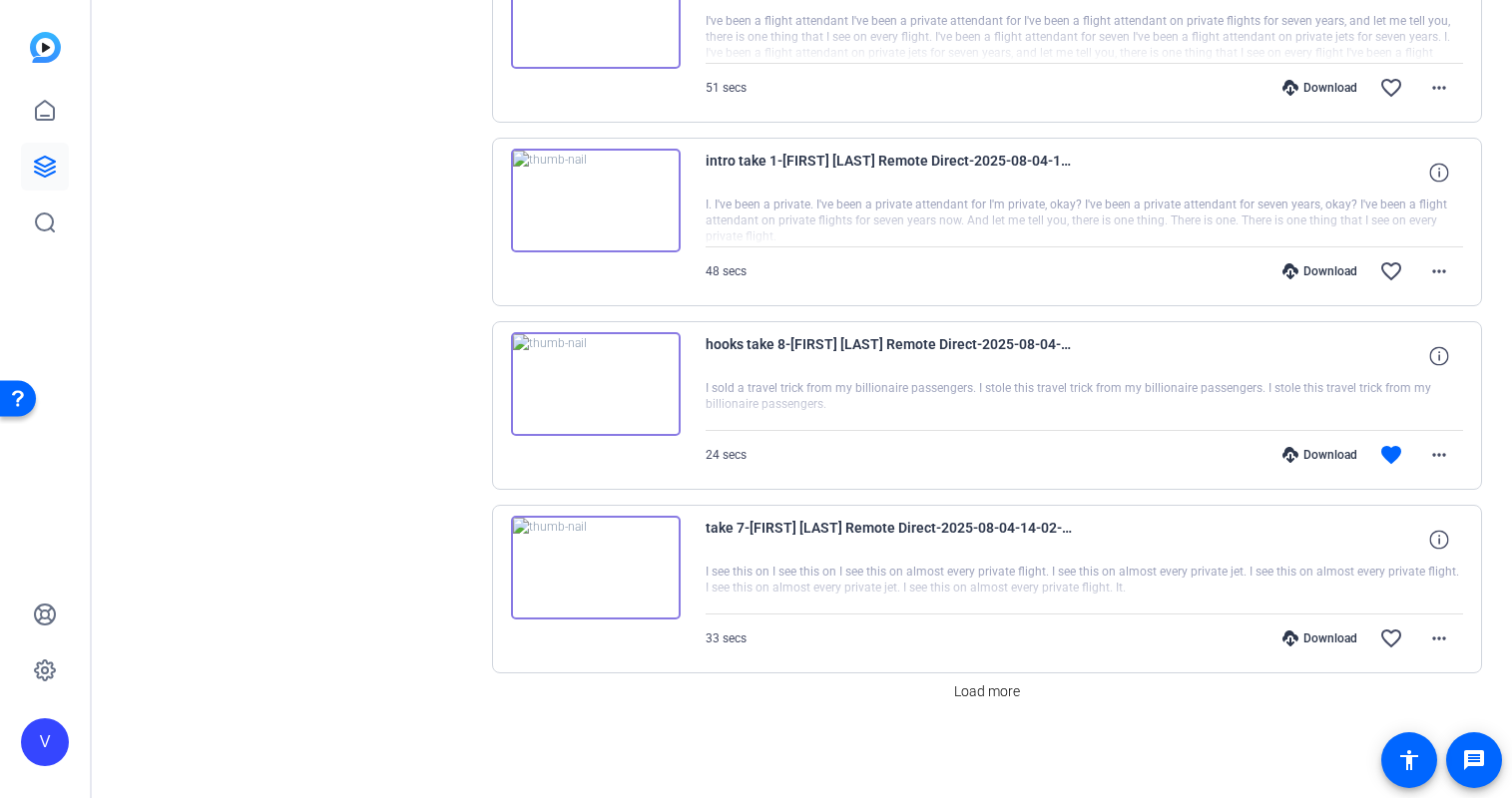 click on "Load more" at bounding box center [987, 691] 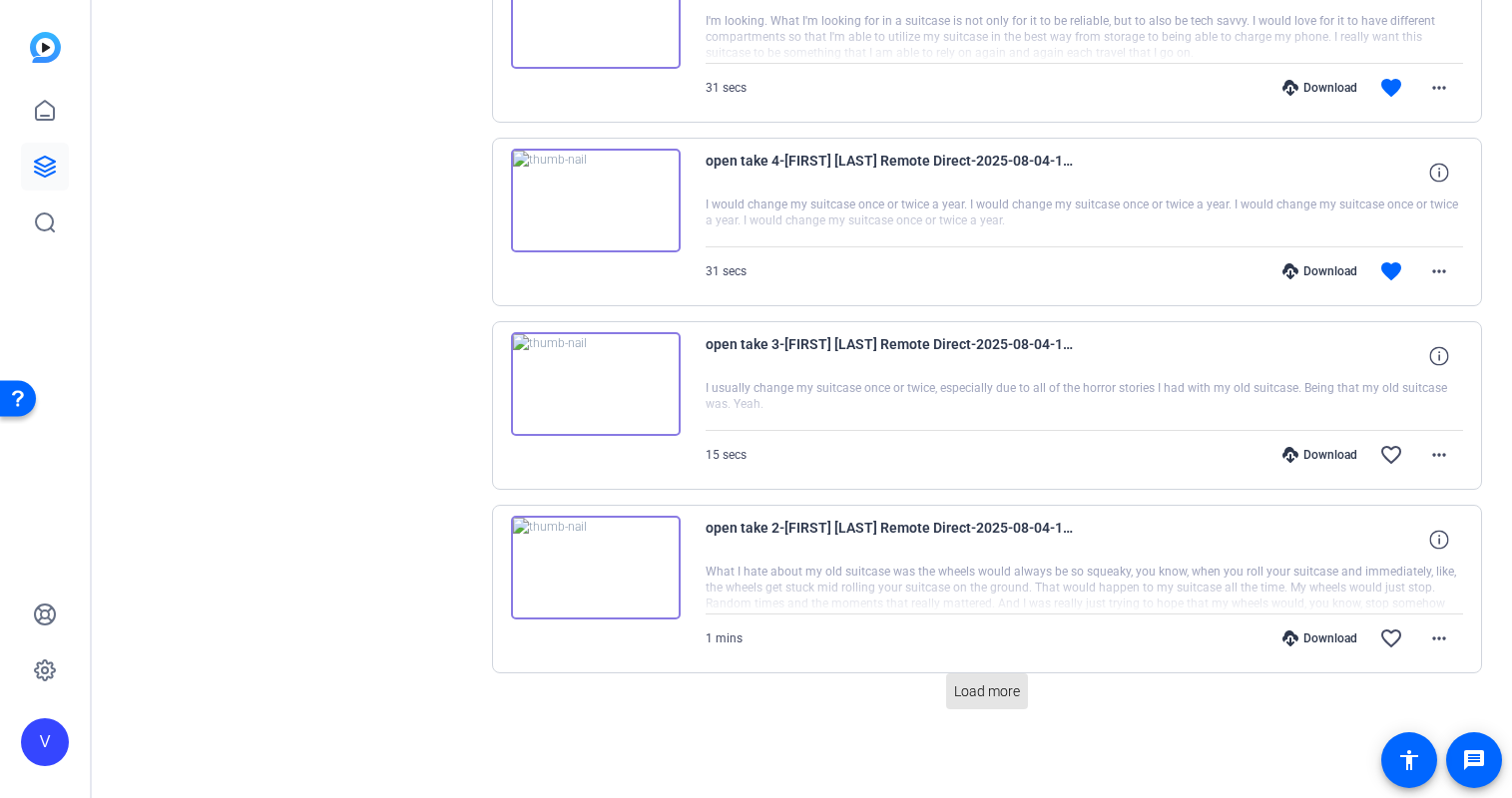 click on "Load more" at bounding box center [987, 691] 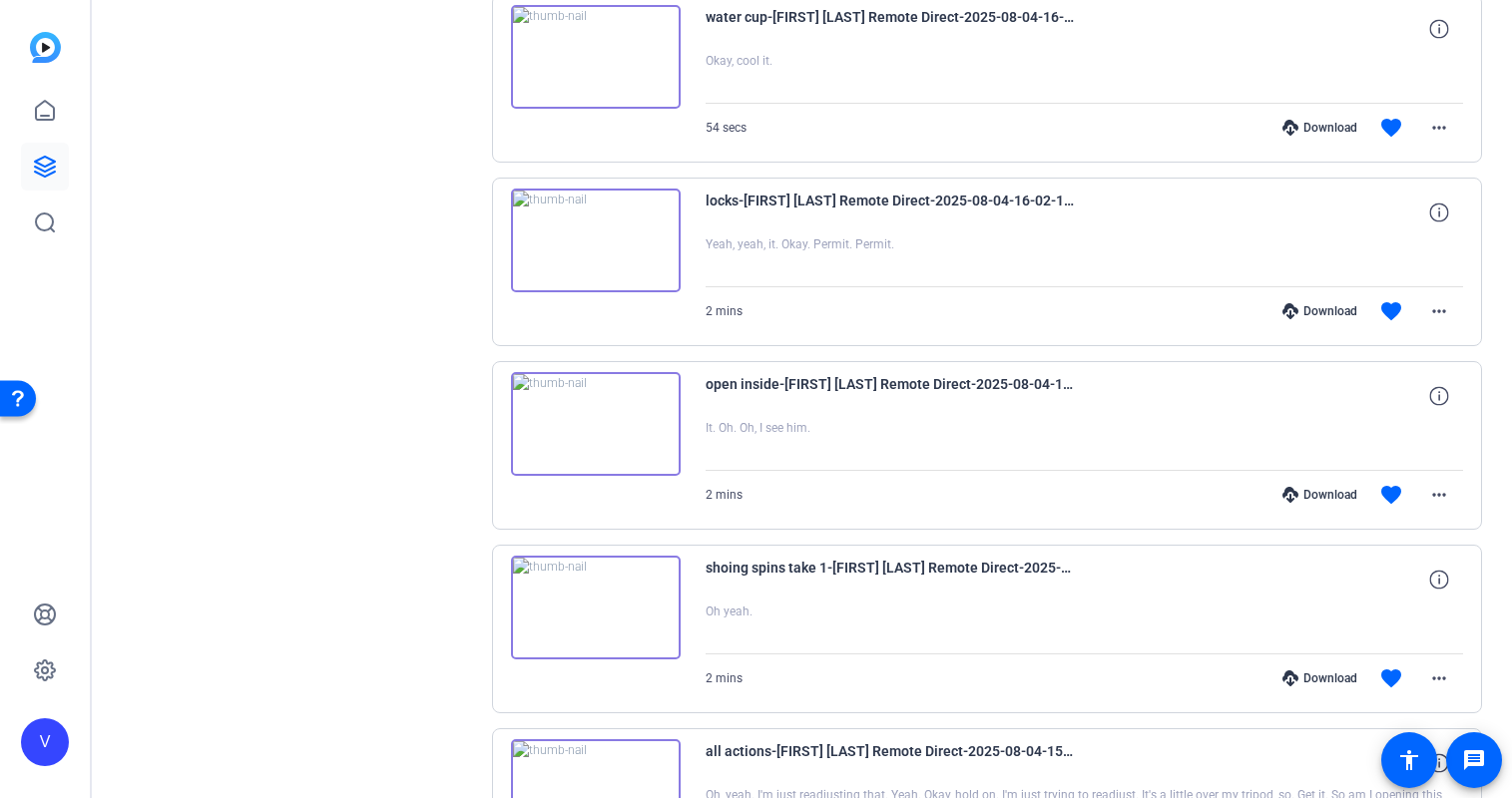 scroll, scrollTop: 0, scrollLeft: 0, axis: both 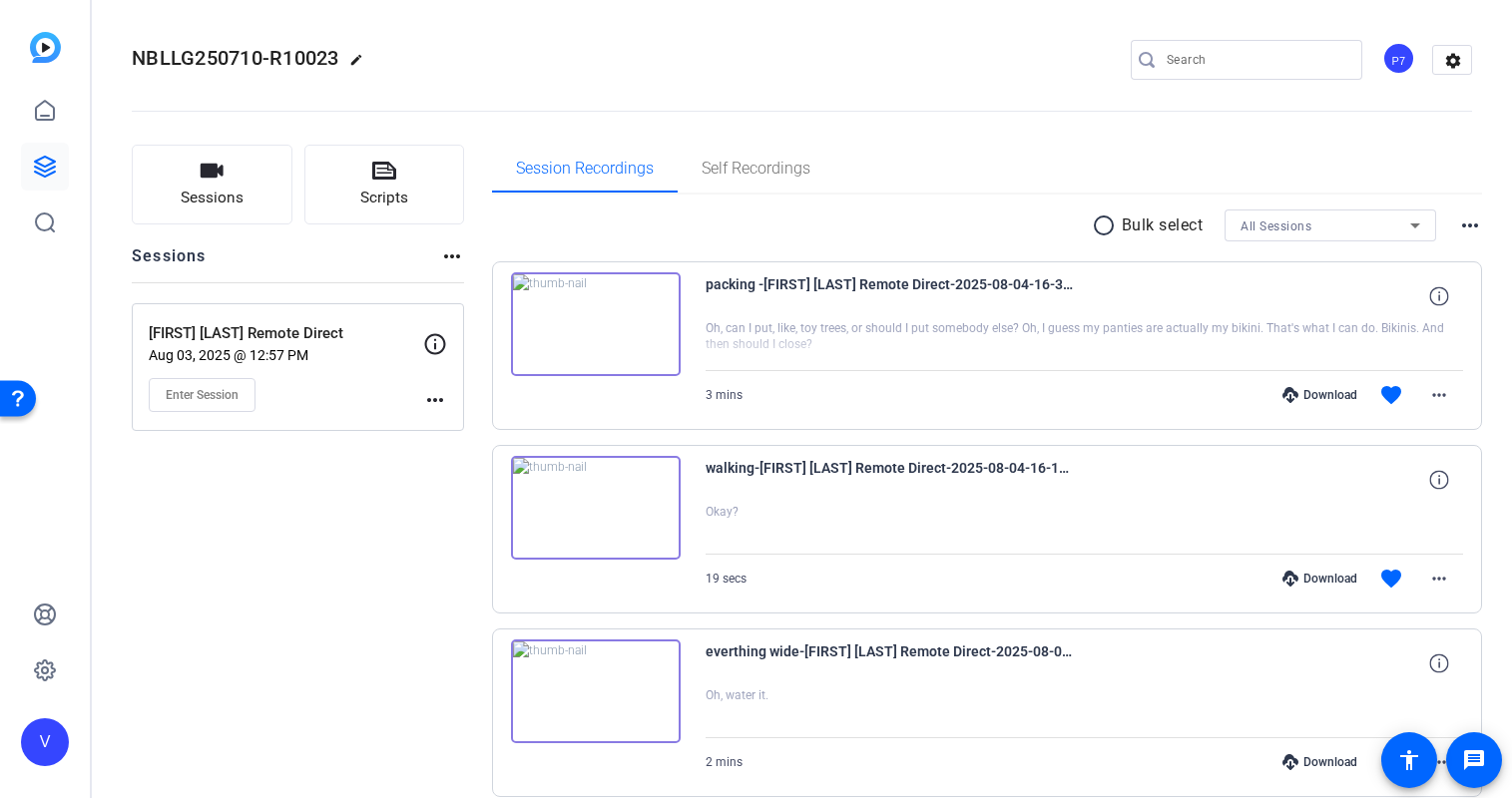 click on "radio_button_unchecked" at bounding box center [1107, 225] 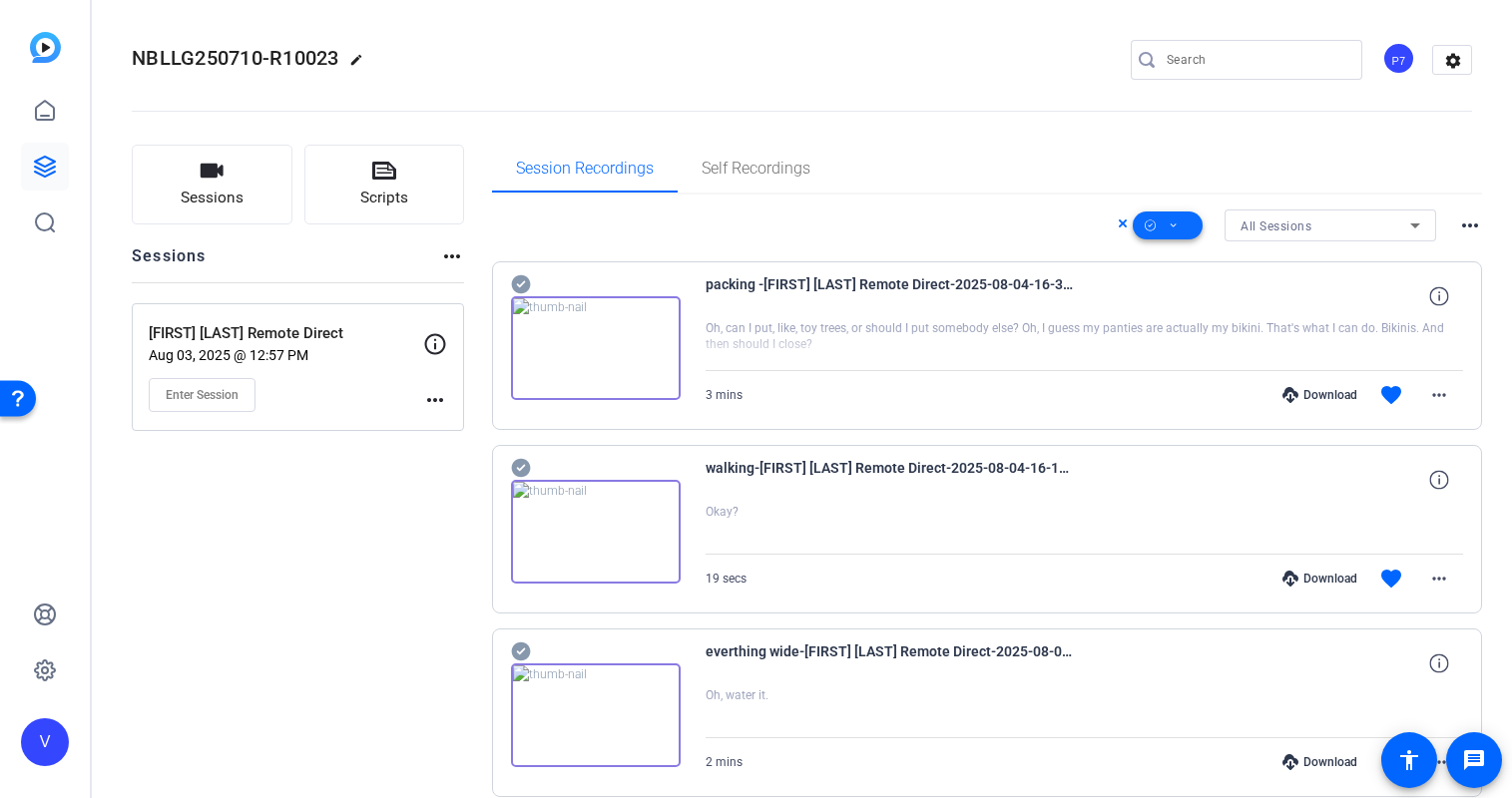 click at bounding box center [1168, 225] 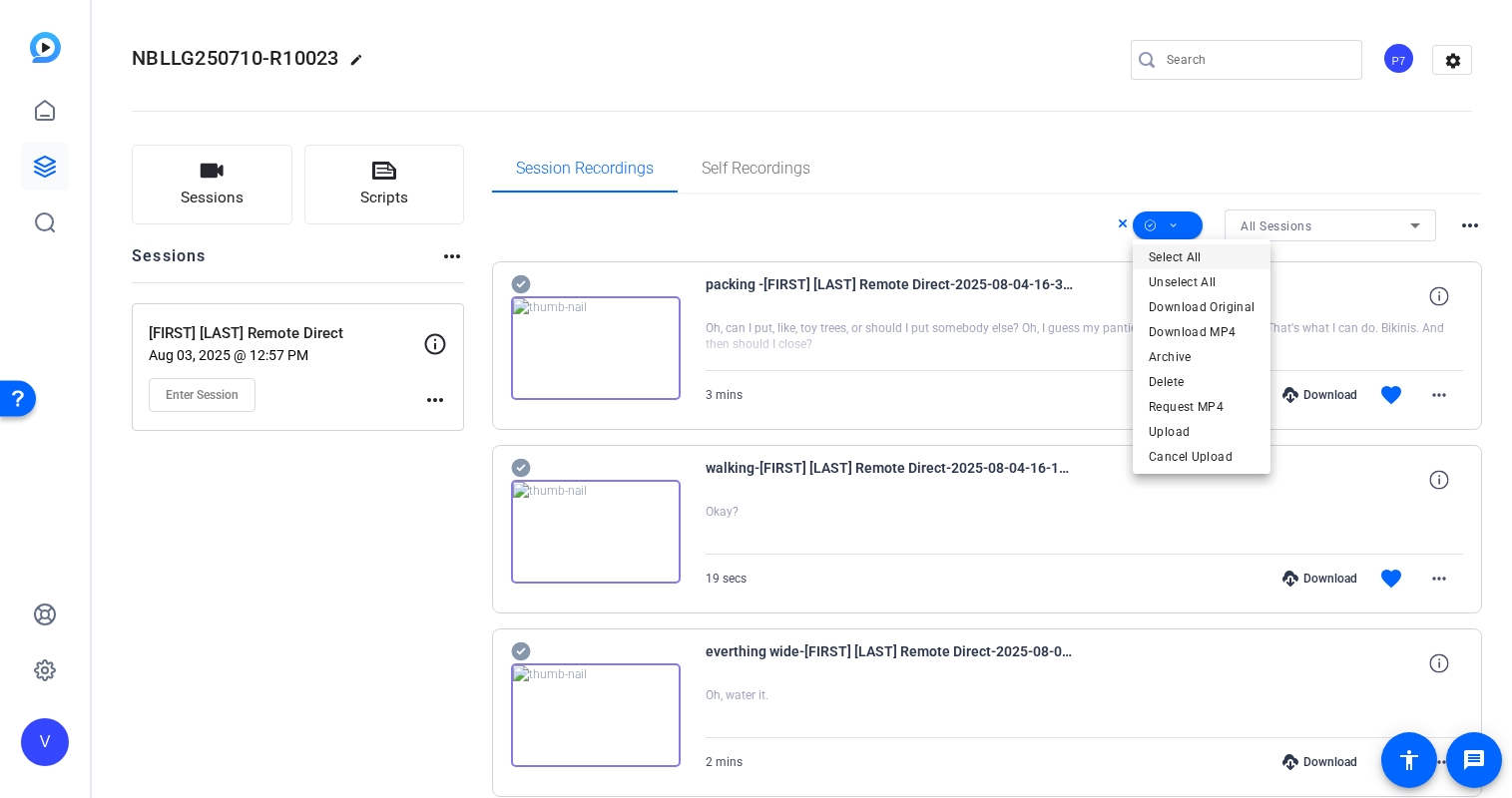 click on "Select All" at bounding box center (1202, 257) 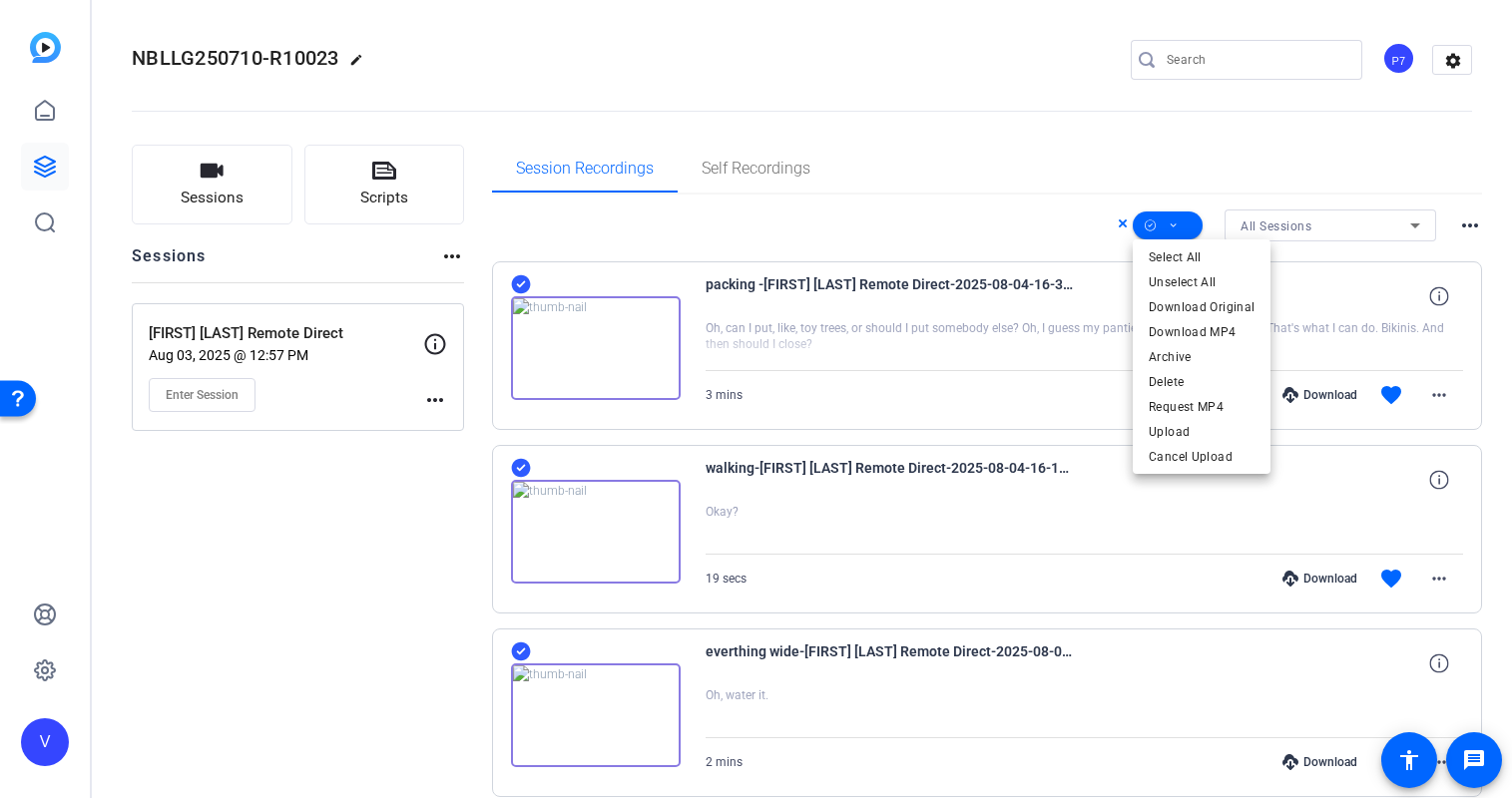click at bounding box center [756, 399] 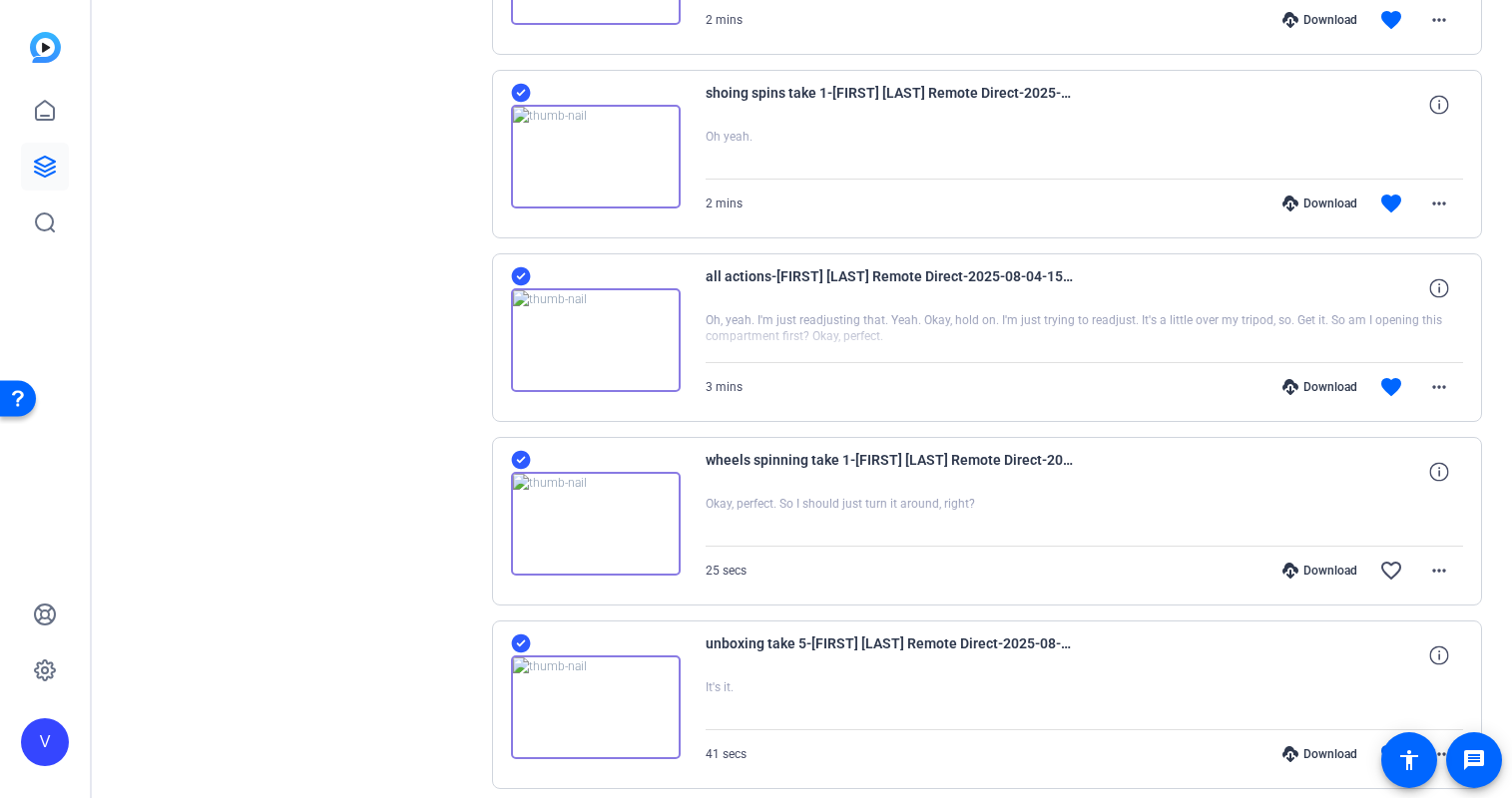 scroll, scrollTop: 2050, scrollLeft: 0, axis: vertical 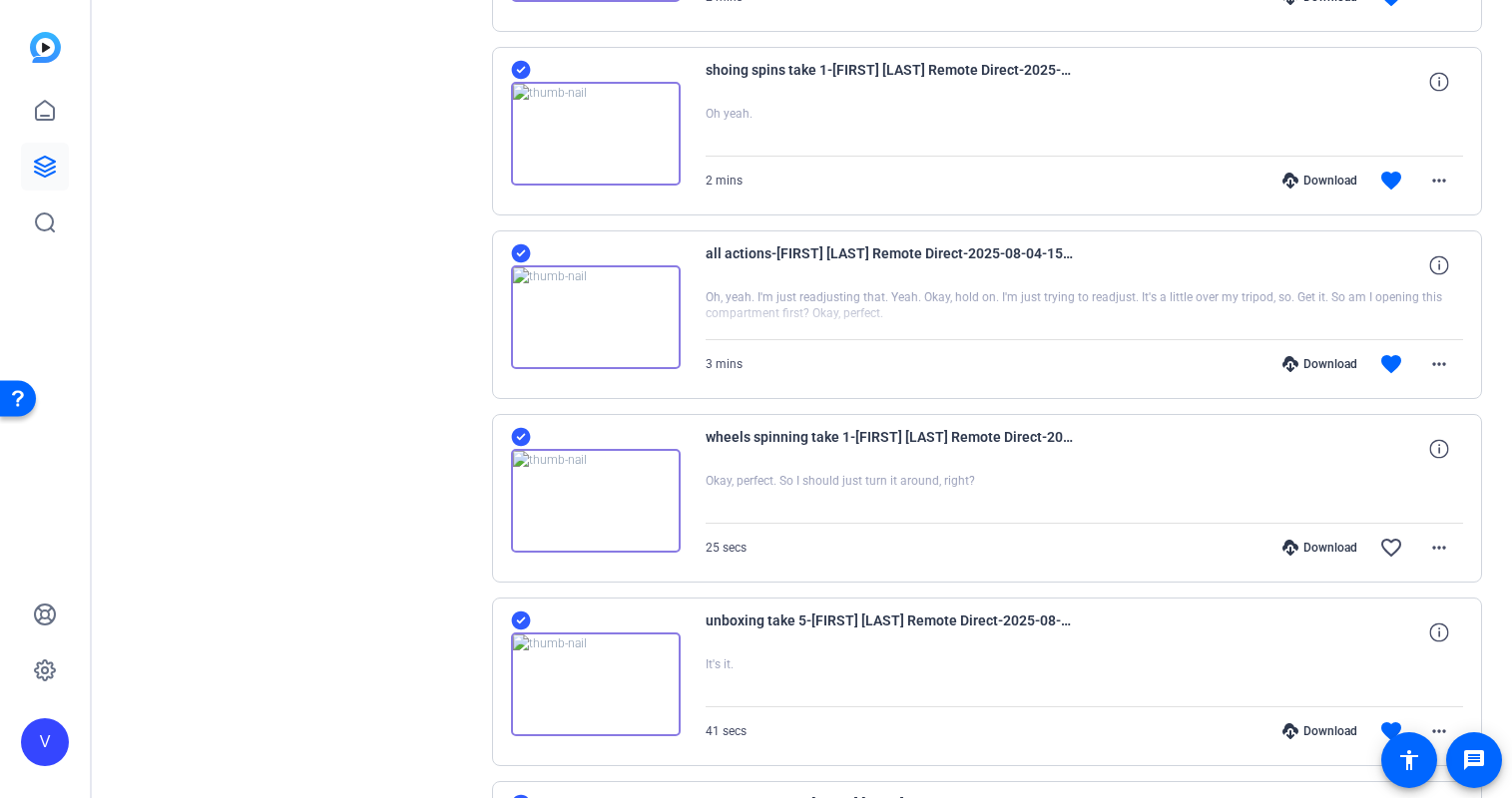 click 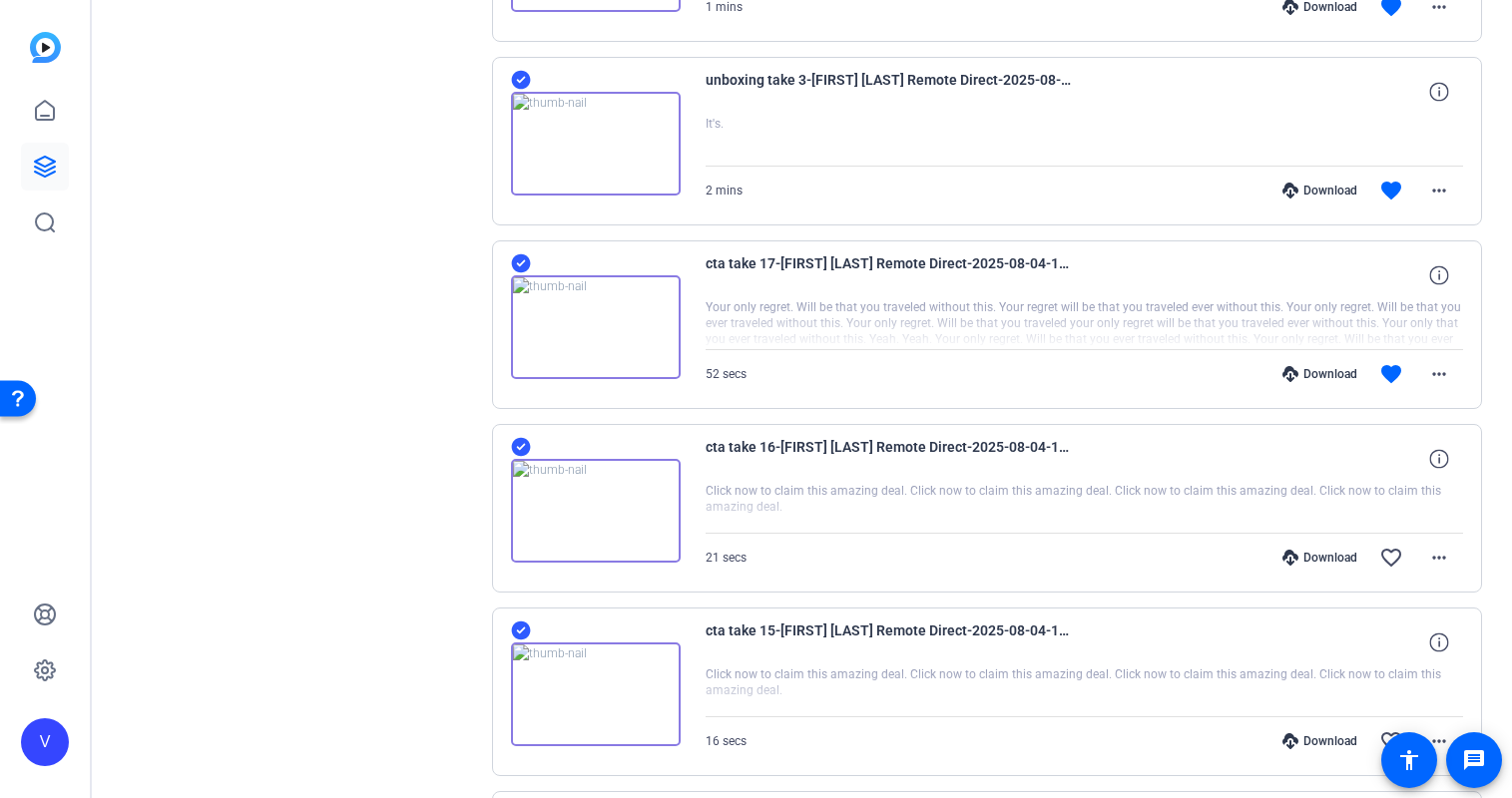 scroll, scrollTop: 2975, scrollLeft: 0, axis: vertical 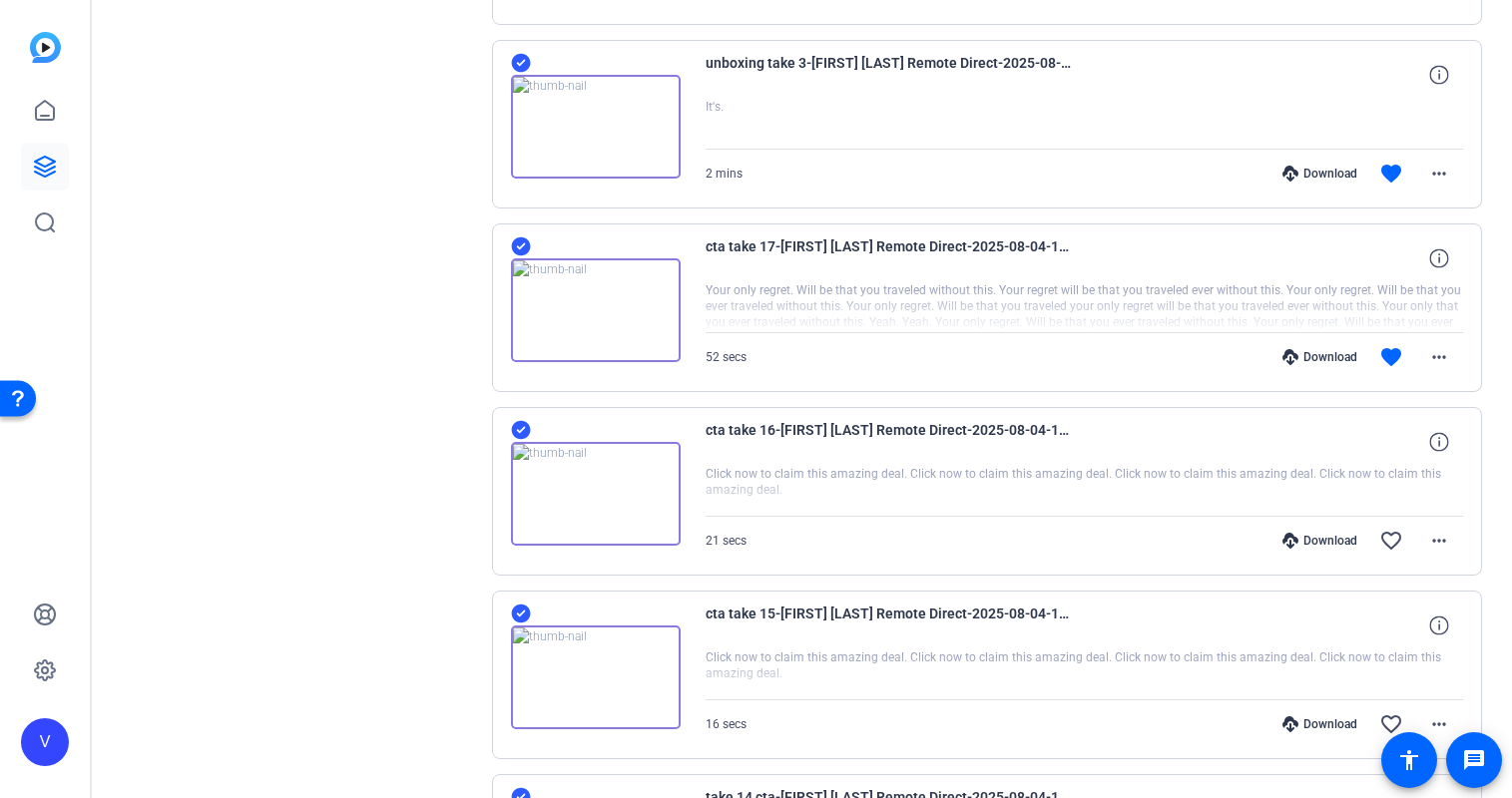 click 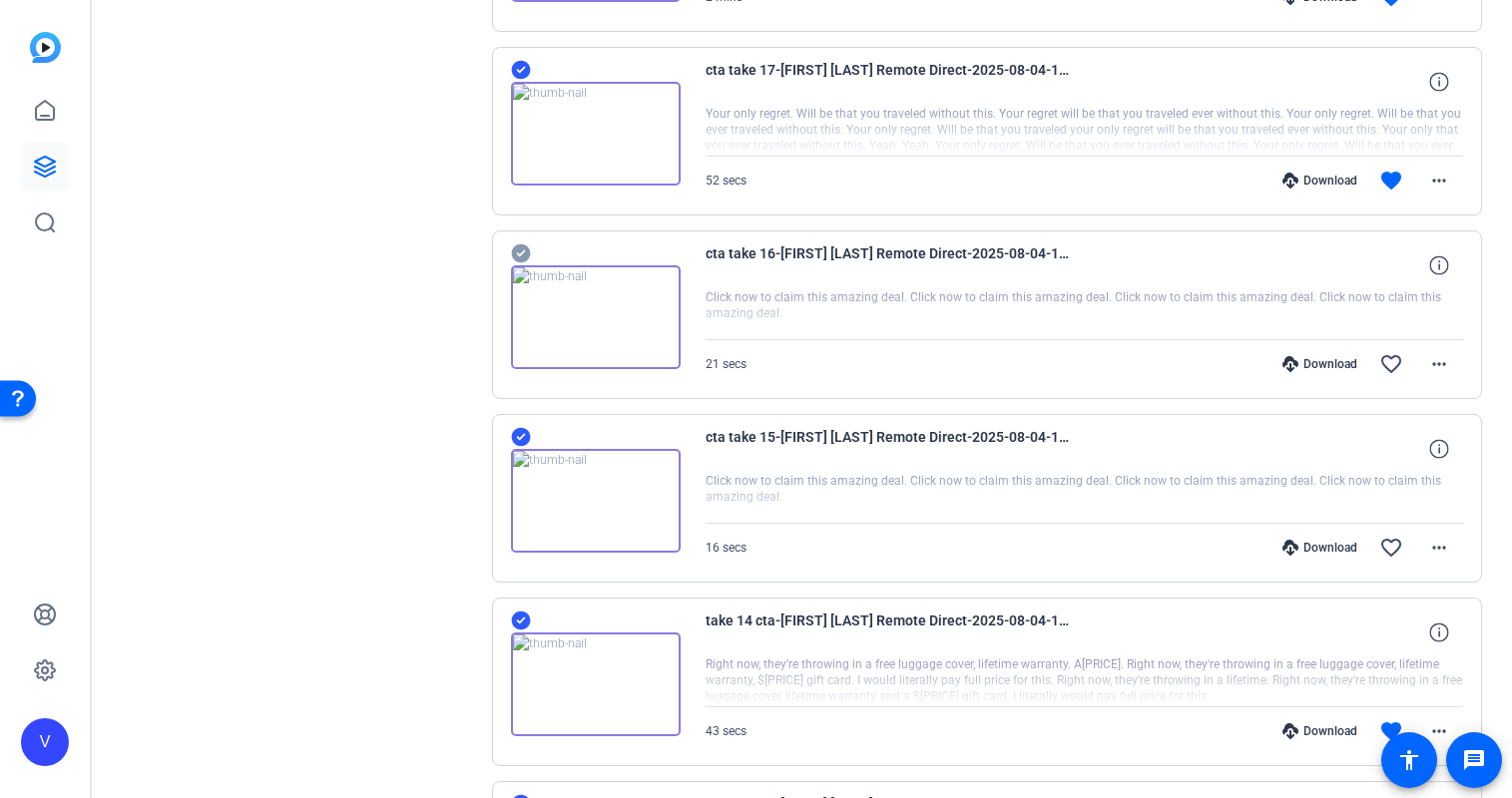 scroll, scrollTop: 3154, scrollLeft: 0, axis: vertical 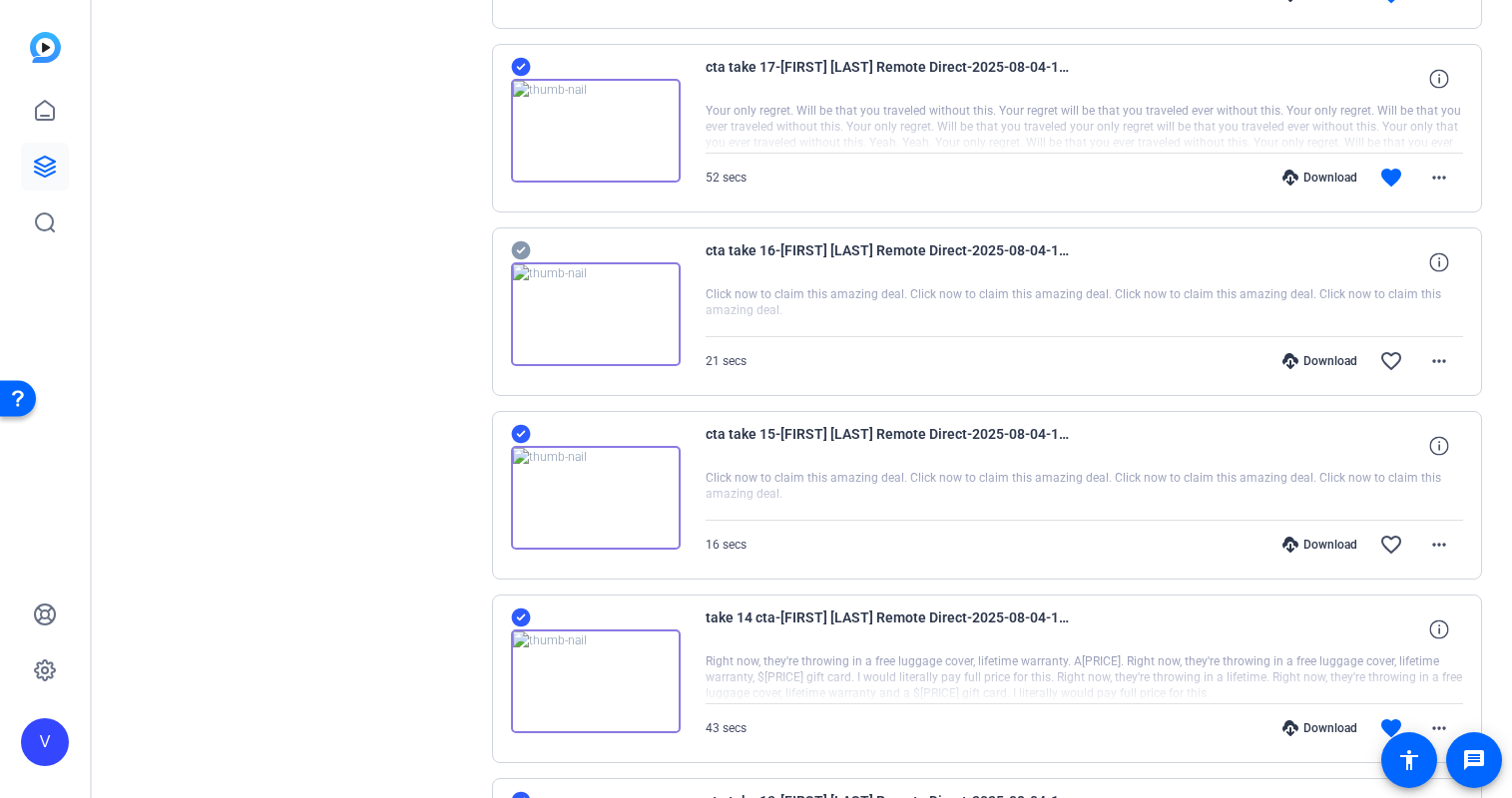 click 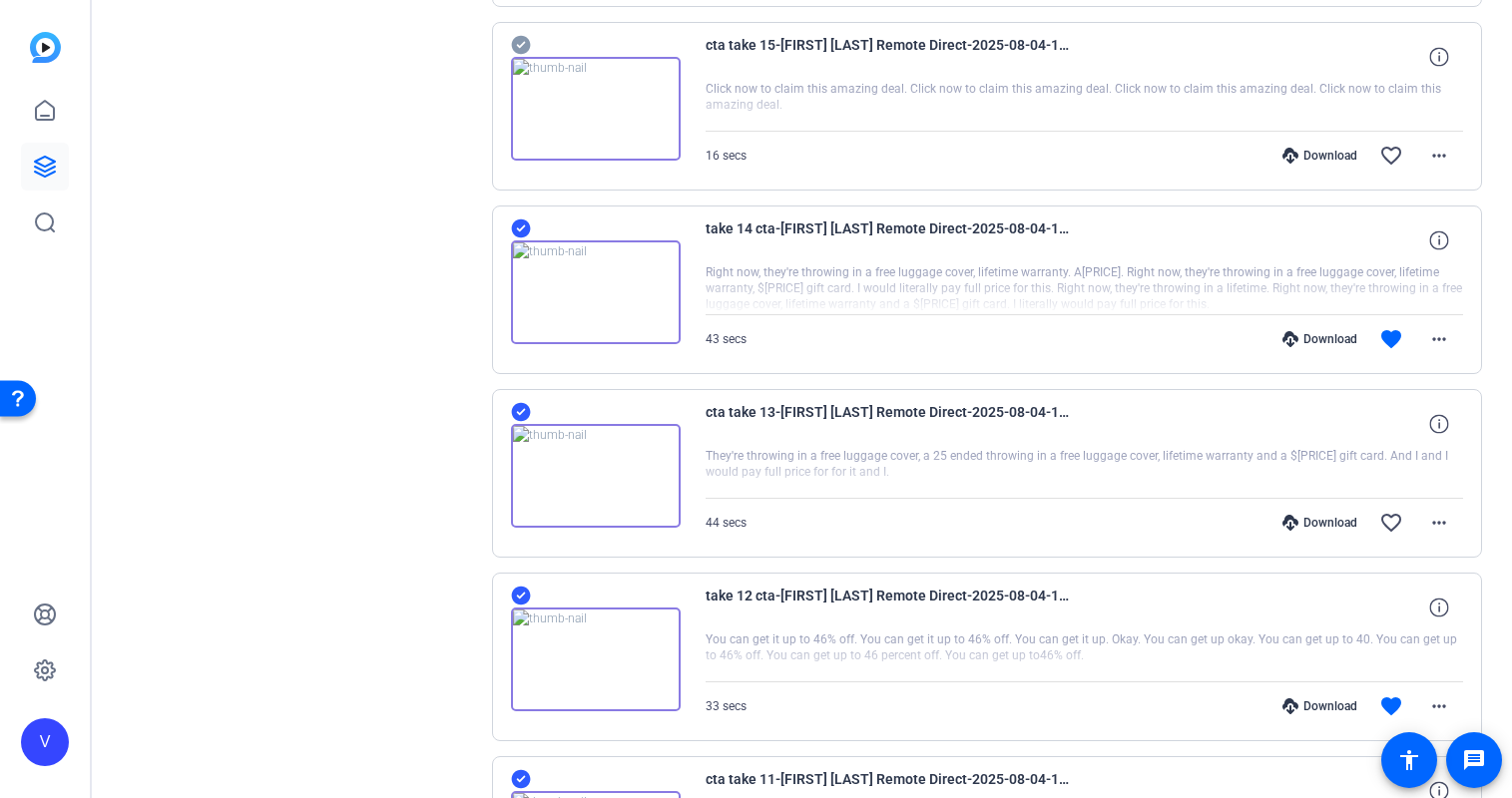 scroll, scrollTop: 3552, scrollLeft: 0, axis: vertical 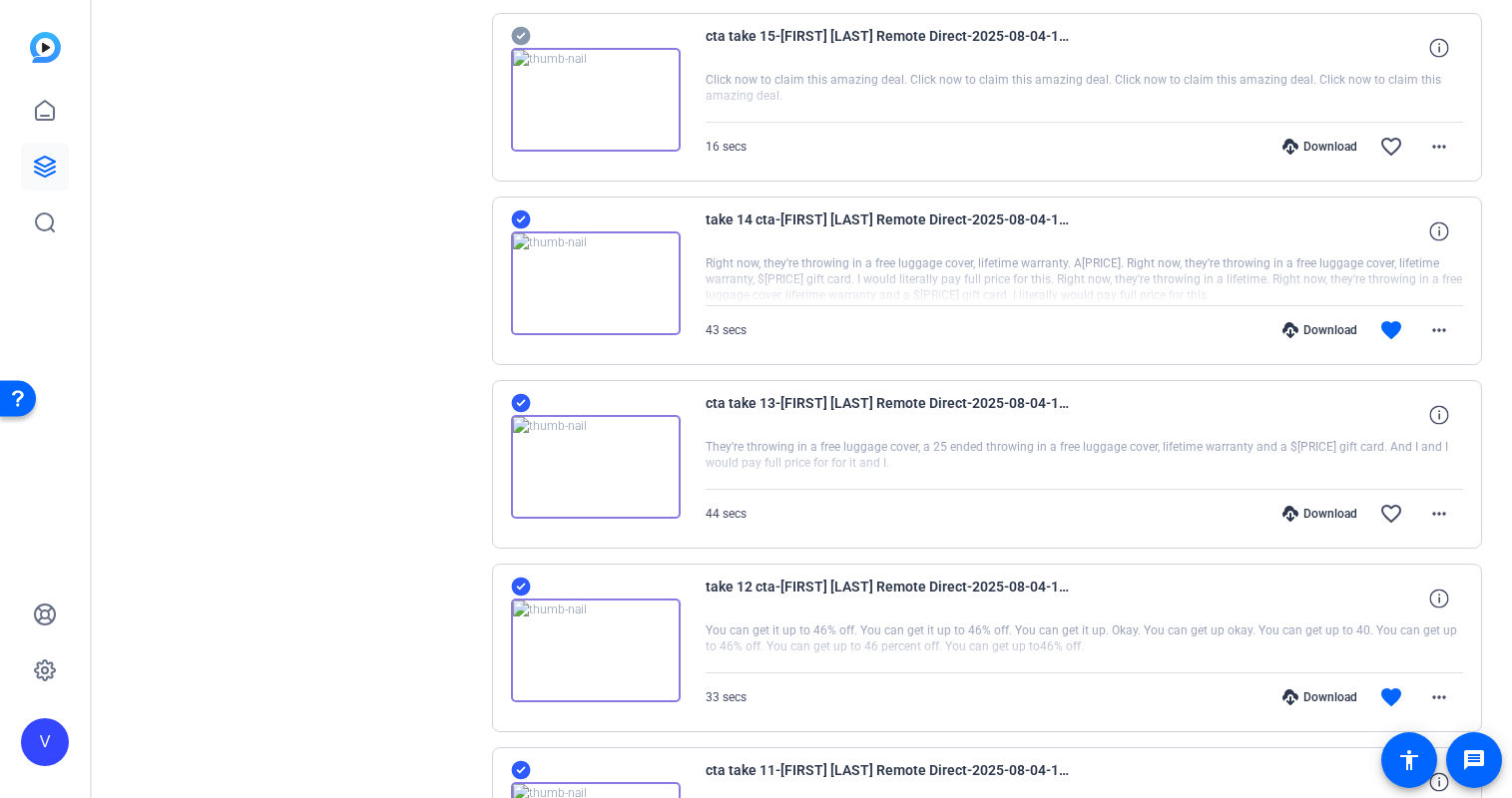 click 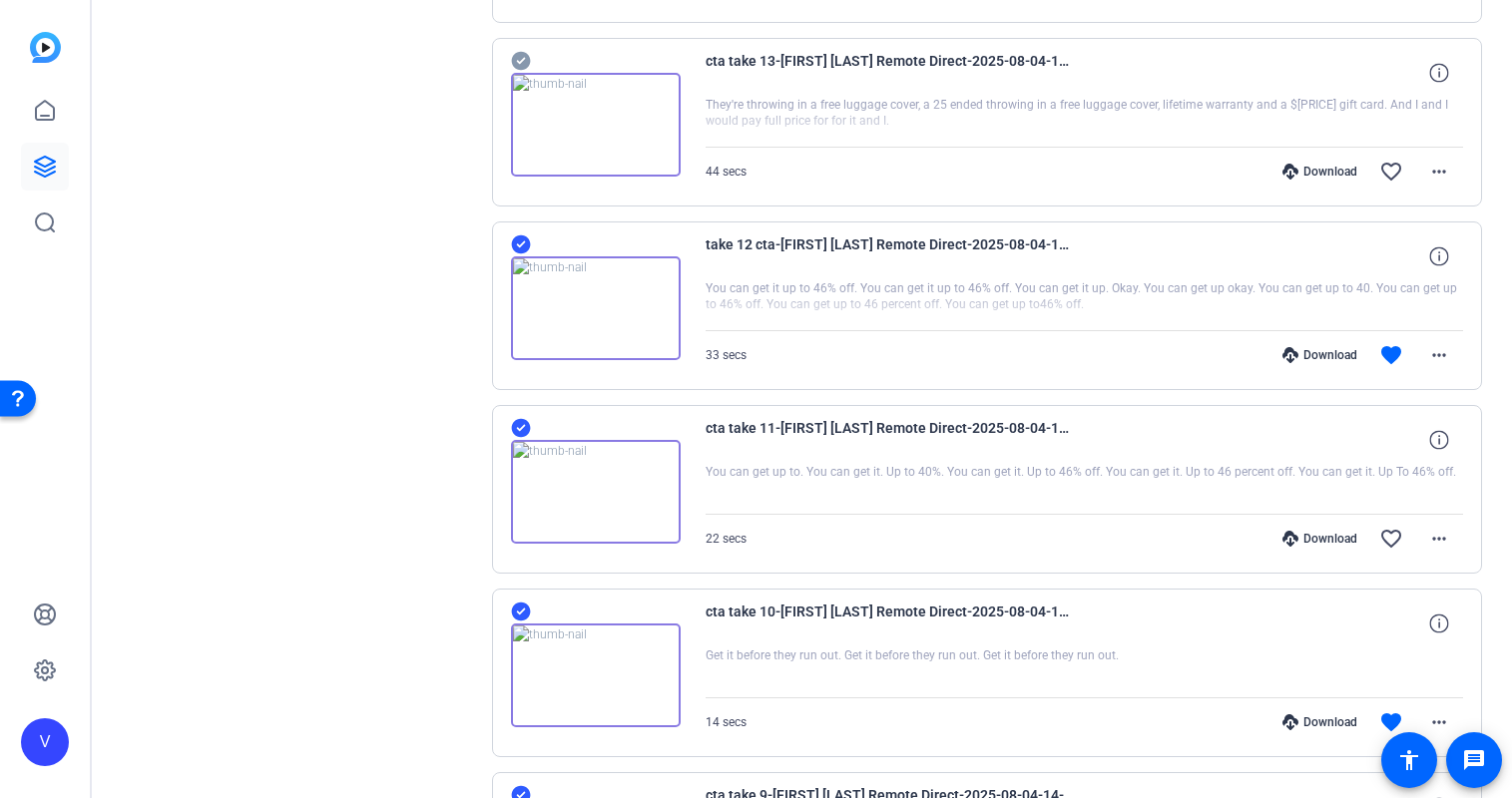 scroll, scrollTop: 3923, scrollLeft: 0, axis: vertical 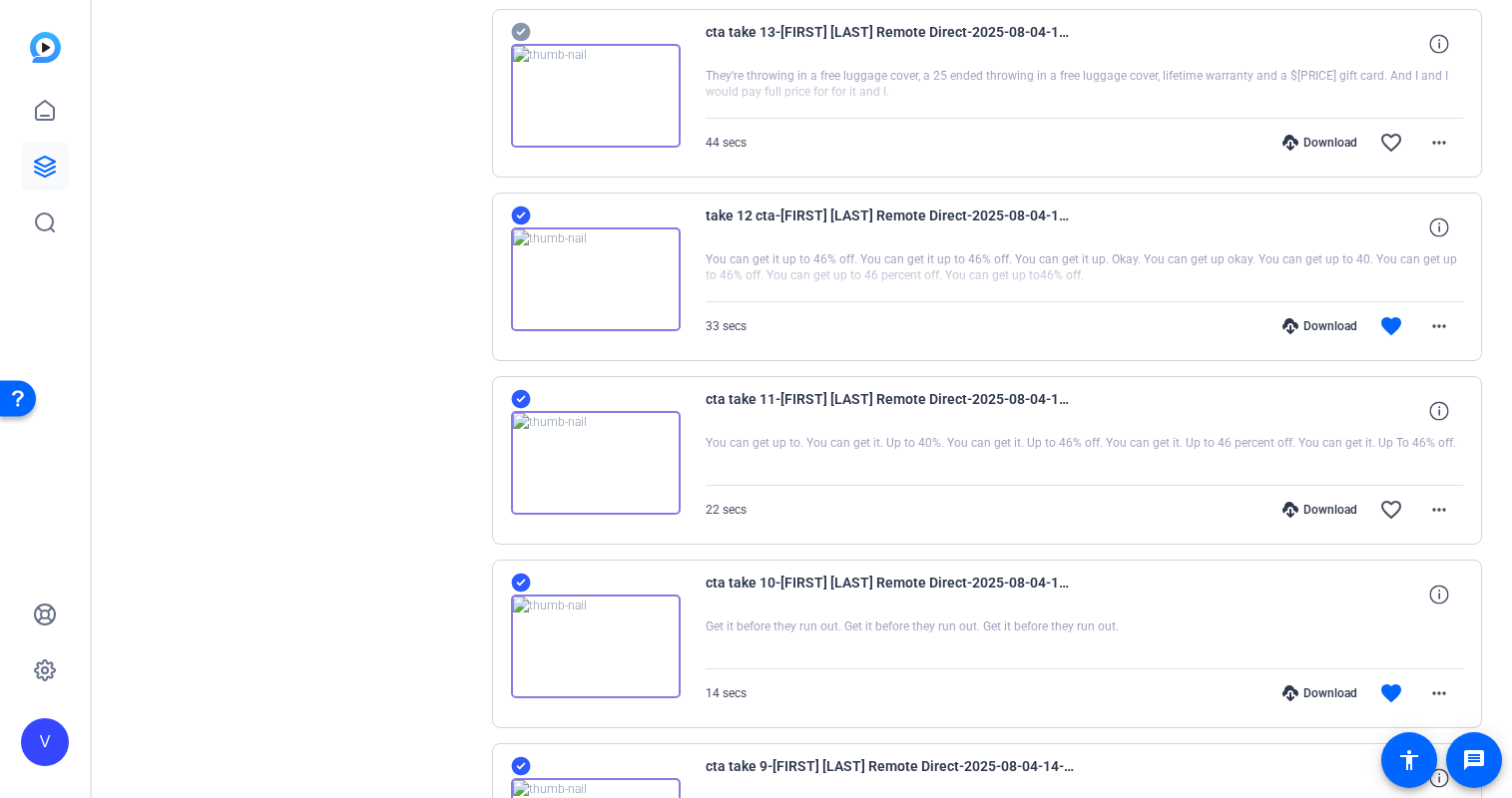 click 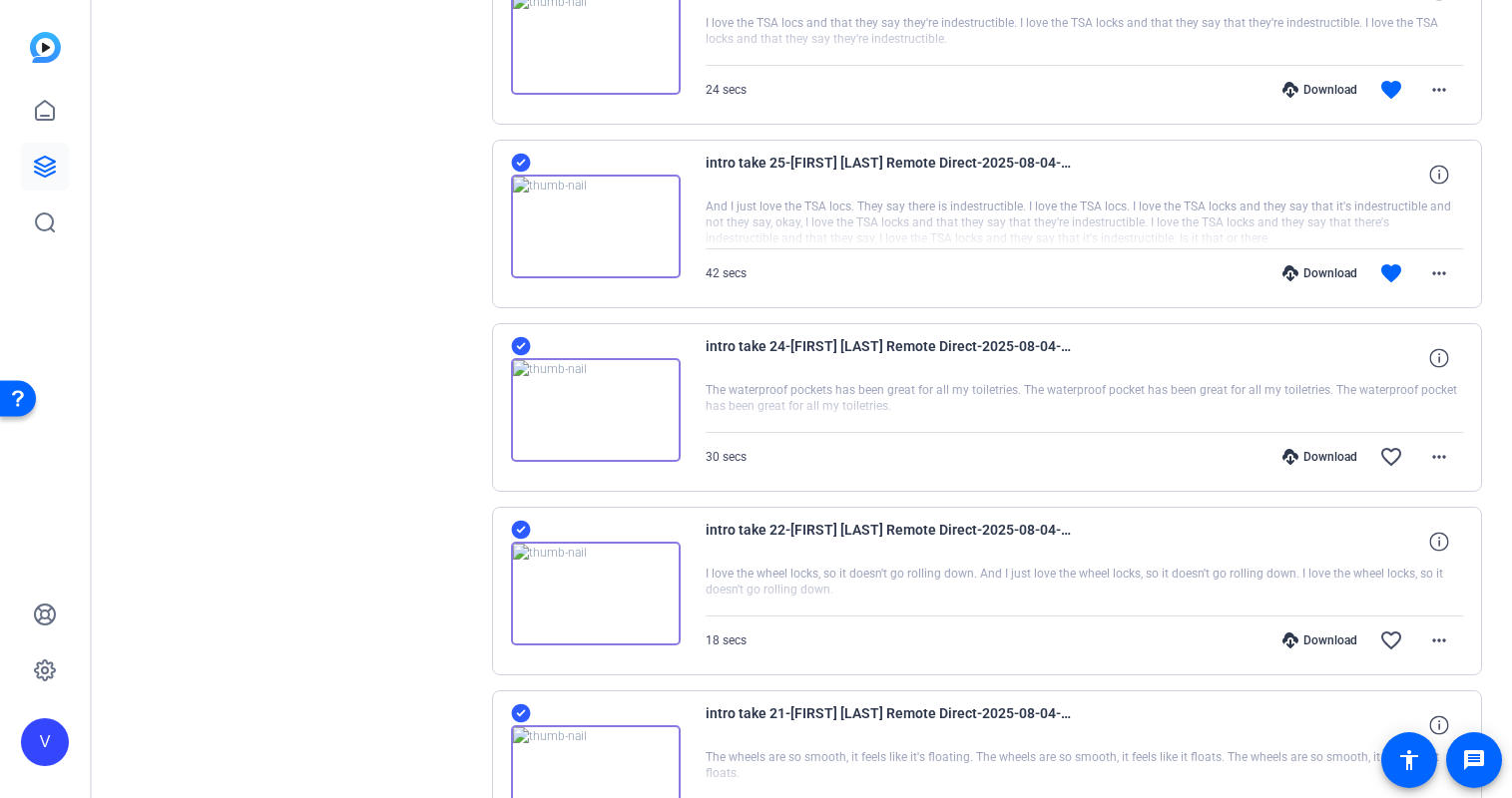 scroll, scrollTop: 6914, scrollLeft: 0, axis: vertical 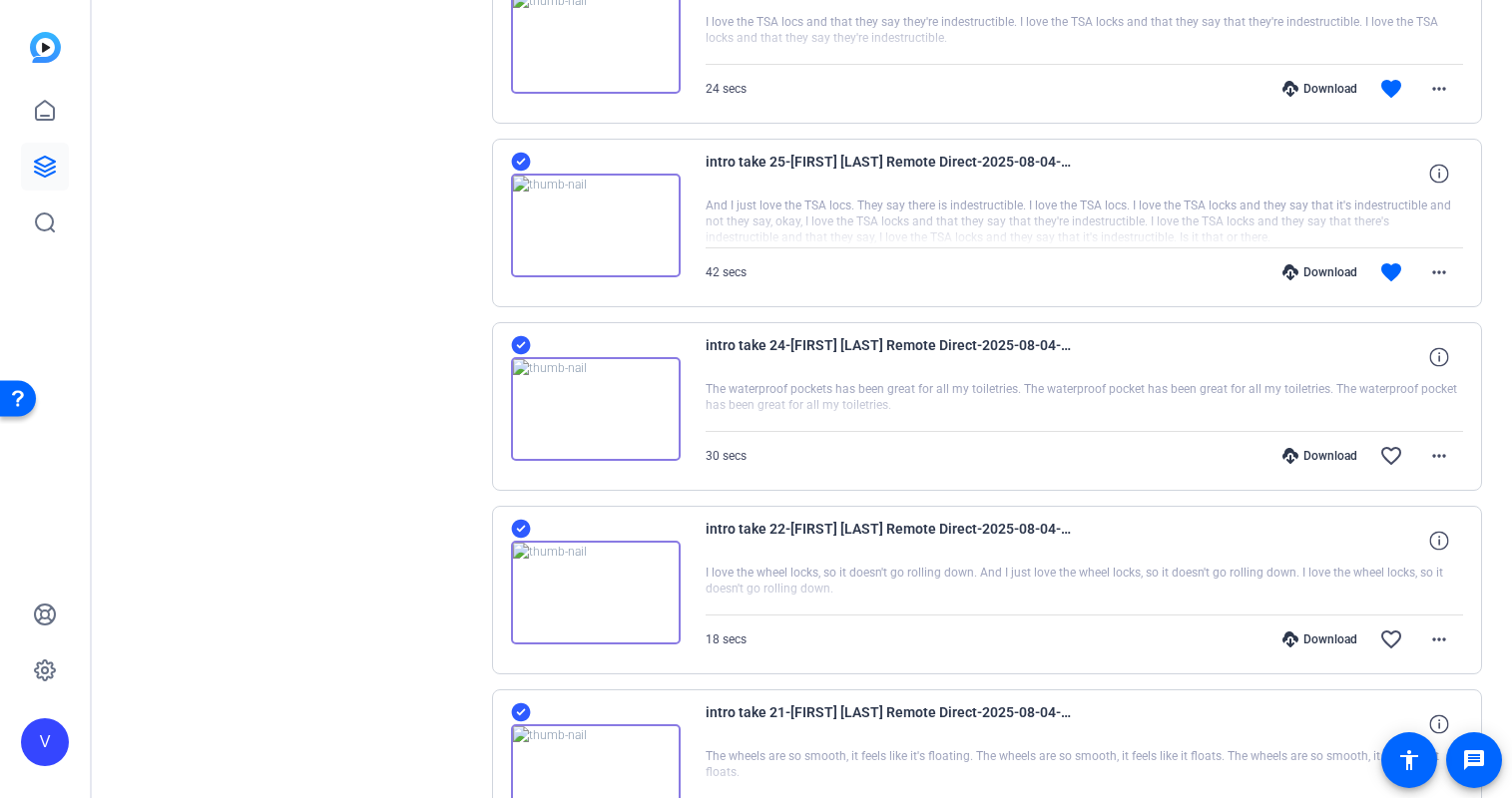 click 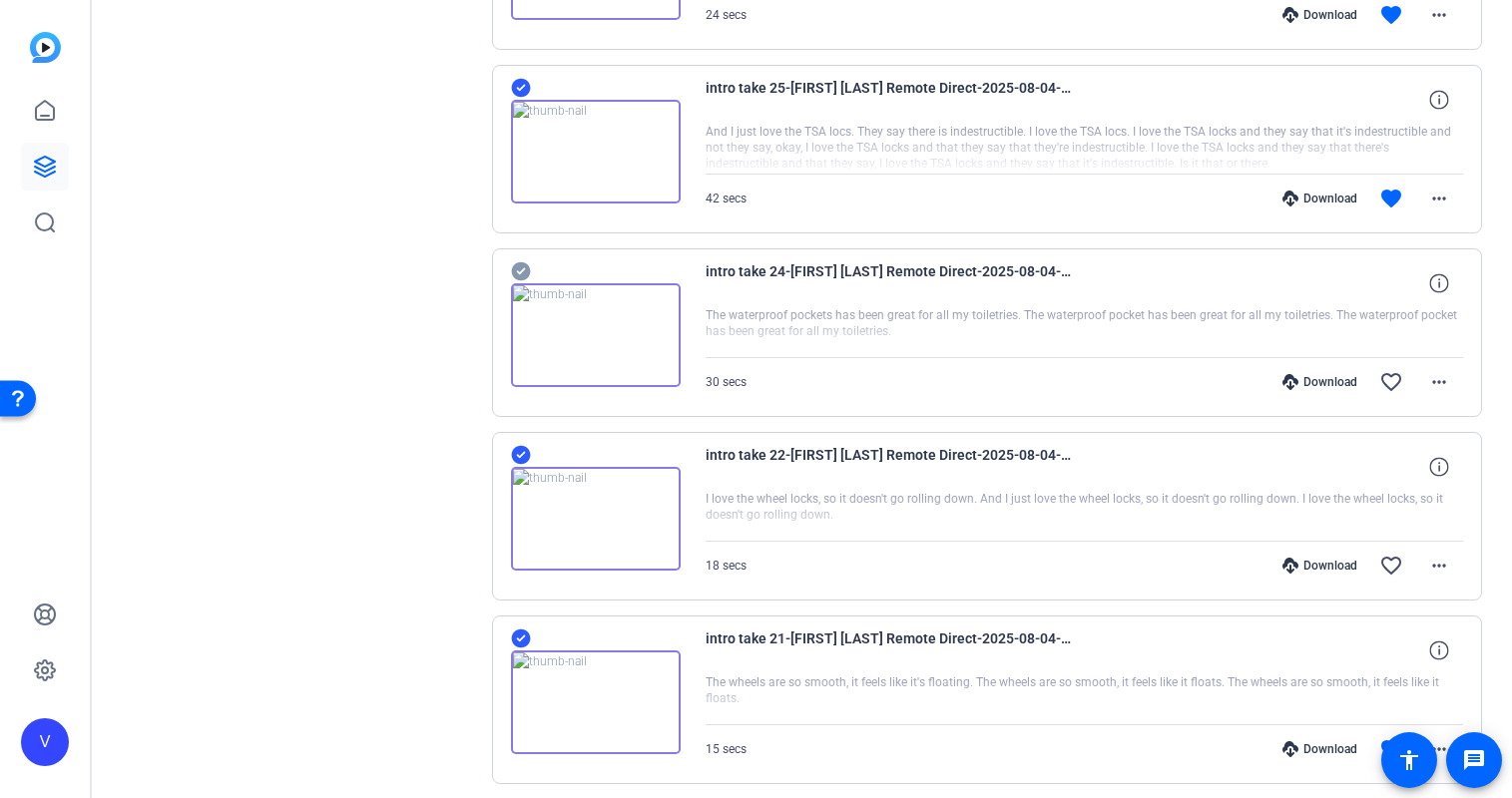 scroll, scrollTop: 7022, scrollLeft: 0, axis: vertical 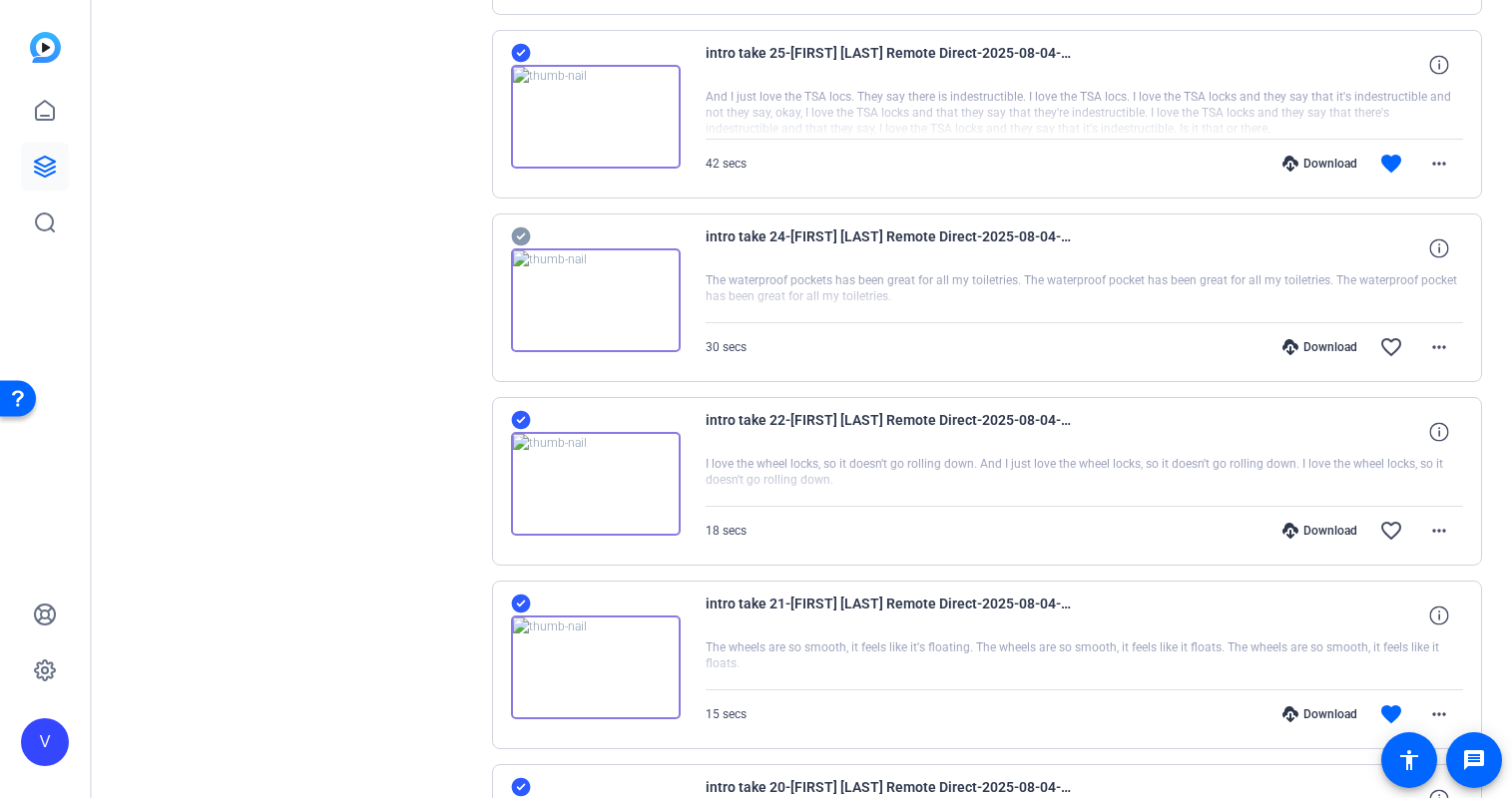 click 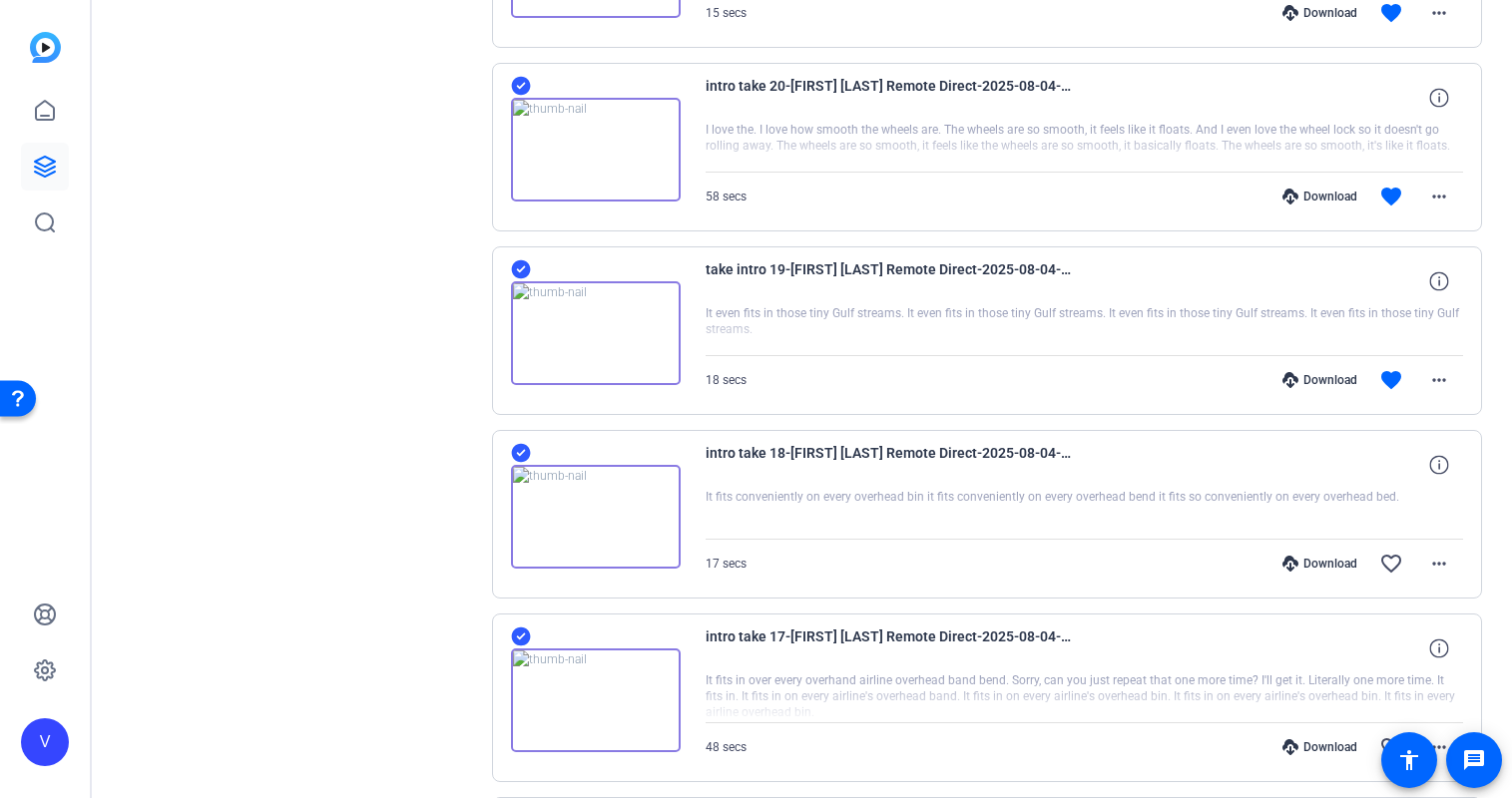 scroll, scrollTop: 7750, scrollLeft: 0, axis: vertical 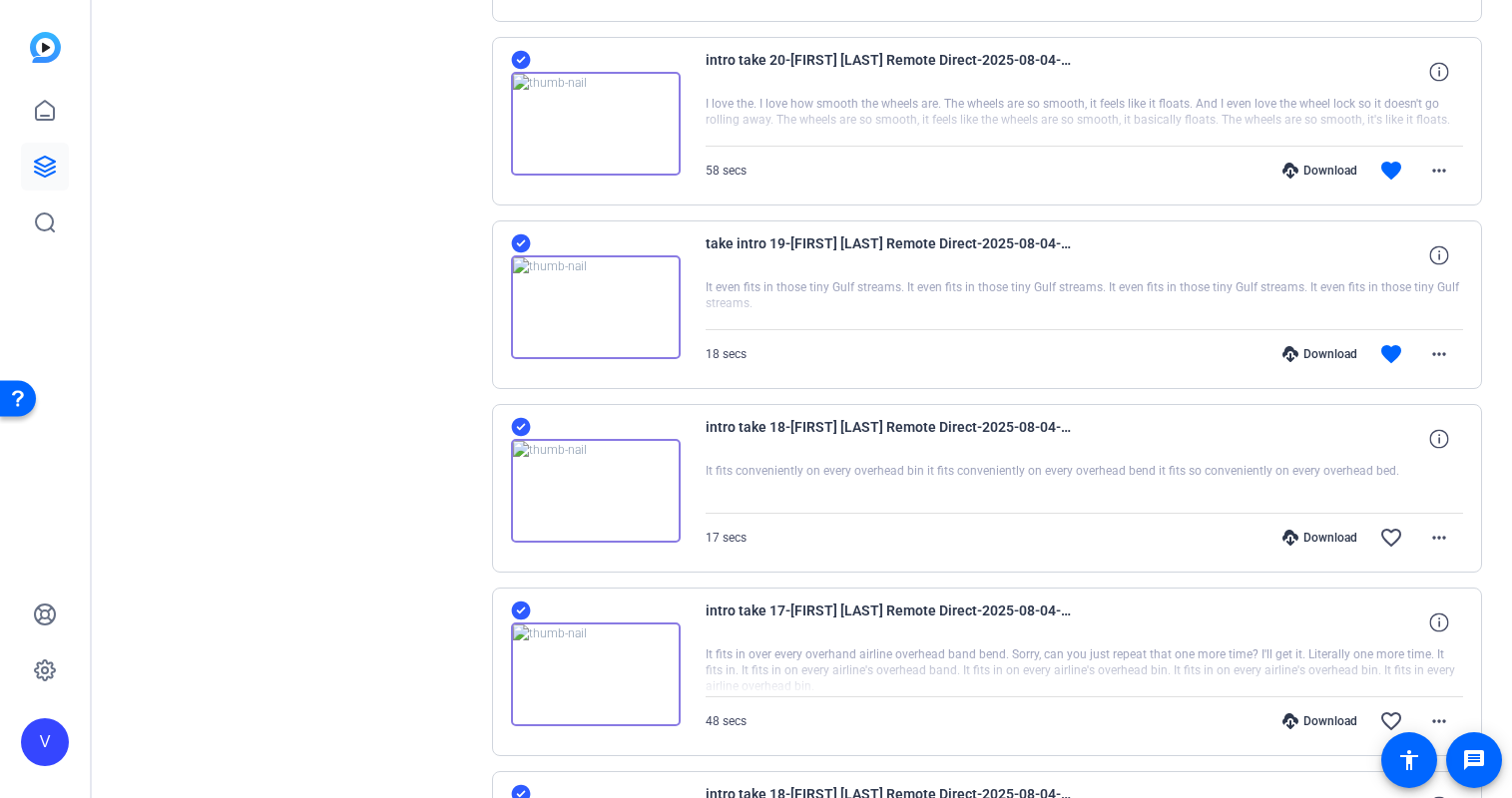 click 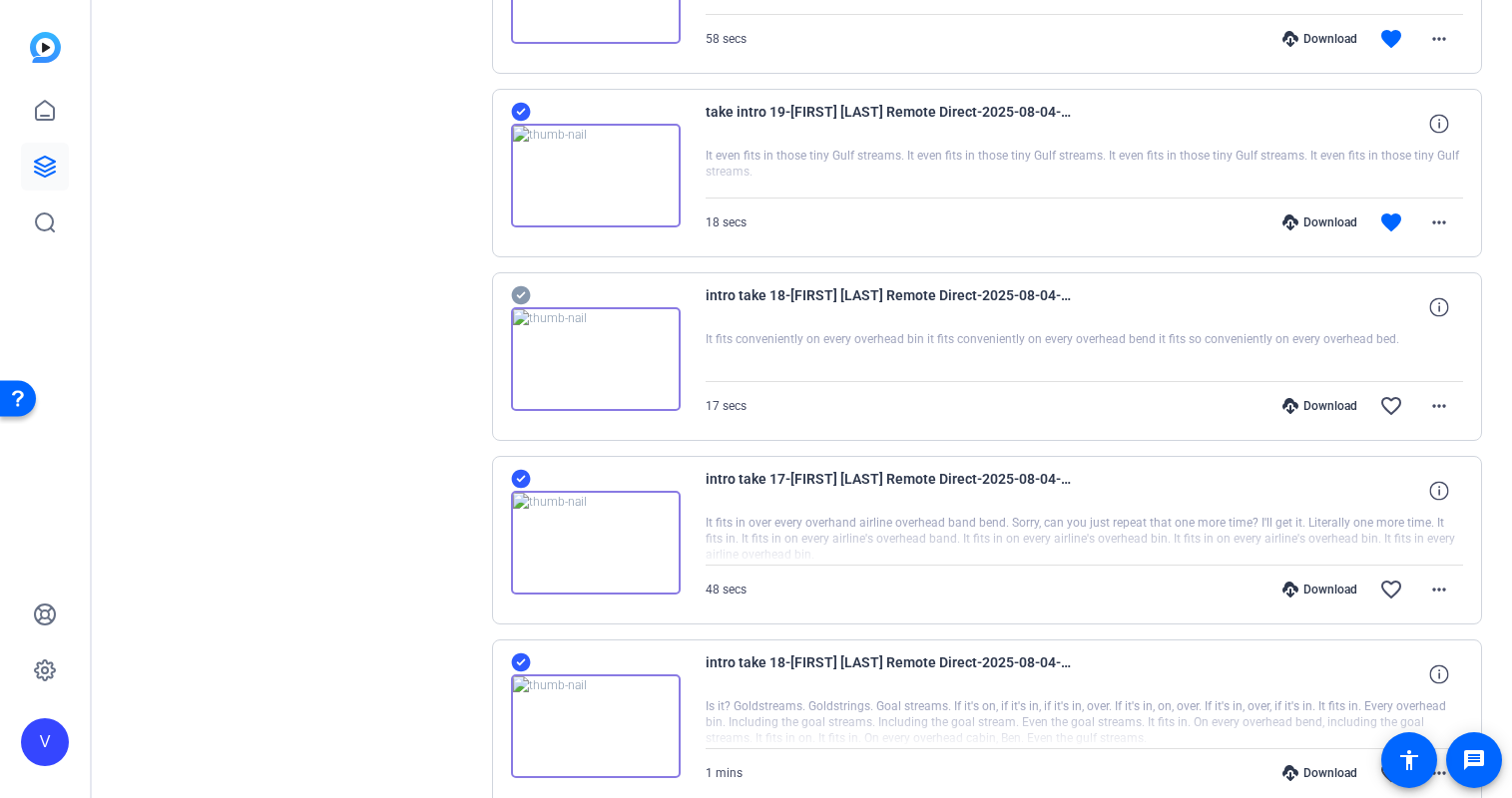 scroll, scrollTop: 7903, scrollLeft: 0, axis: vertical 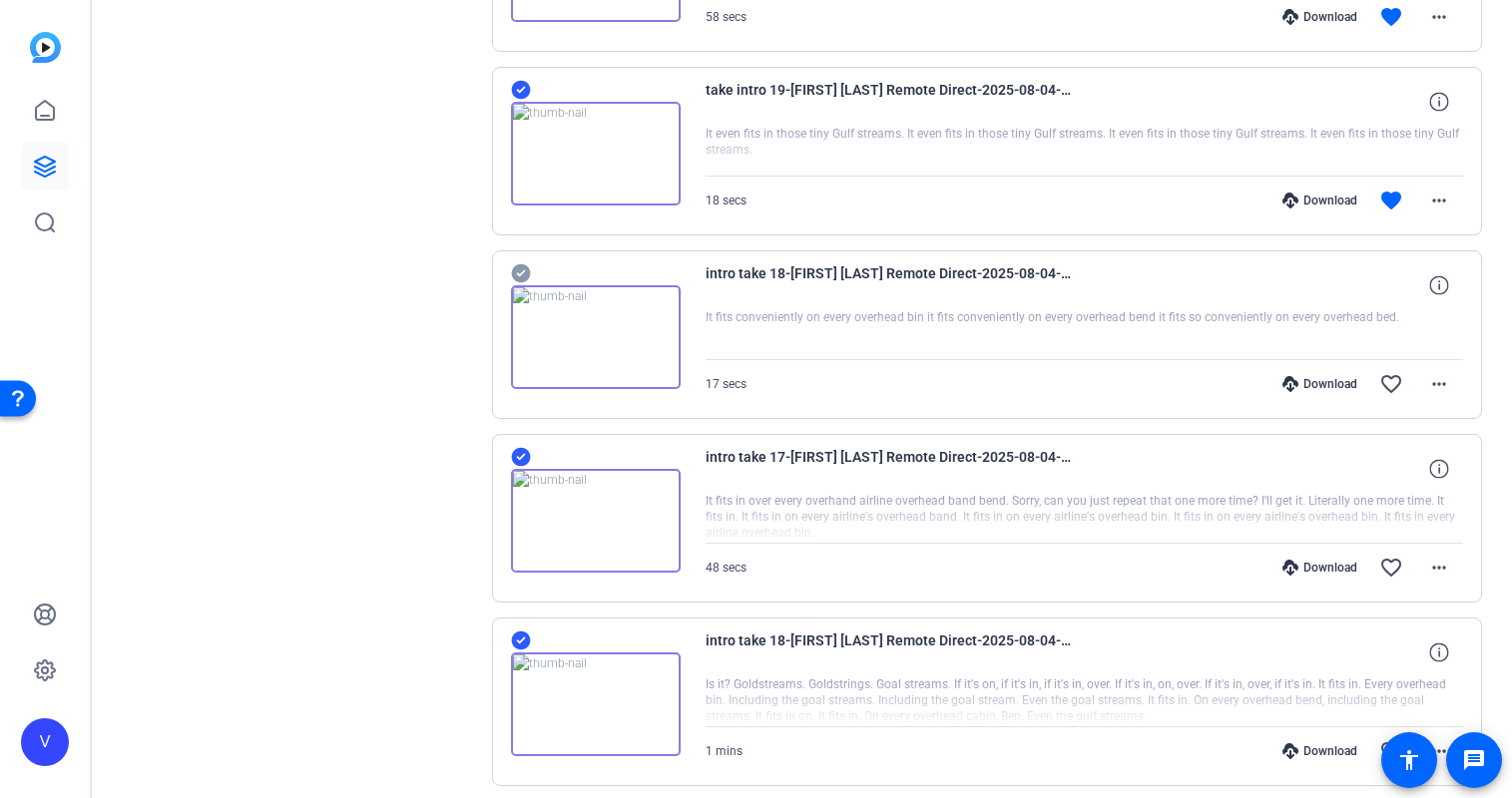 click 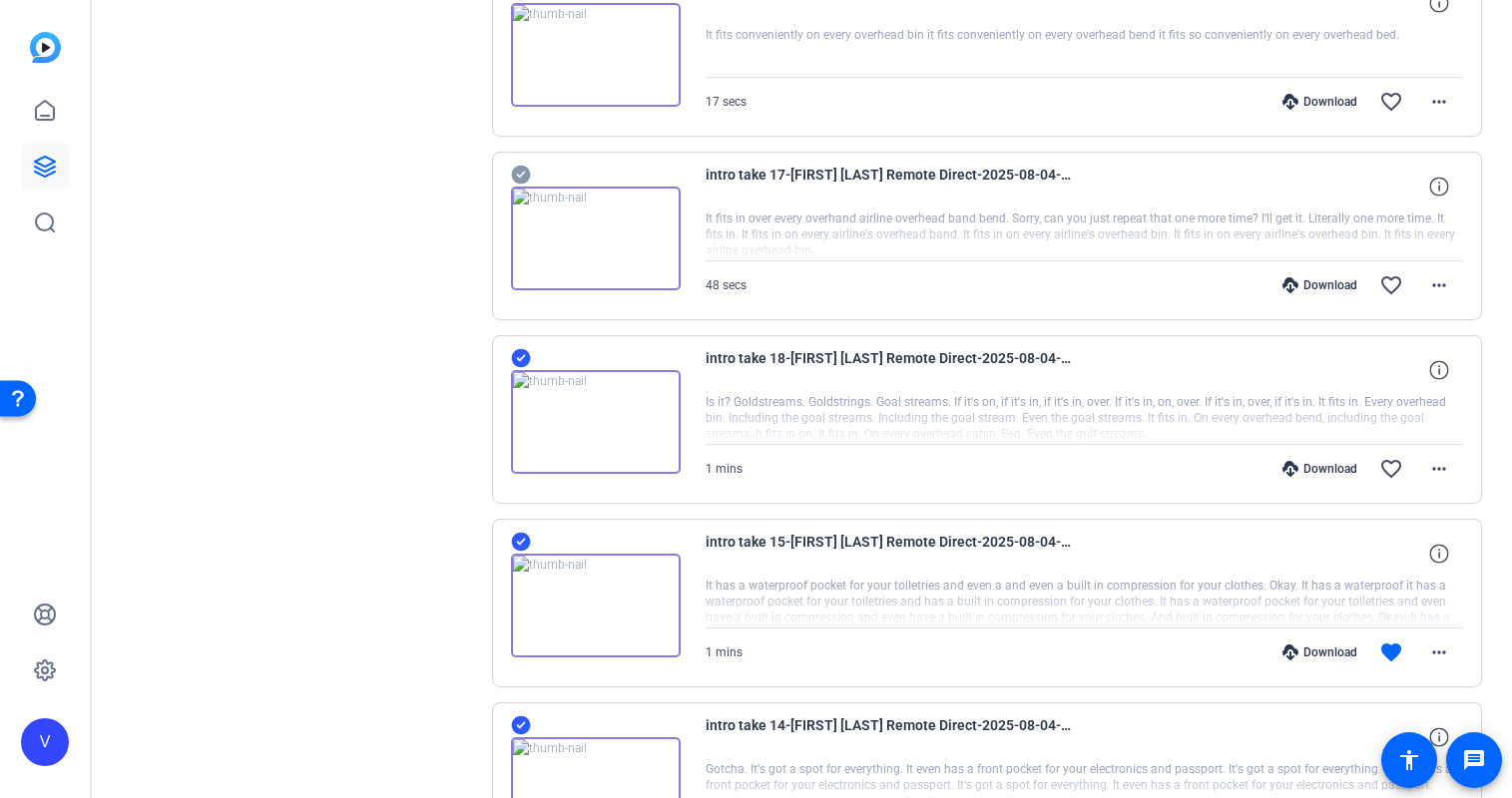 scroll, scrollTop: 8189, scrollLeft: 0, axis: vertical 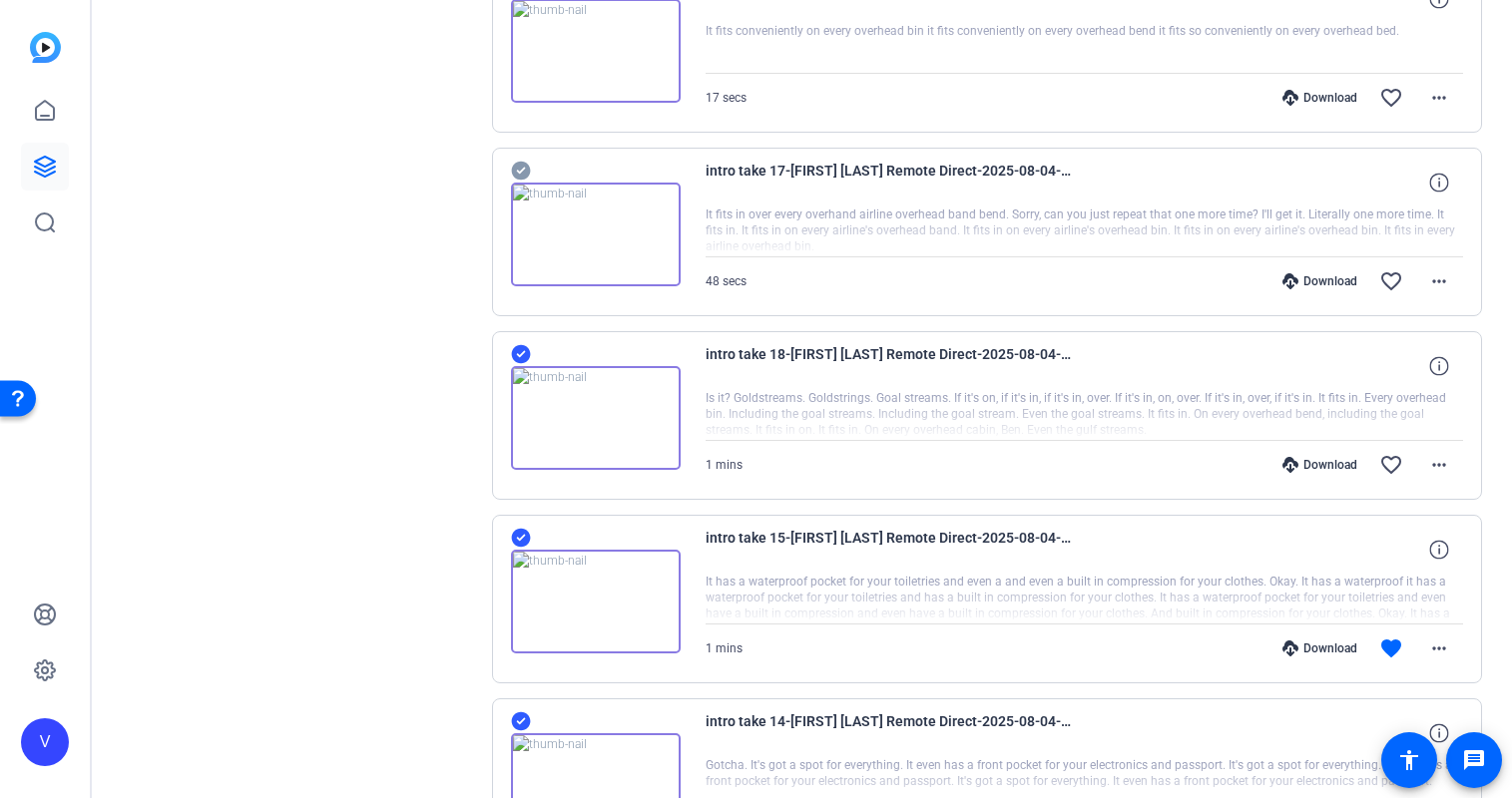 click 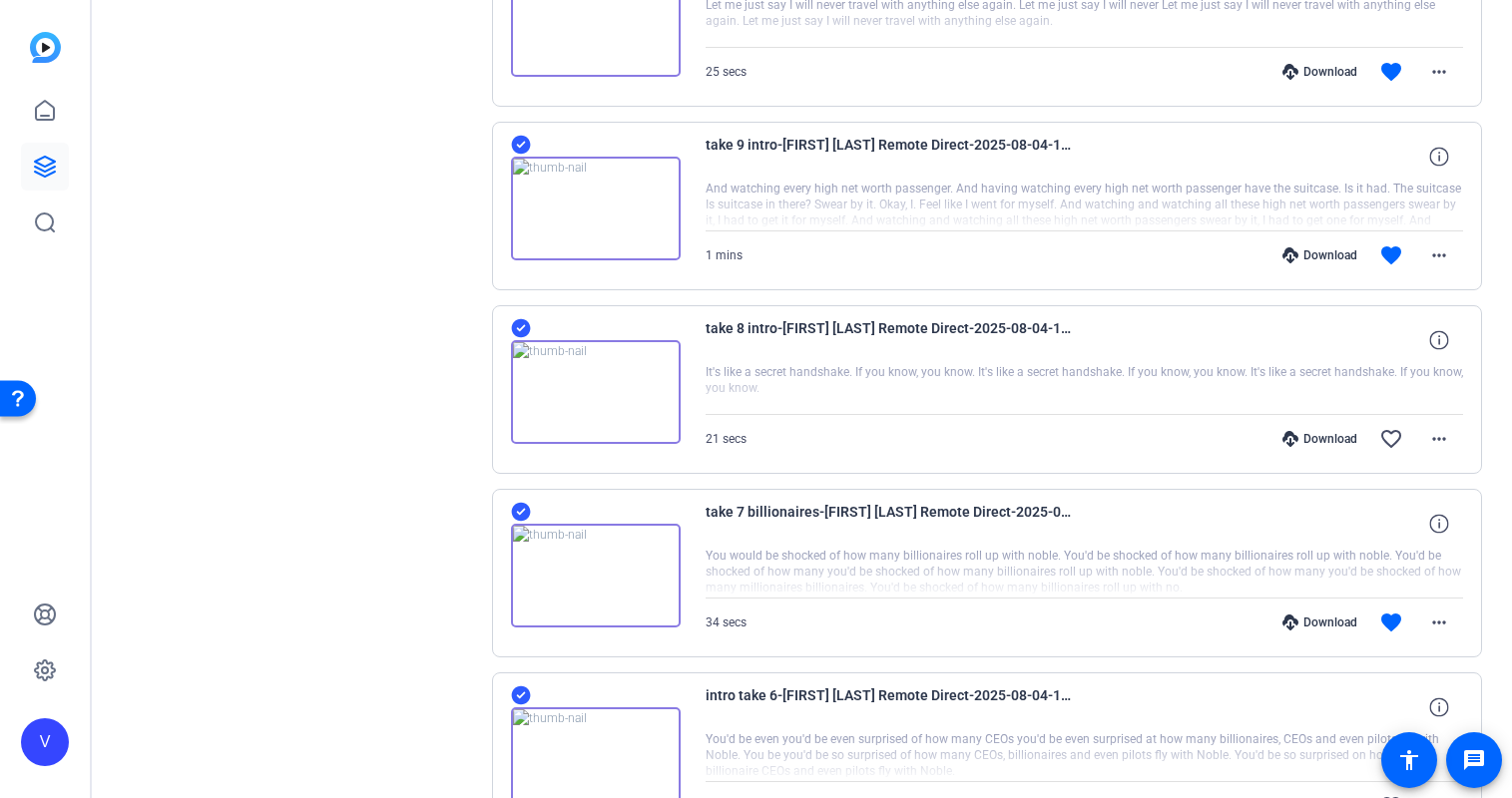 scroll, scrollTop: 9320, scrollLeft: 0, axis: vertical 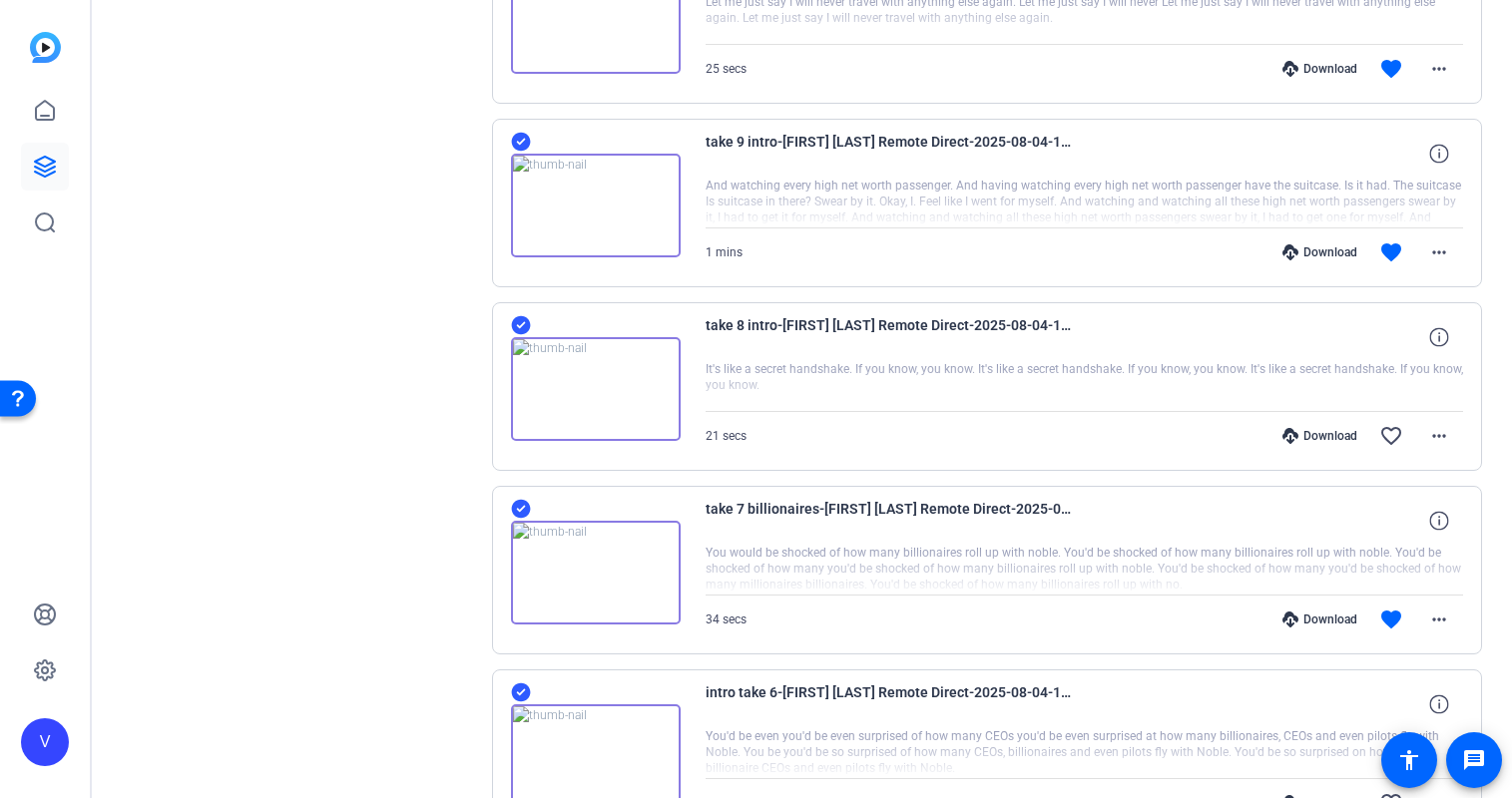 click 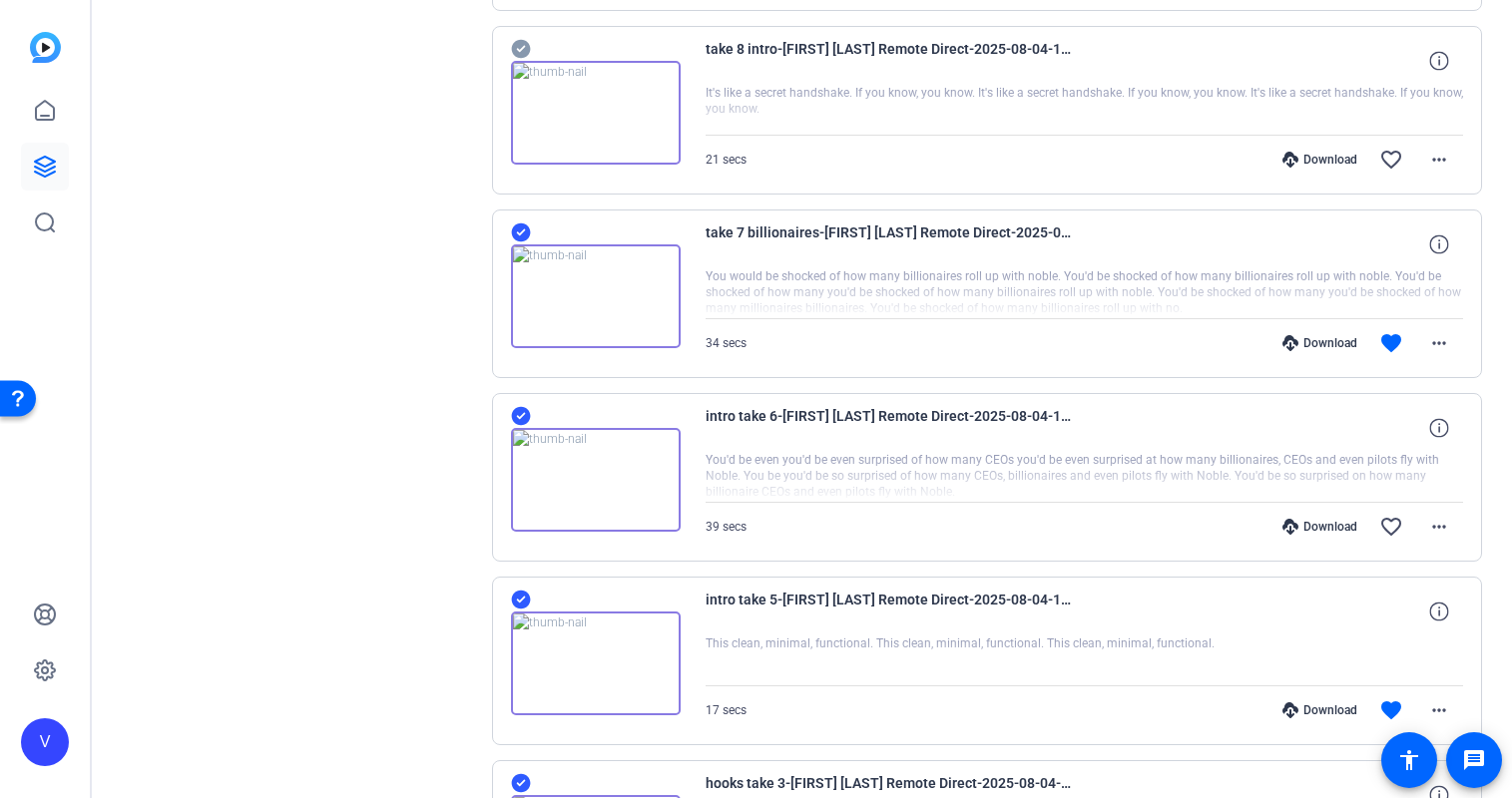 scroll, scrollTop: 9606, scrollLeft: 0, axis: vertical 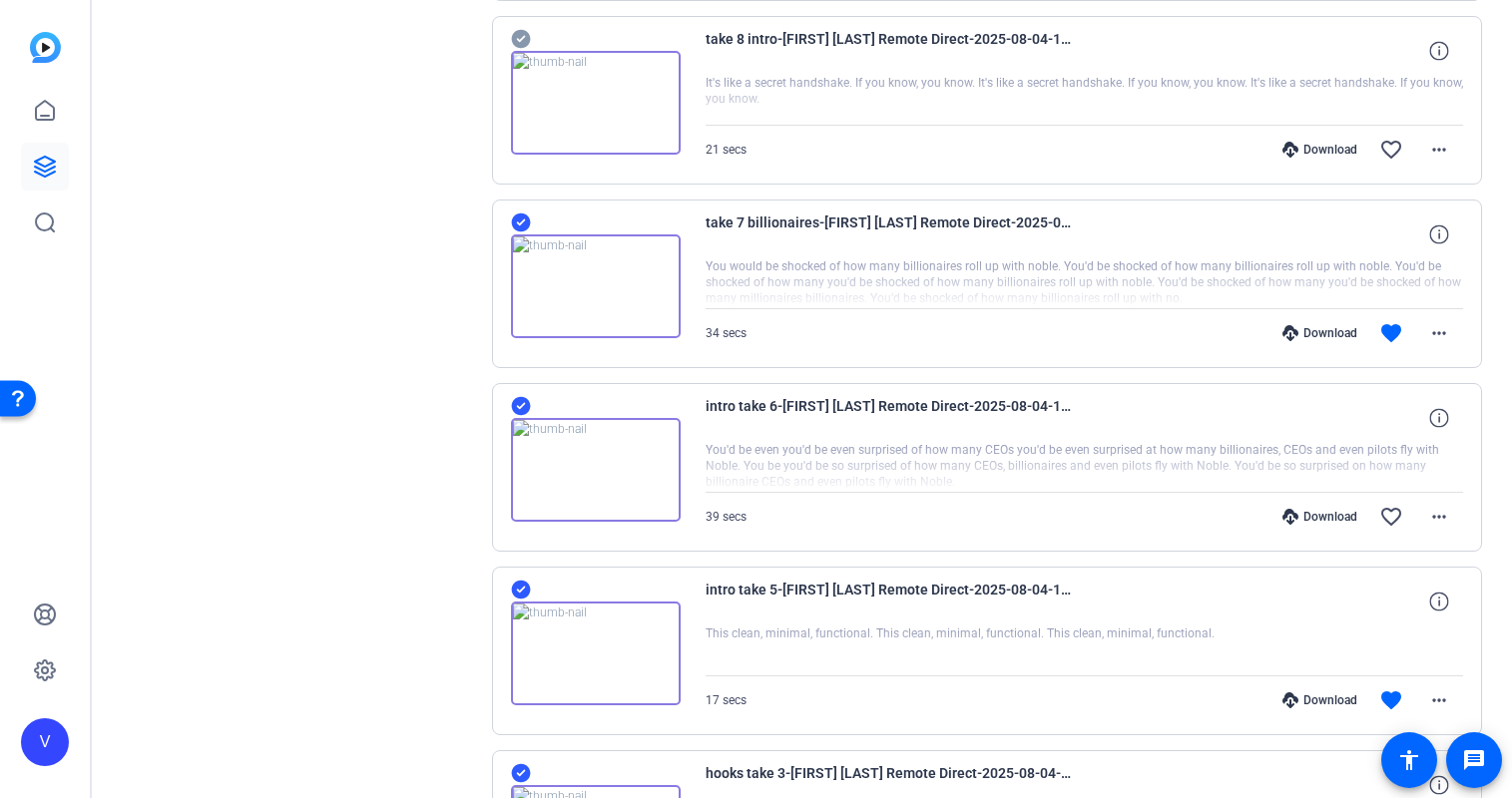 click 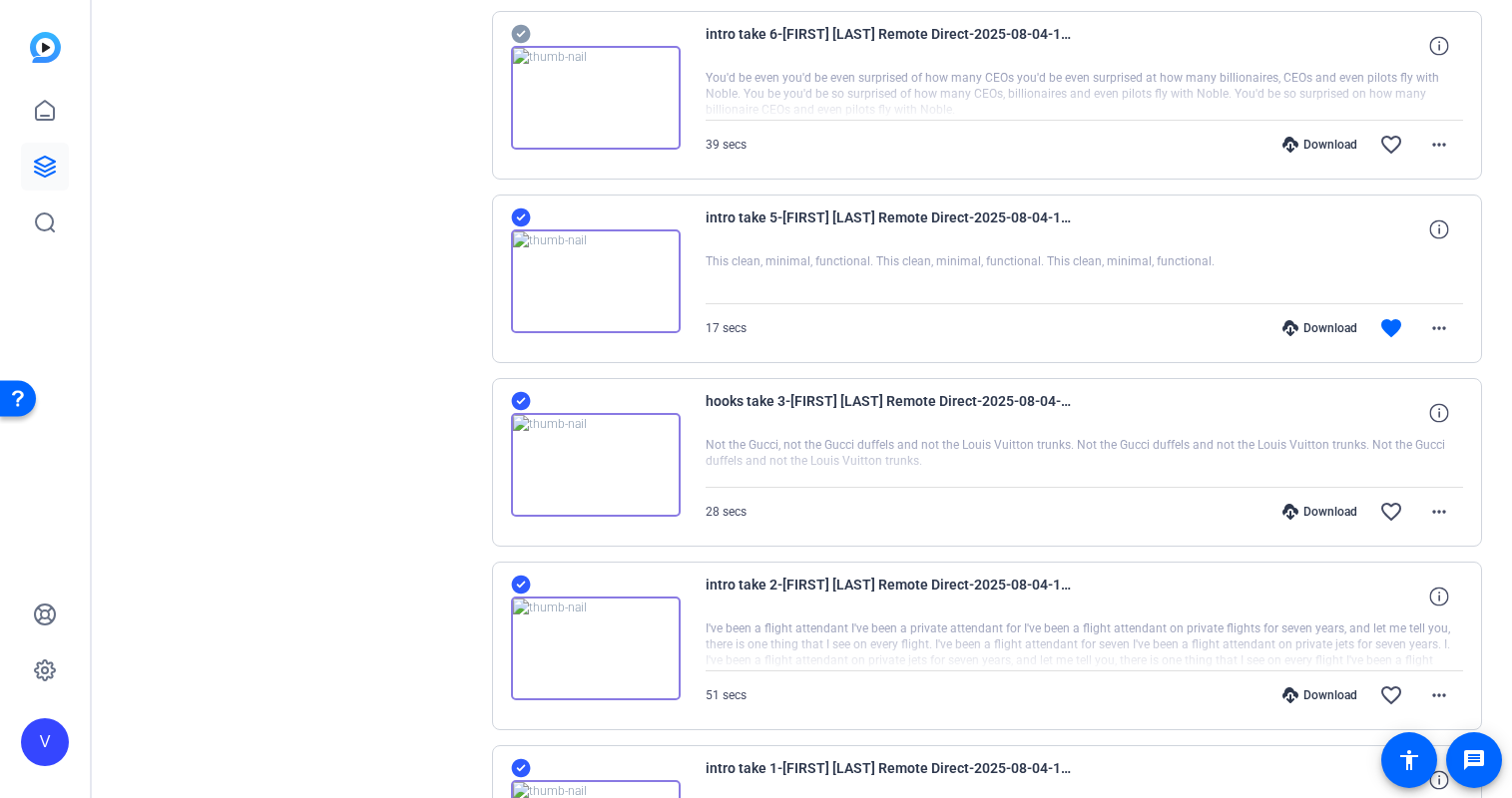 scroll, scrollTop: 9979, scrollLeft: 0, axis: vertical 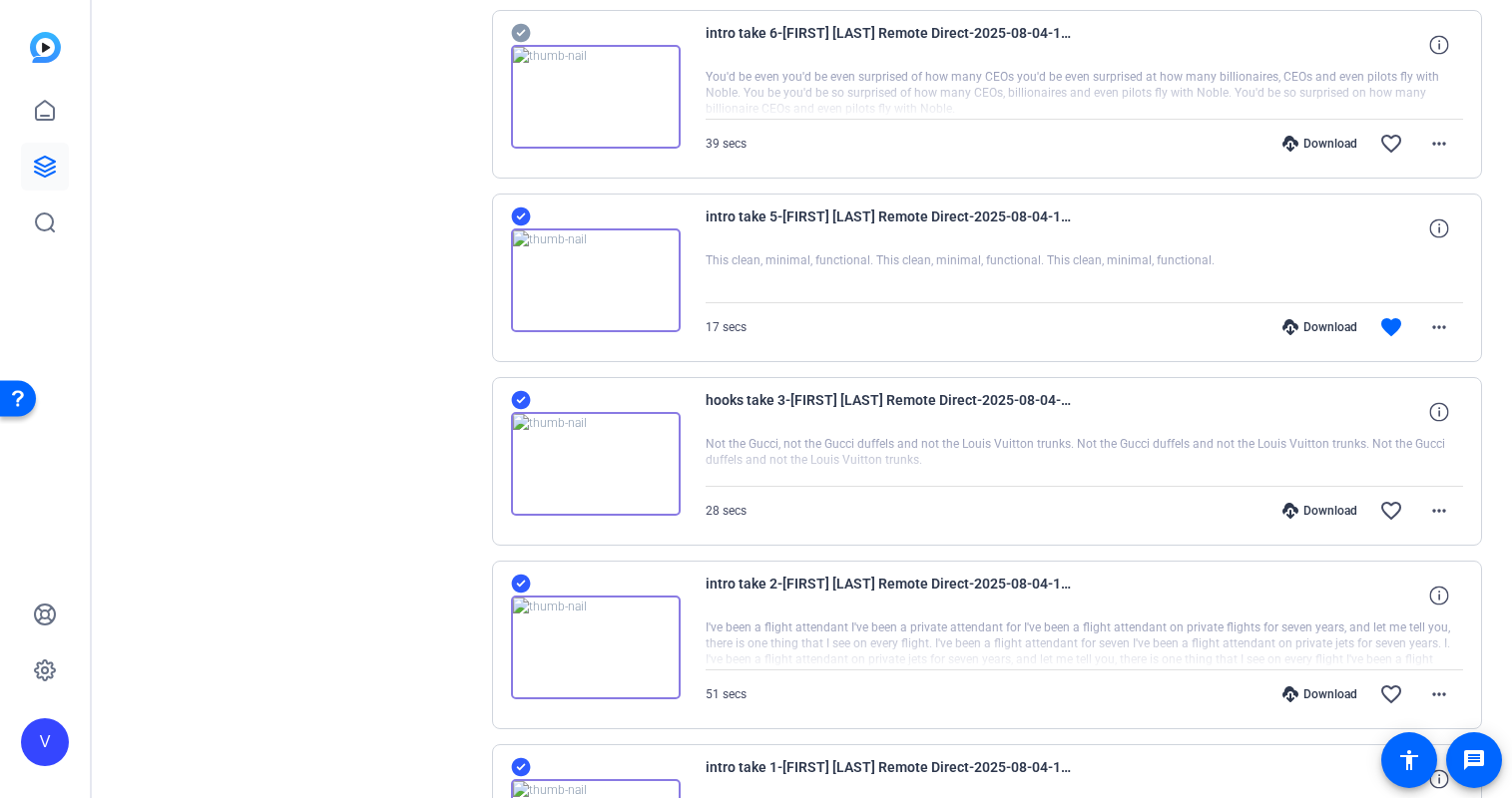 click 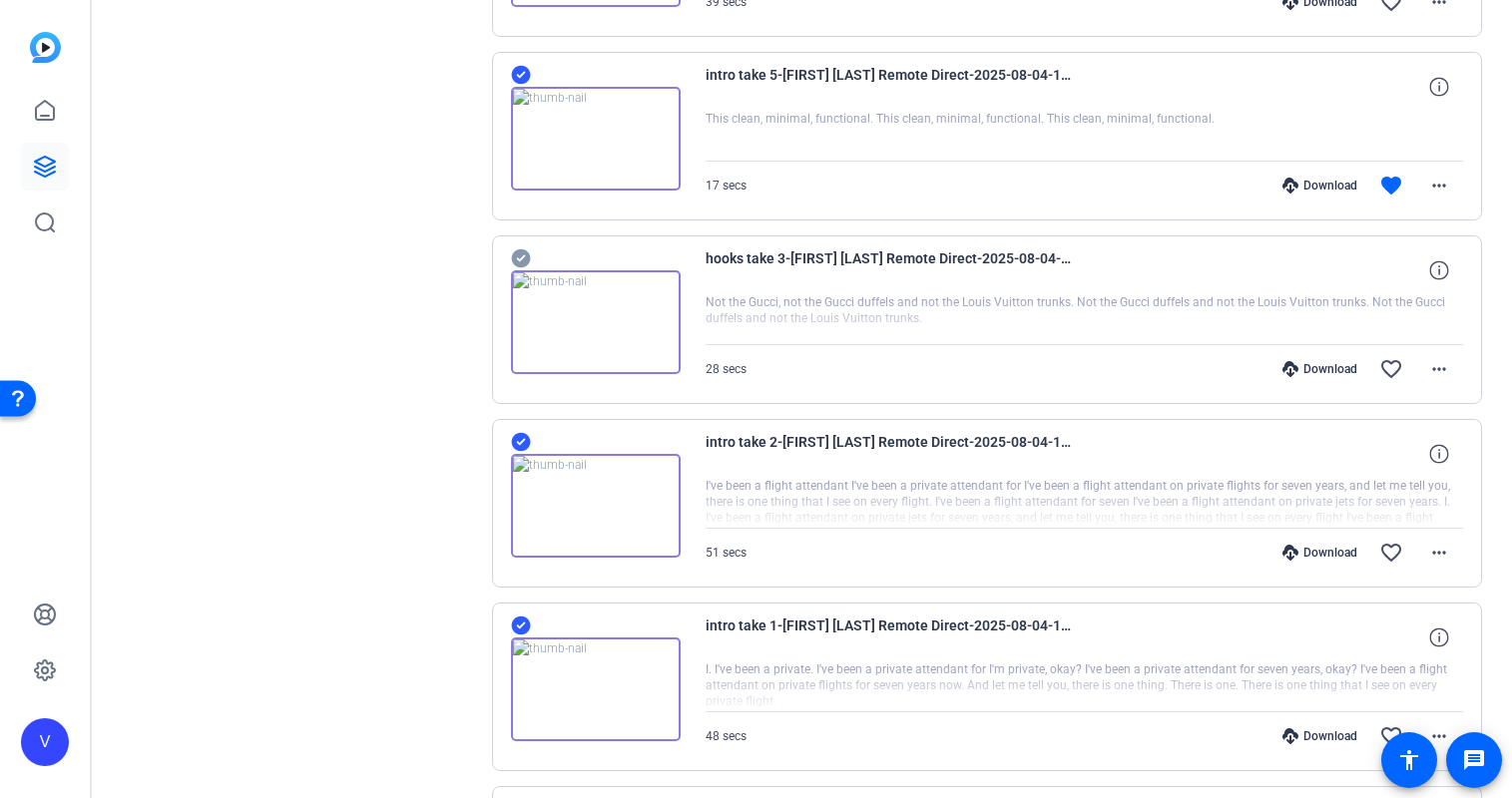 scroll, scrollTop: 10145, scrollLeft: 0, axis: vertical 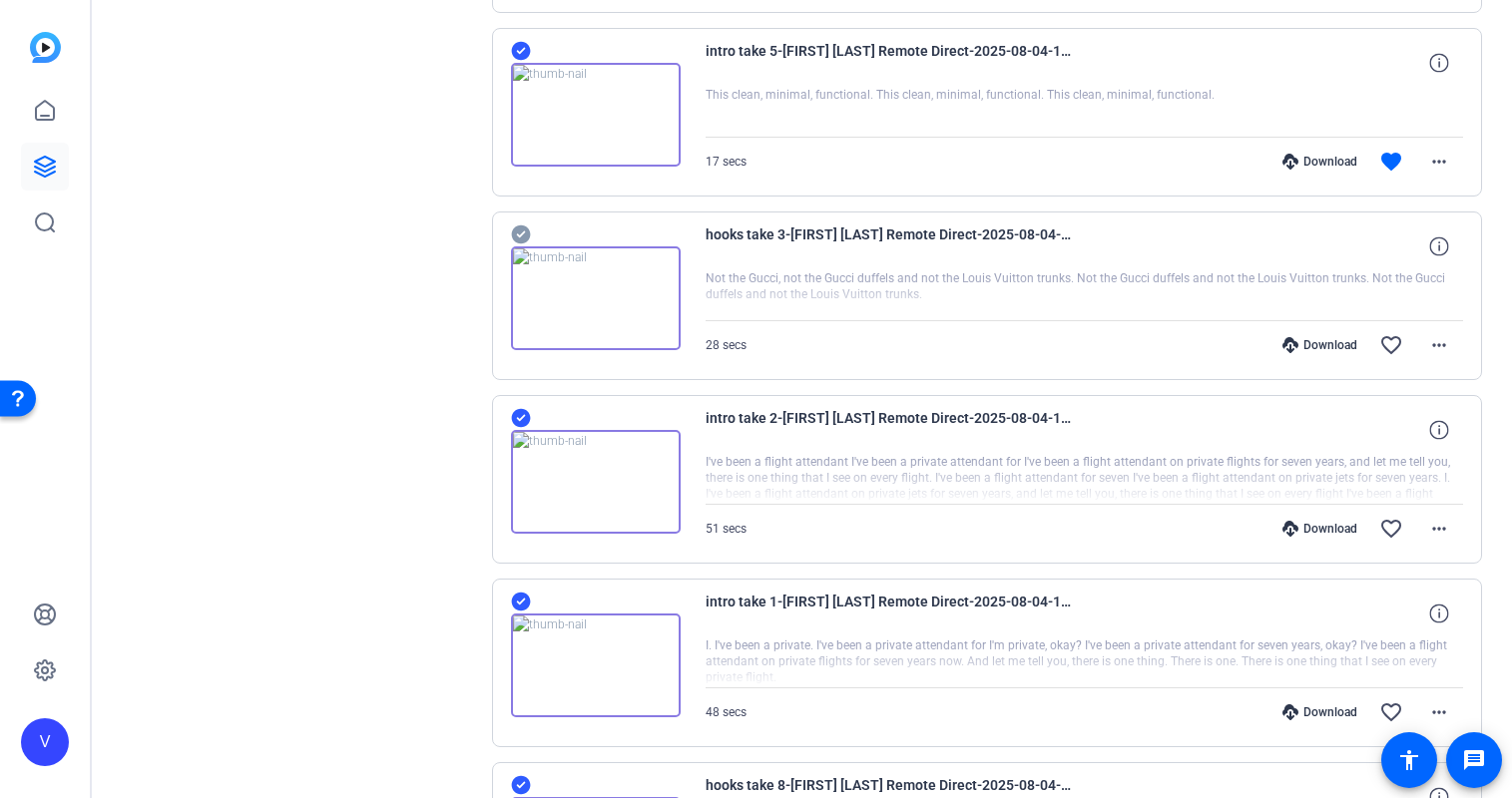 click 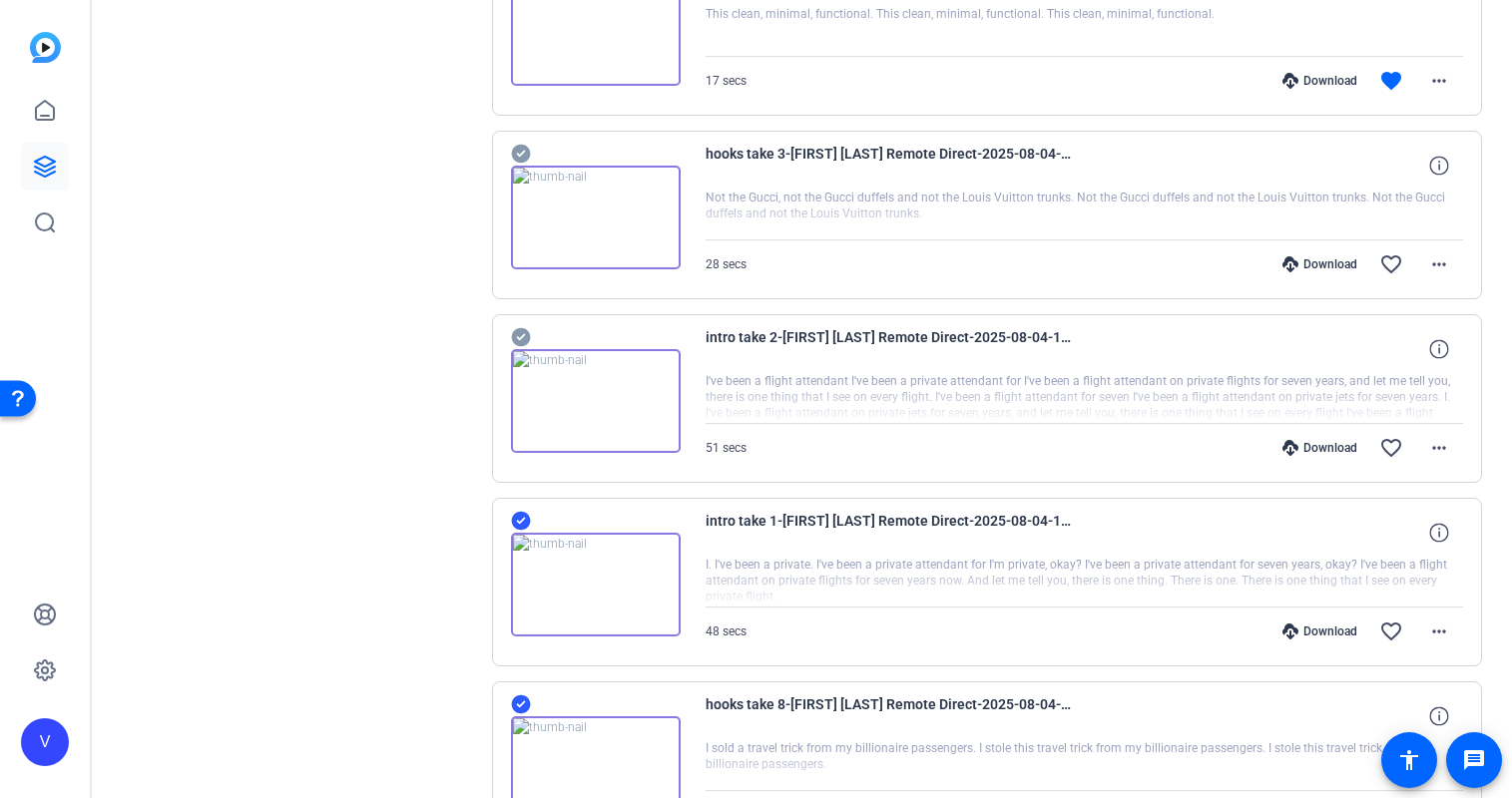 scroll, scrollTop: 10261, scrollLeft: 0, axis: vertical 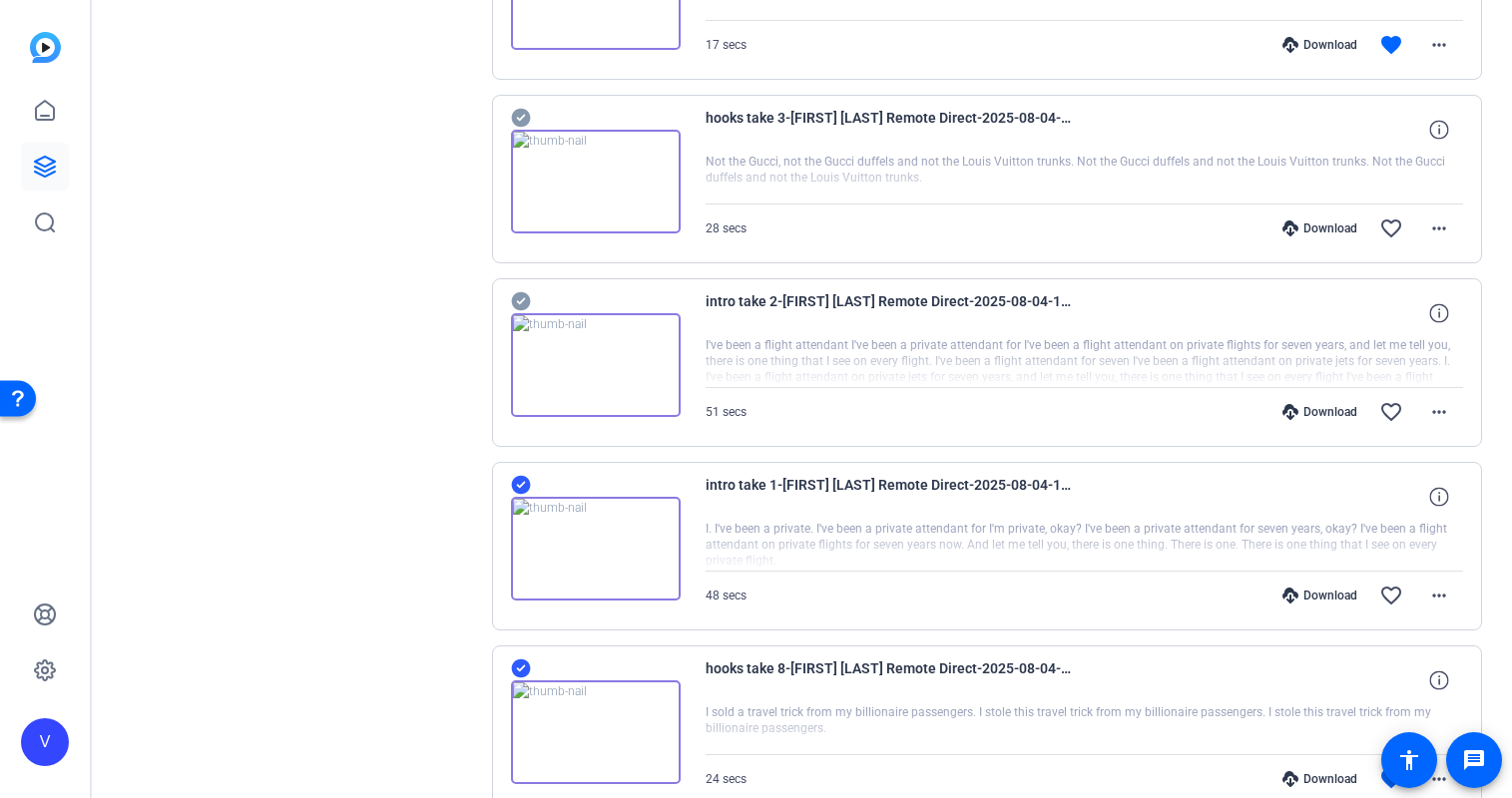 click 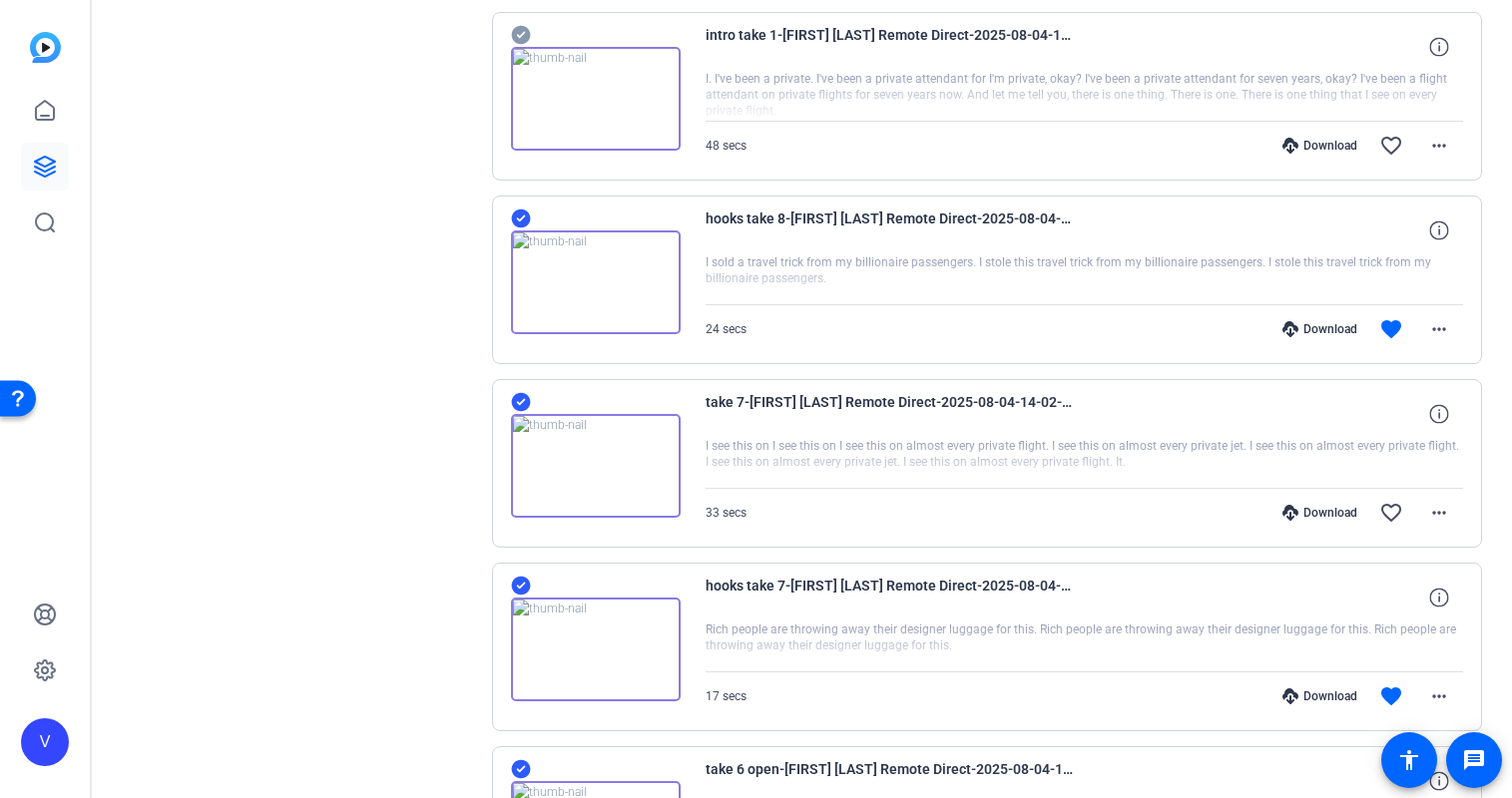 scroll, scrollTop: 10745, scrollLeft: 0, axis: vertical 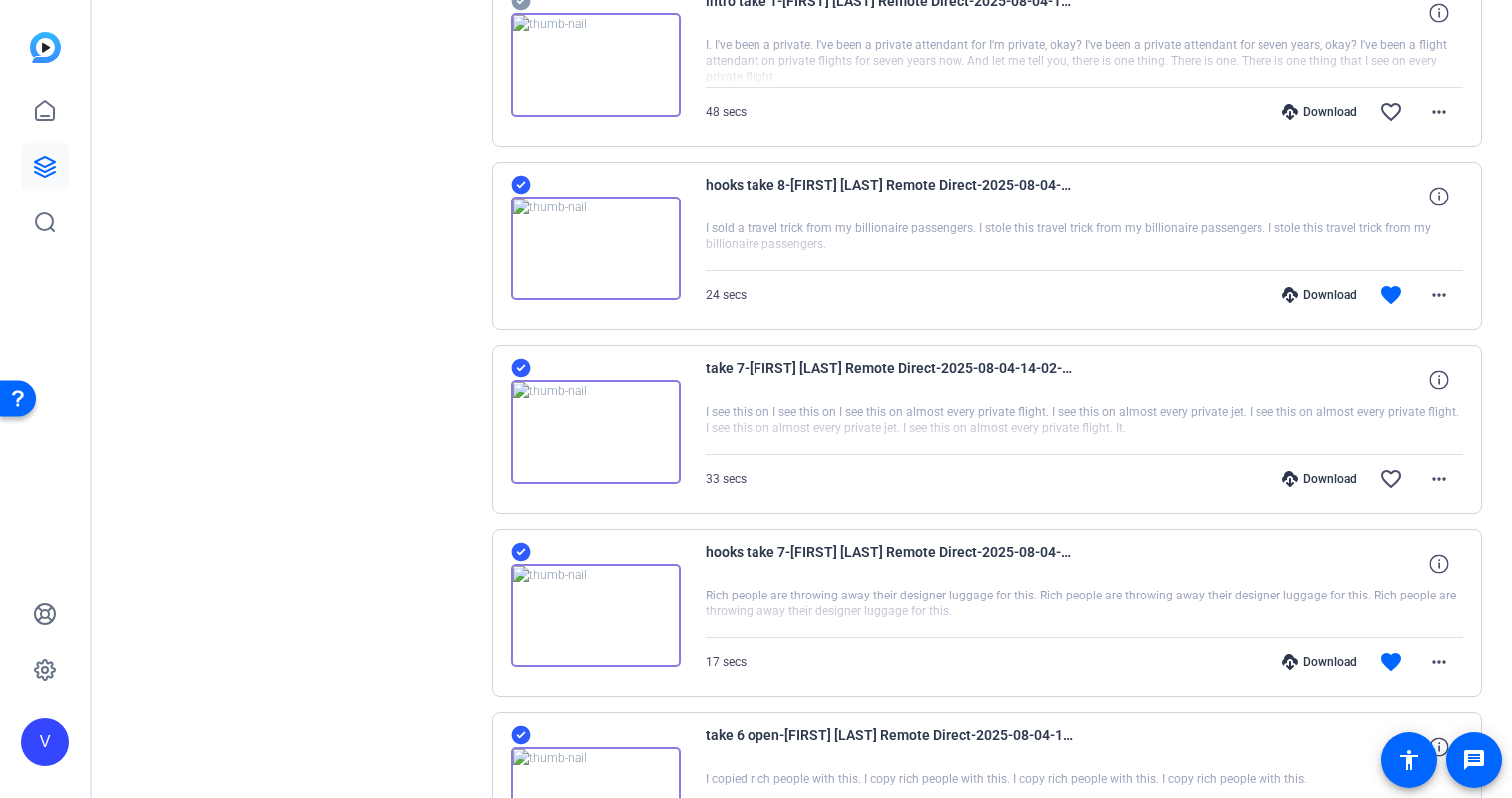 click 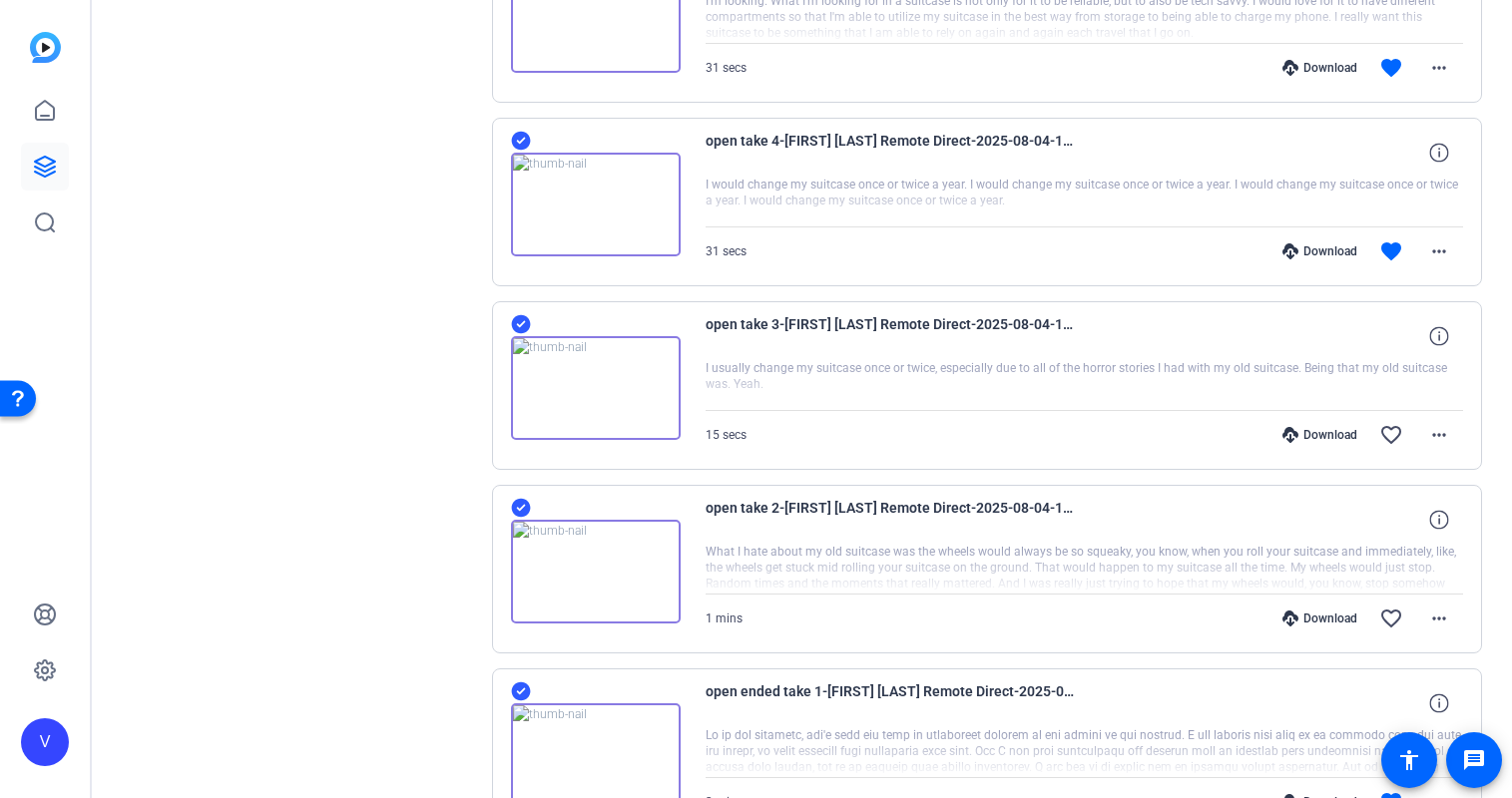 scroll, scrollTop: 12472, scrollLeft: 0, axis: vertical 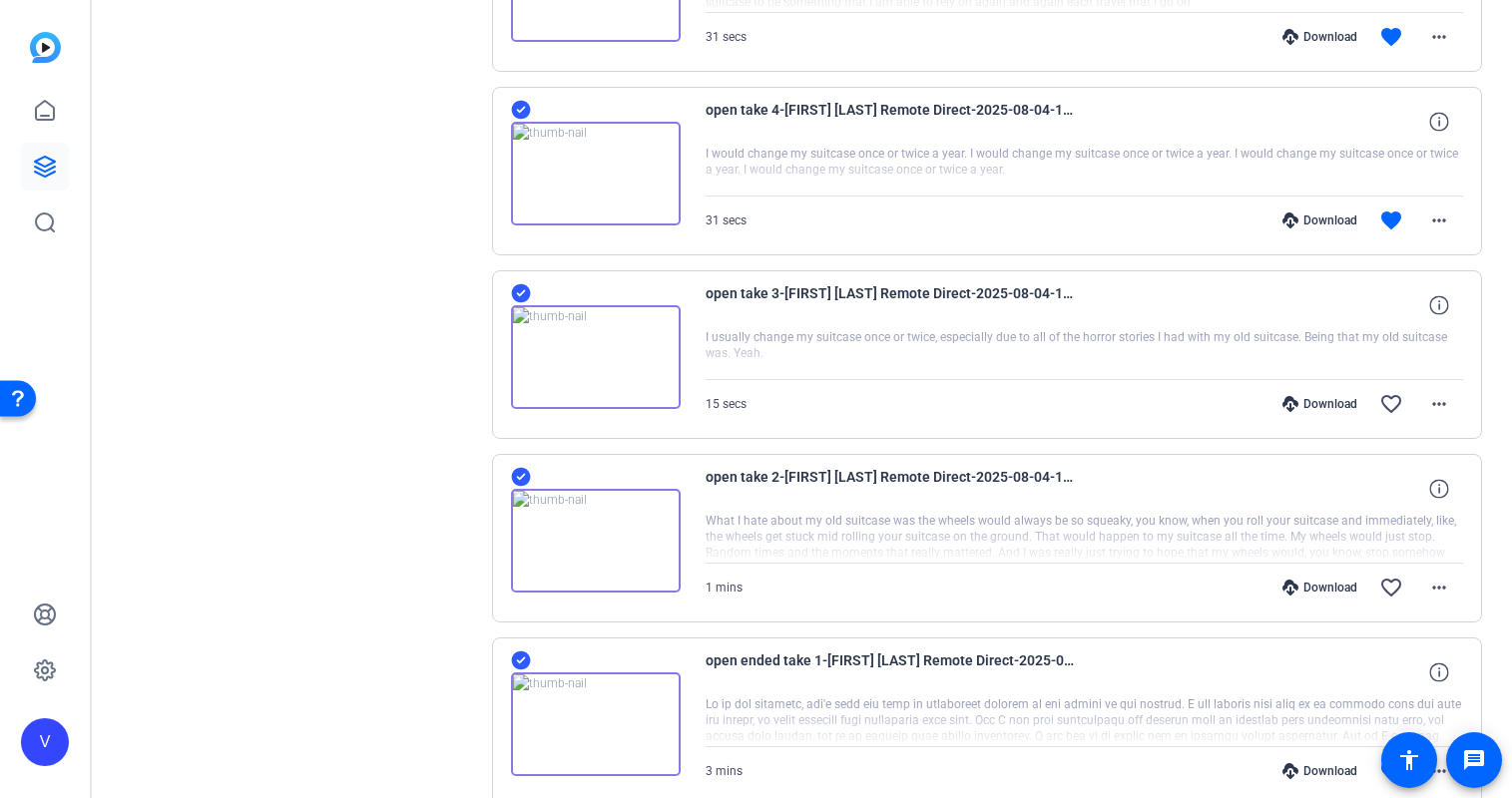 click 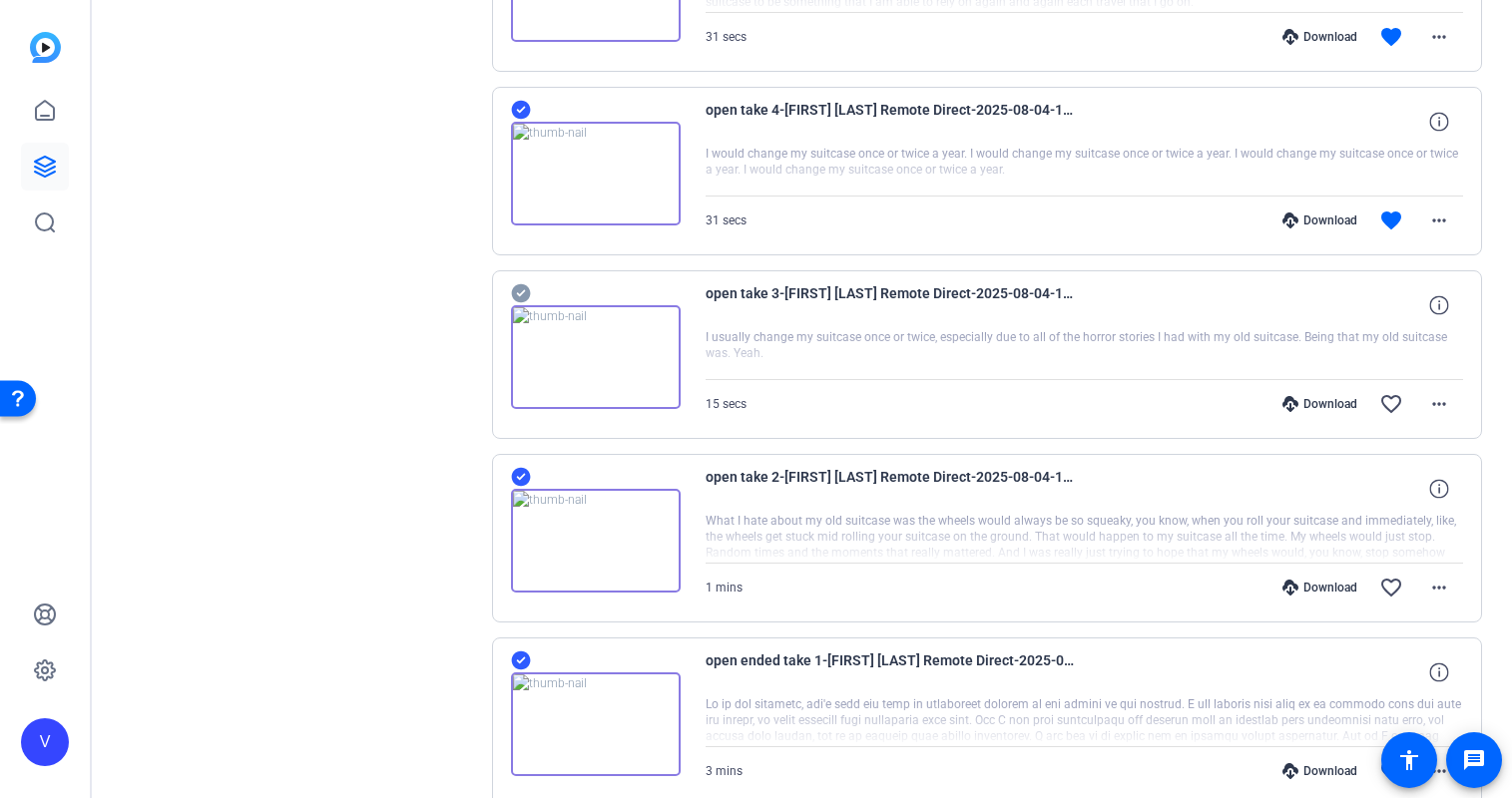 scroll, scrollTop: 12568, scrollLeft: 0, axis: vertical 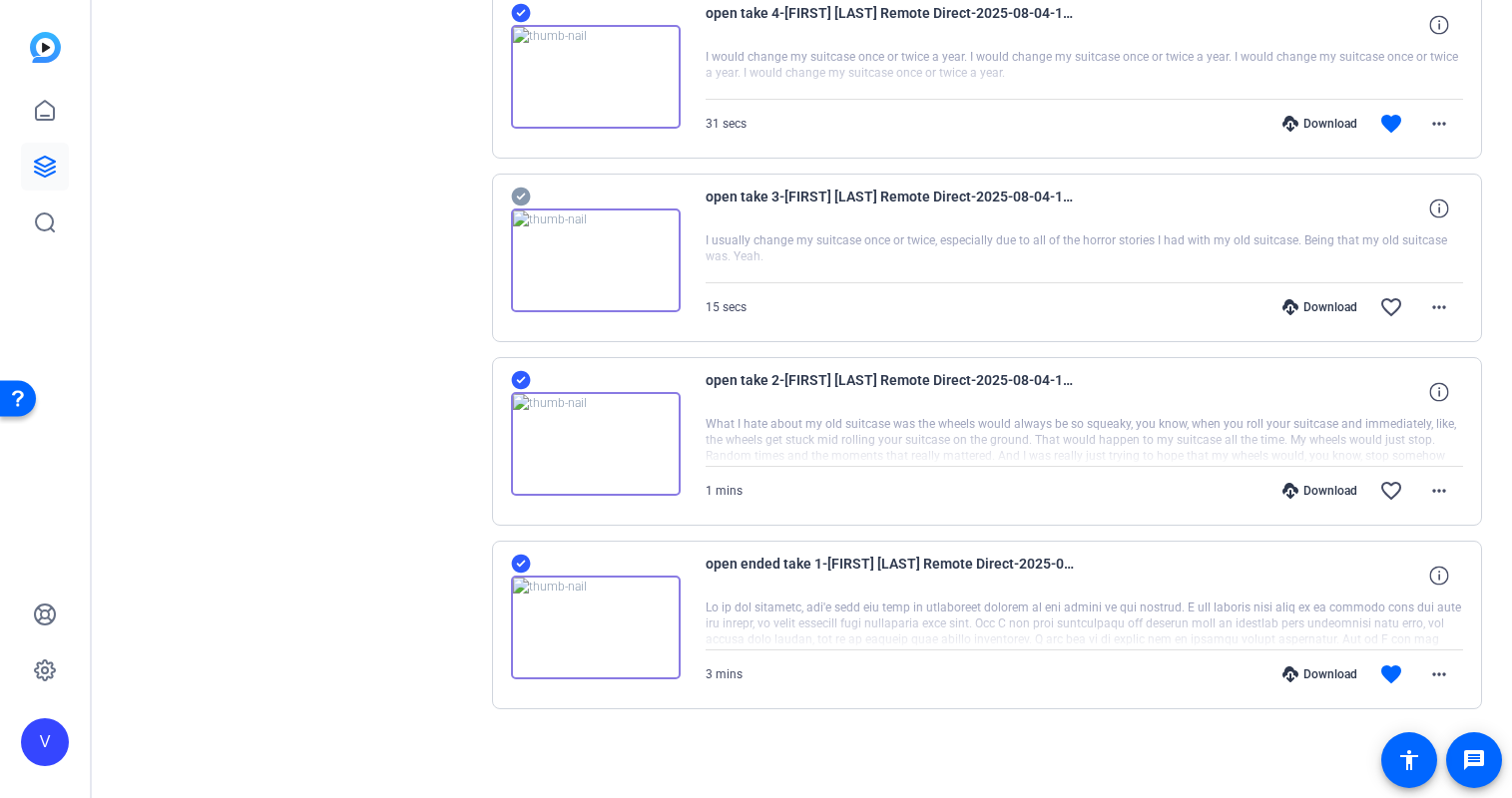 click 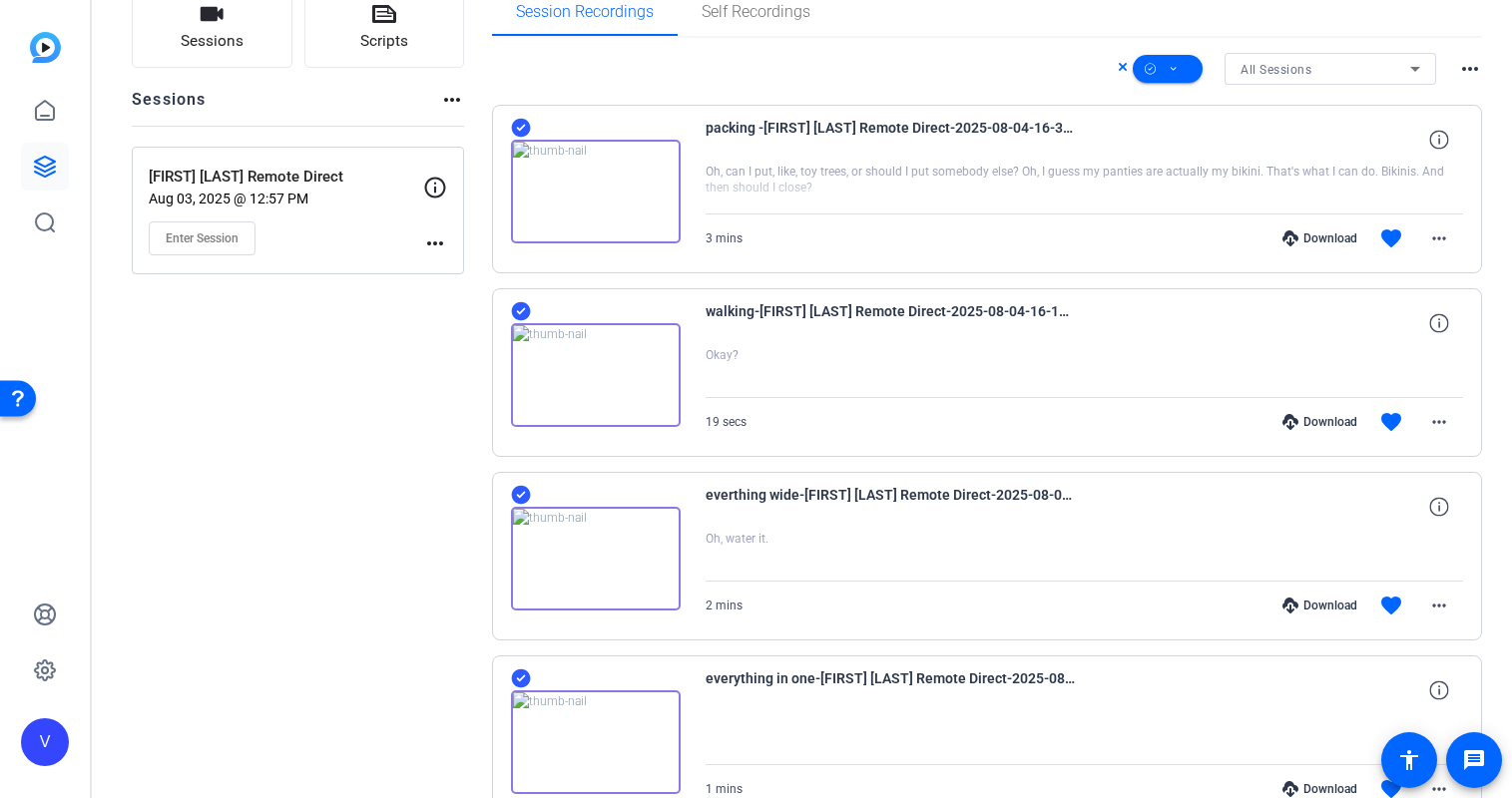 scroll, scrollTop: 0, scrollLeft: 0, axis: both 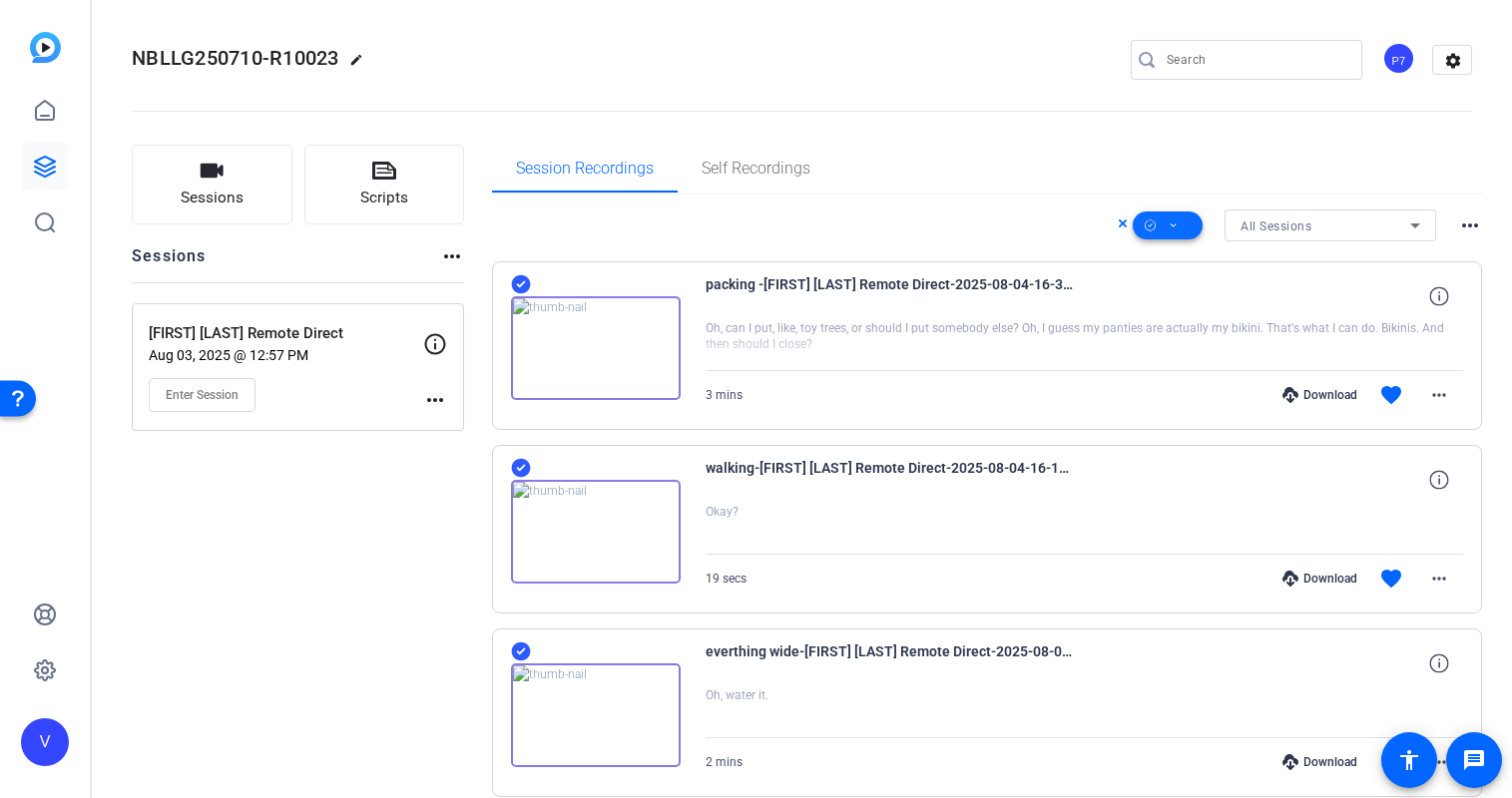 click at bounding box center [1168, 225] 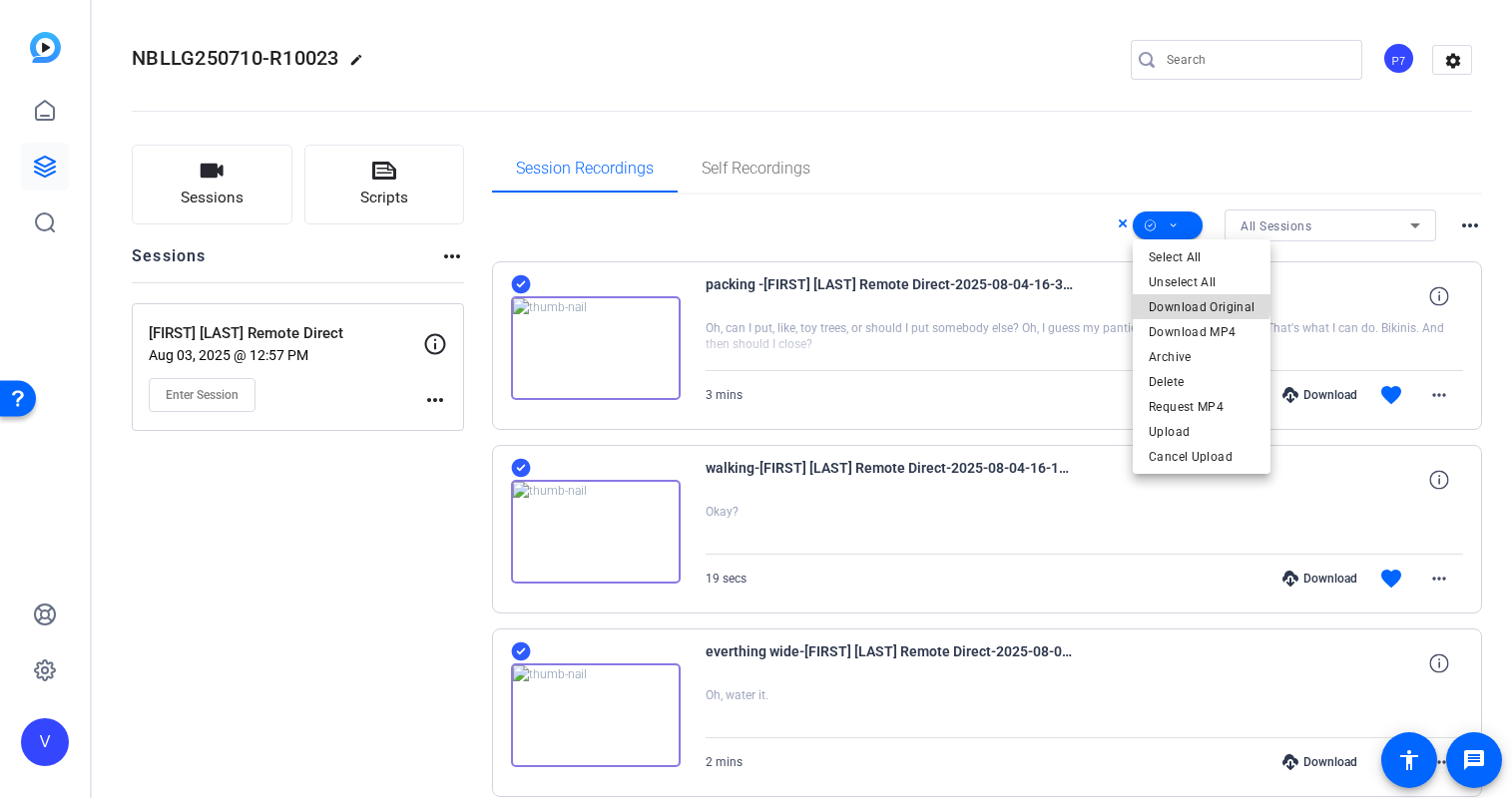 click on "Download Original" at bounding box center [1202, 307] 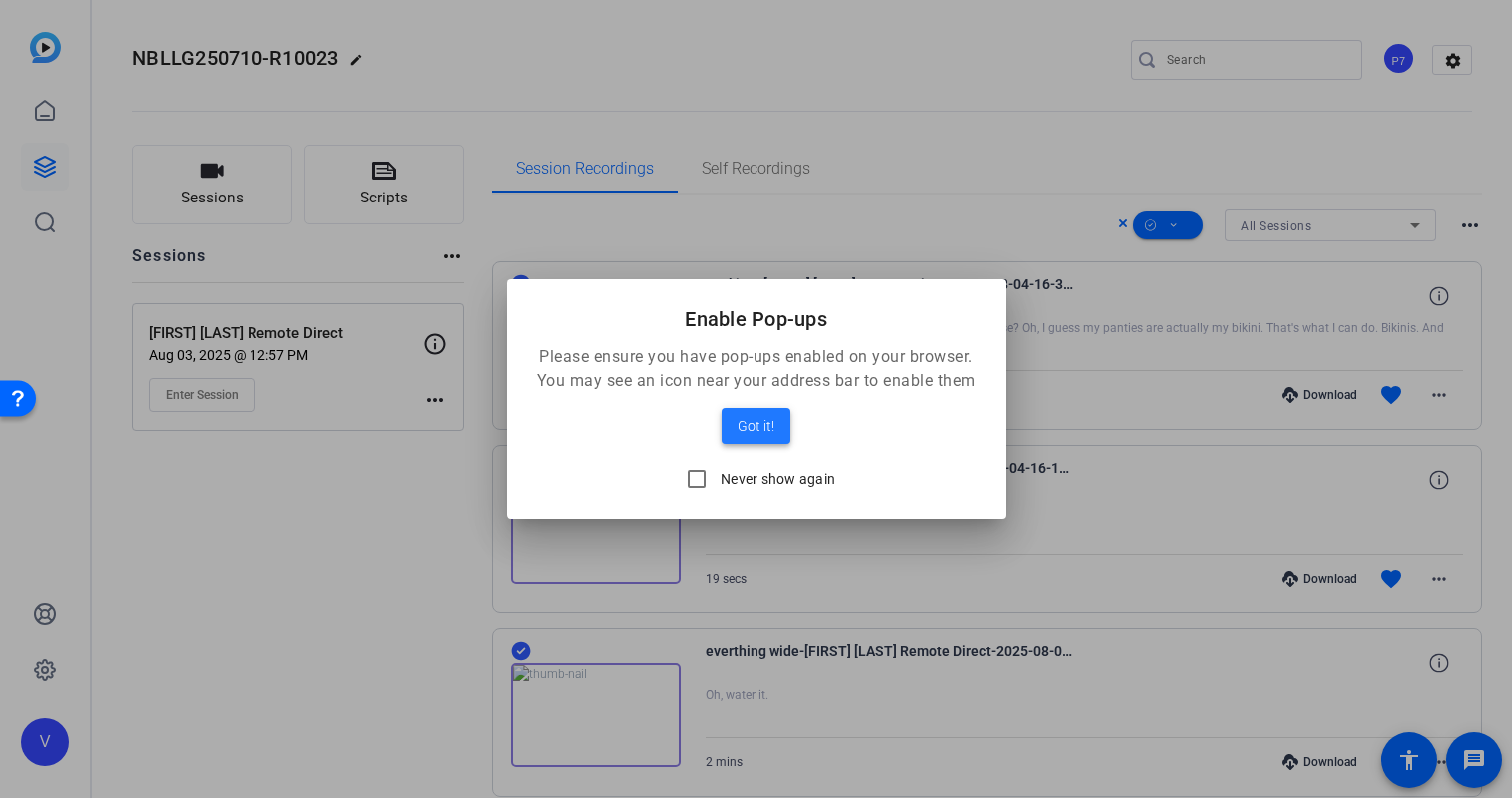 click on "Got it!" at bounding box center (756, 426) 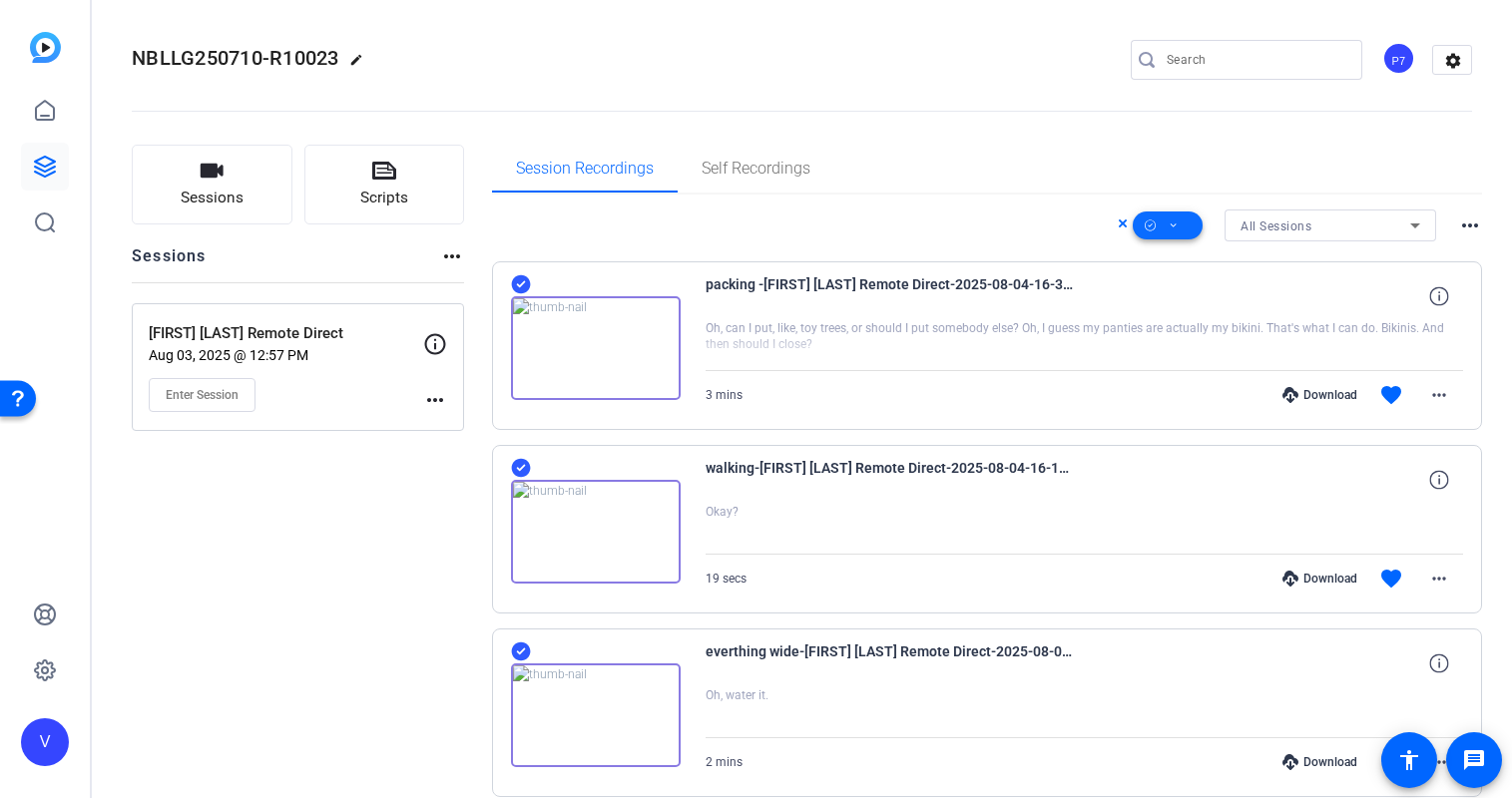 click 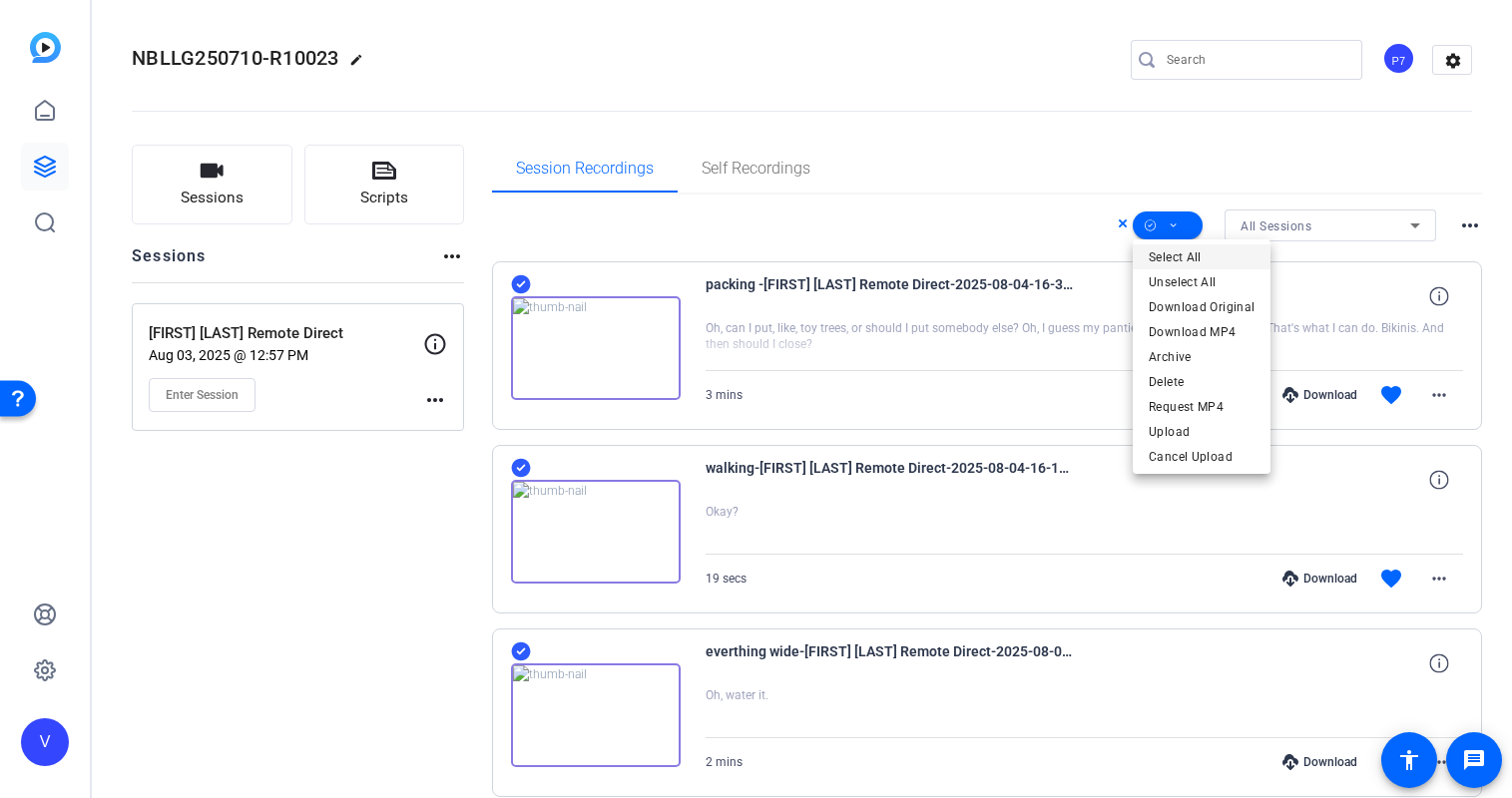 click on "Select All" at bounding box center [1202, 257] 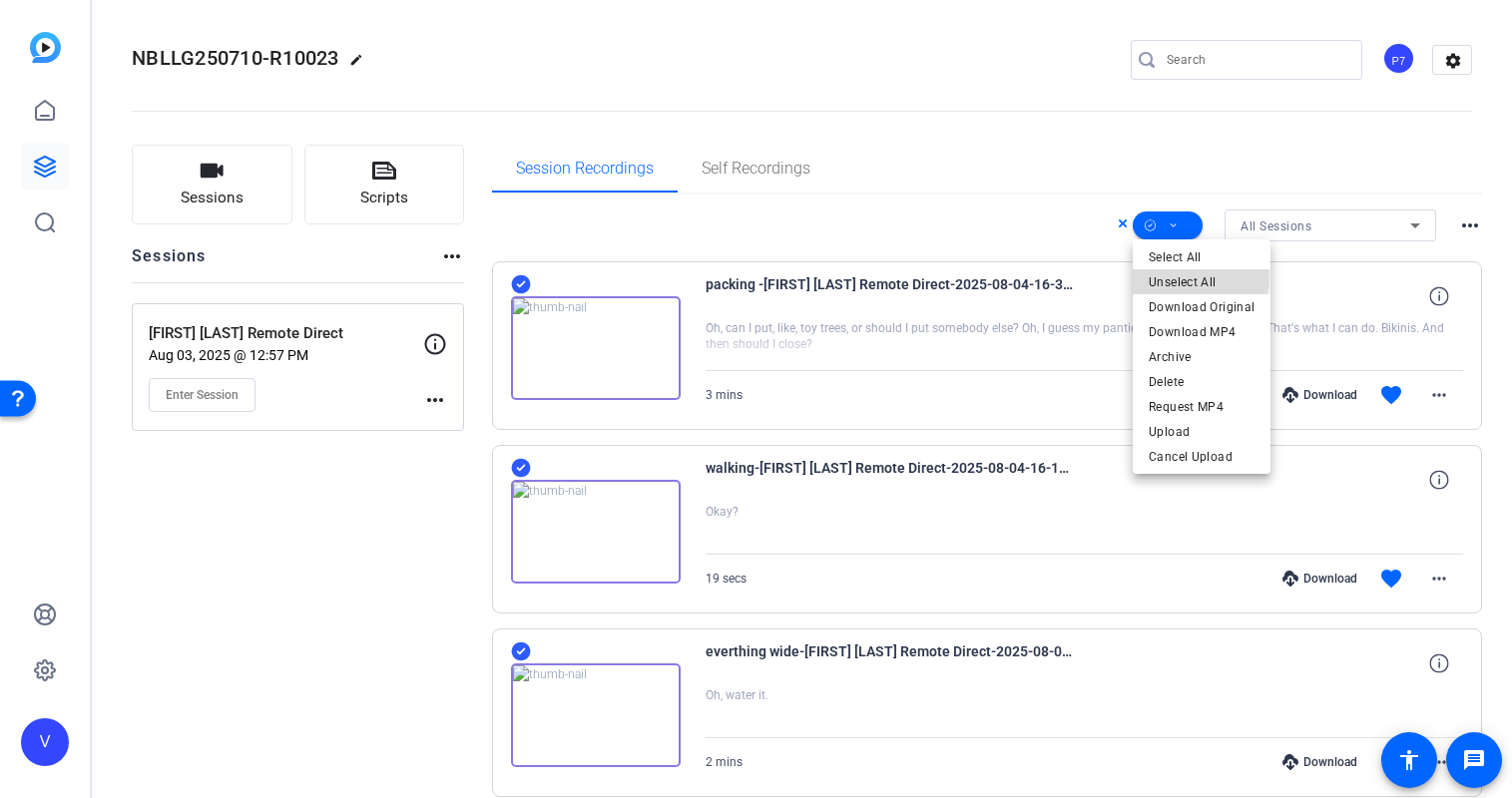 click on "Unselect All" at bounding box center [1202, 282] 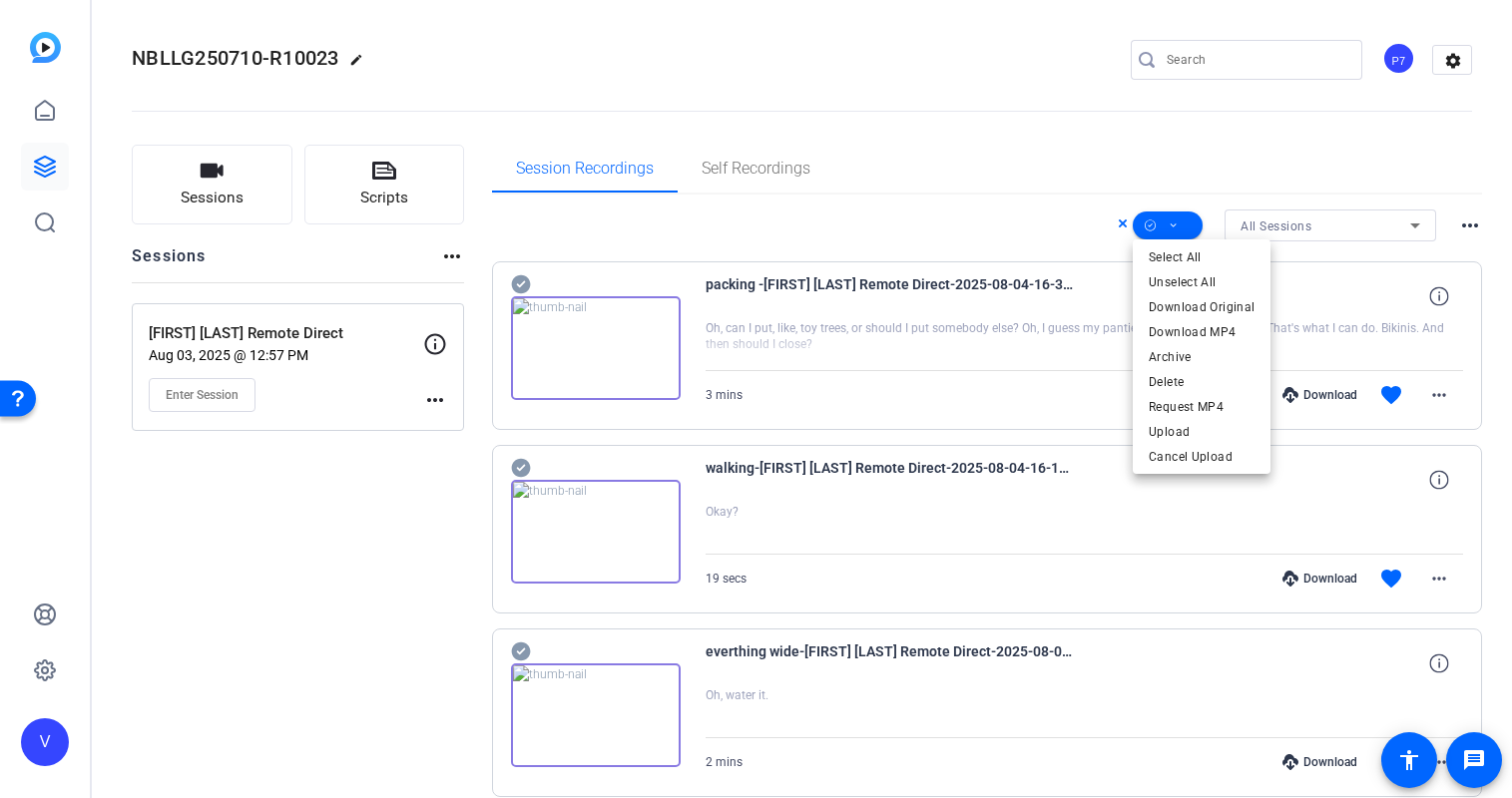 click at bounding box center [756, 399] 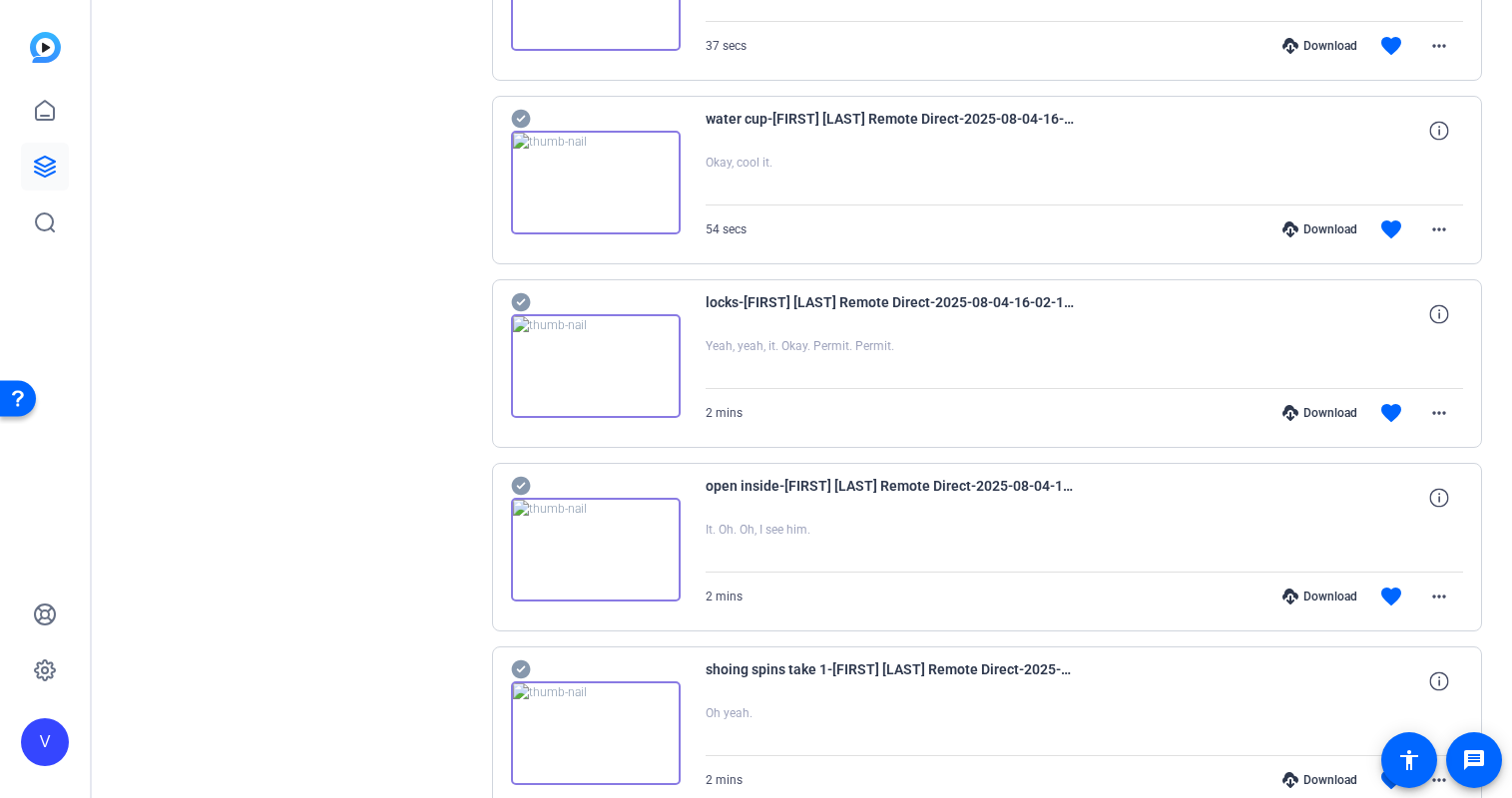 scroll, scrollTop: 1451, scrollLeft: 0, axis: vertical 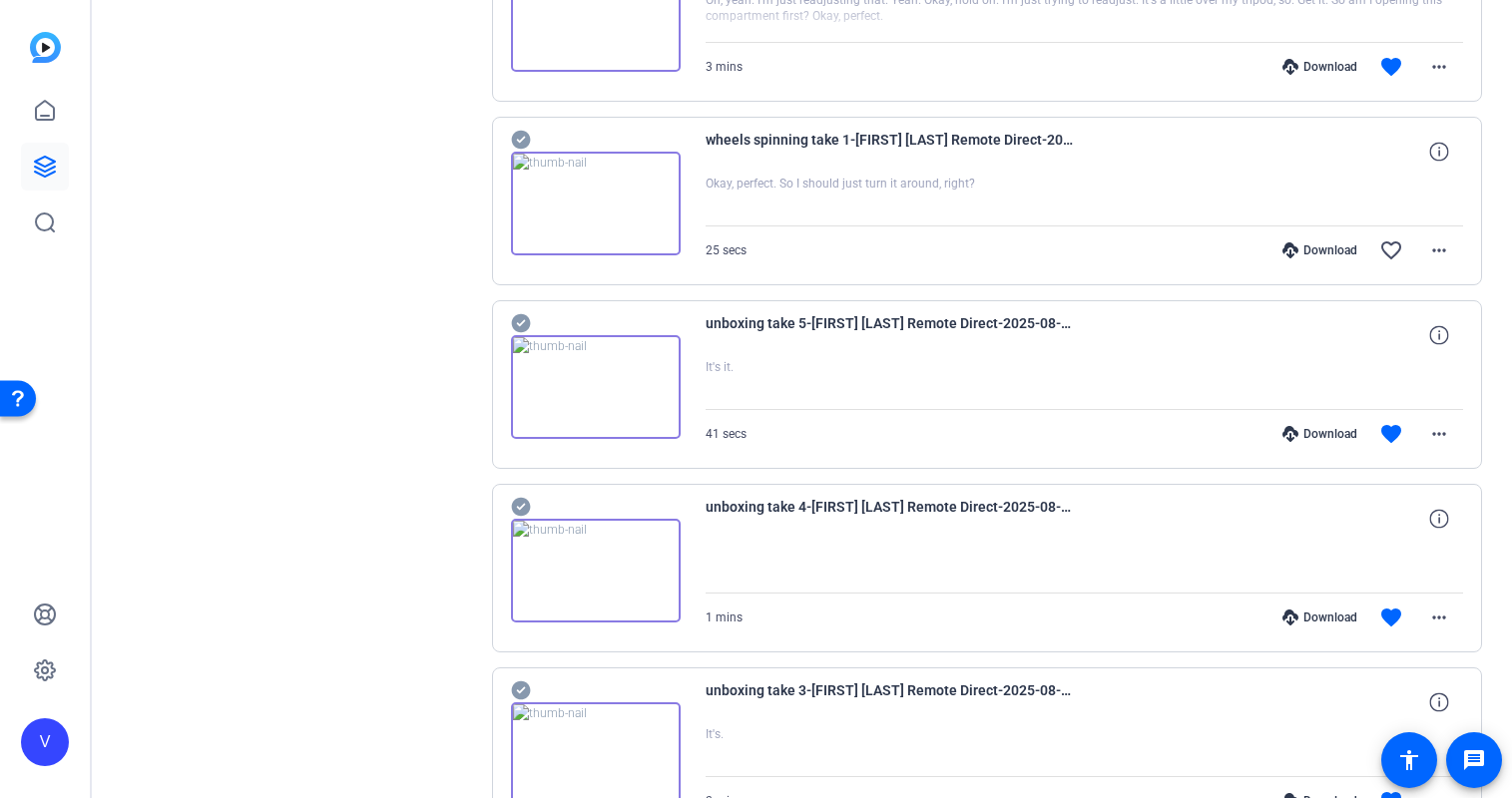 click 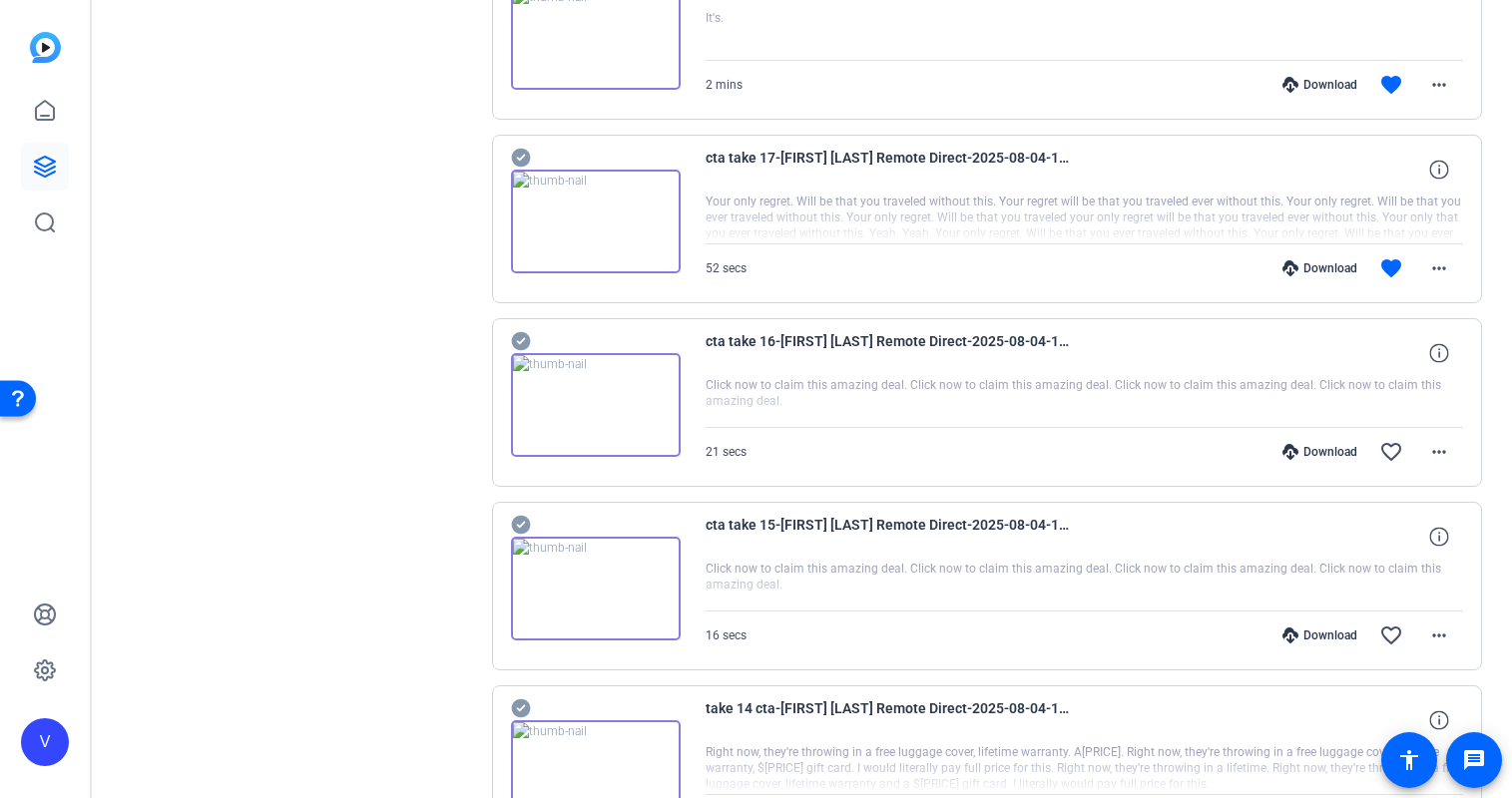 scroll, scrollTop: 3070, scrollLeft: 0, axis: vertical 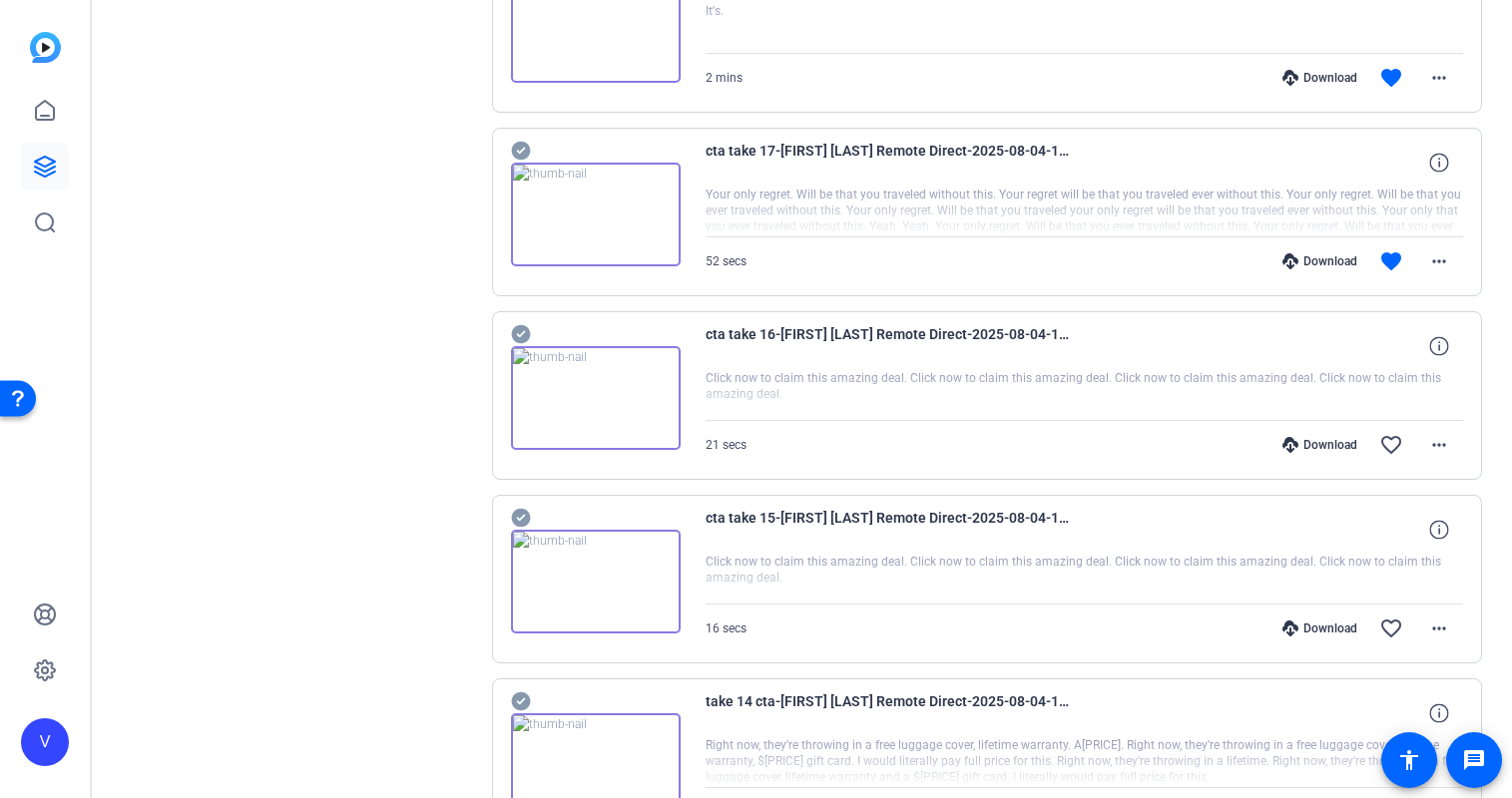 click 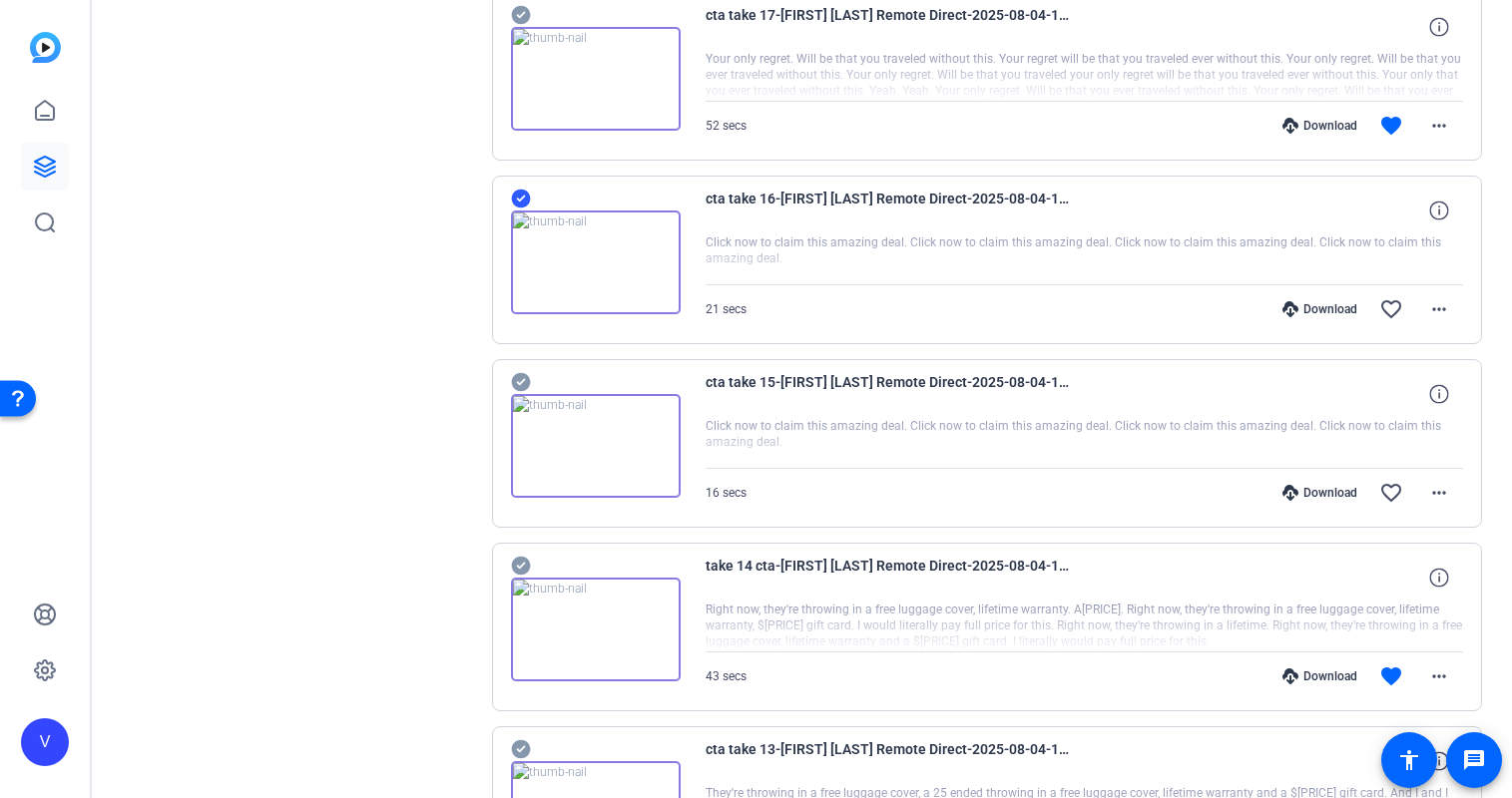 scroll, scrollTop: 3209, scrollLeft: 0, axis: vertical 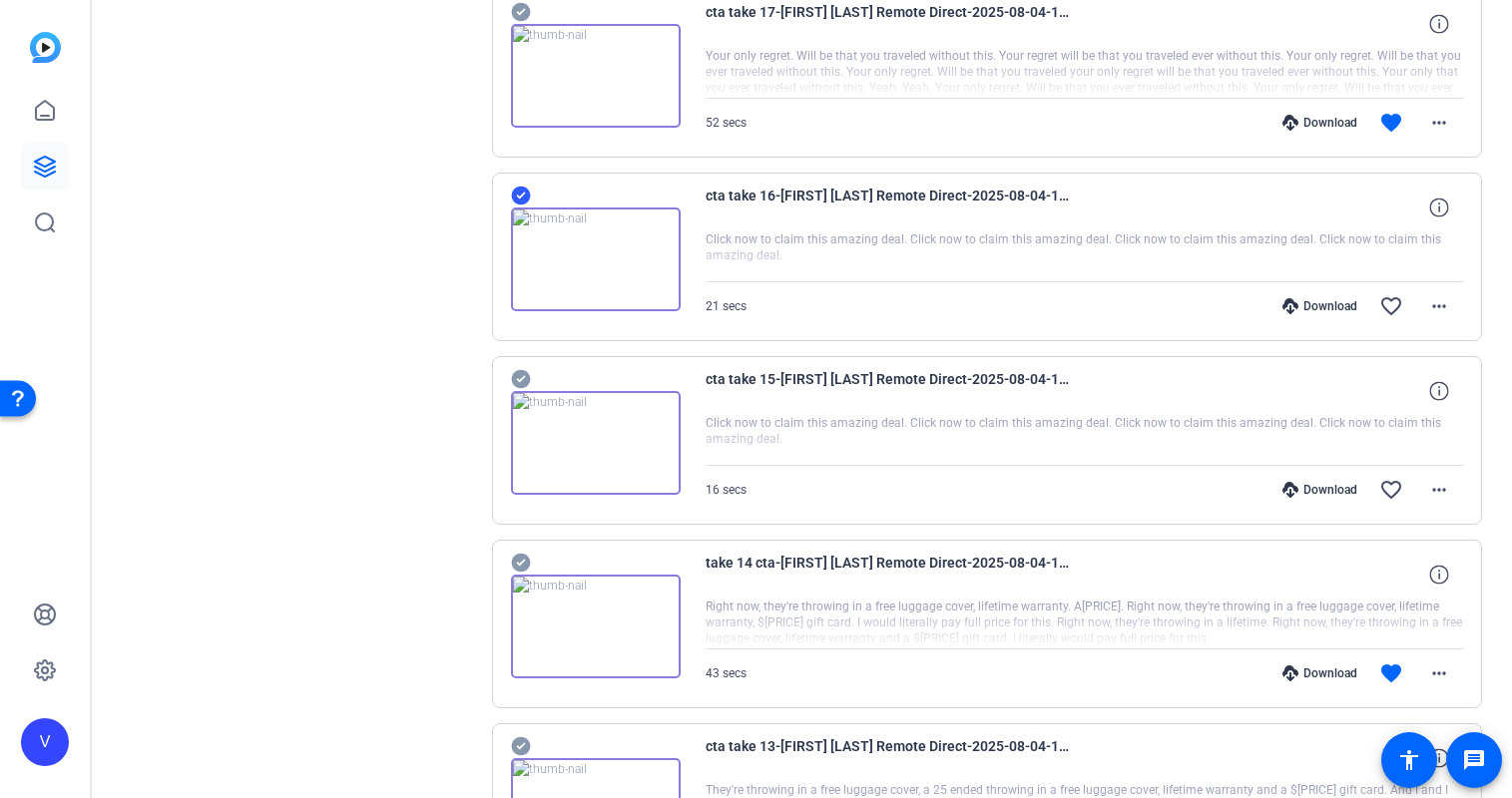 click 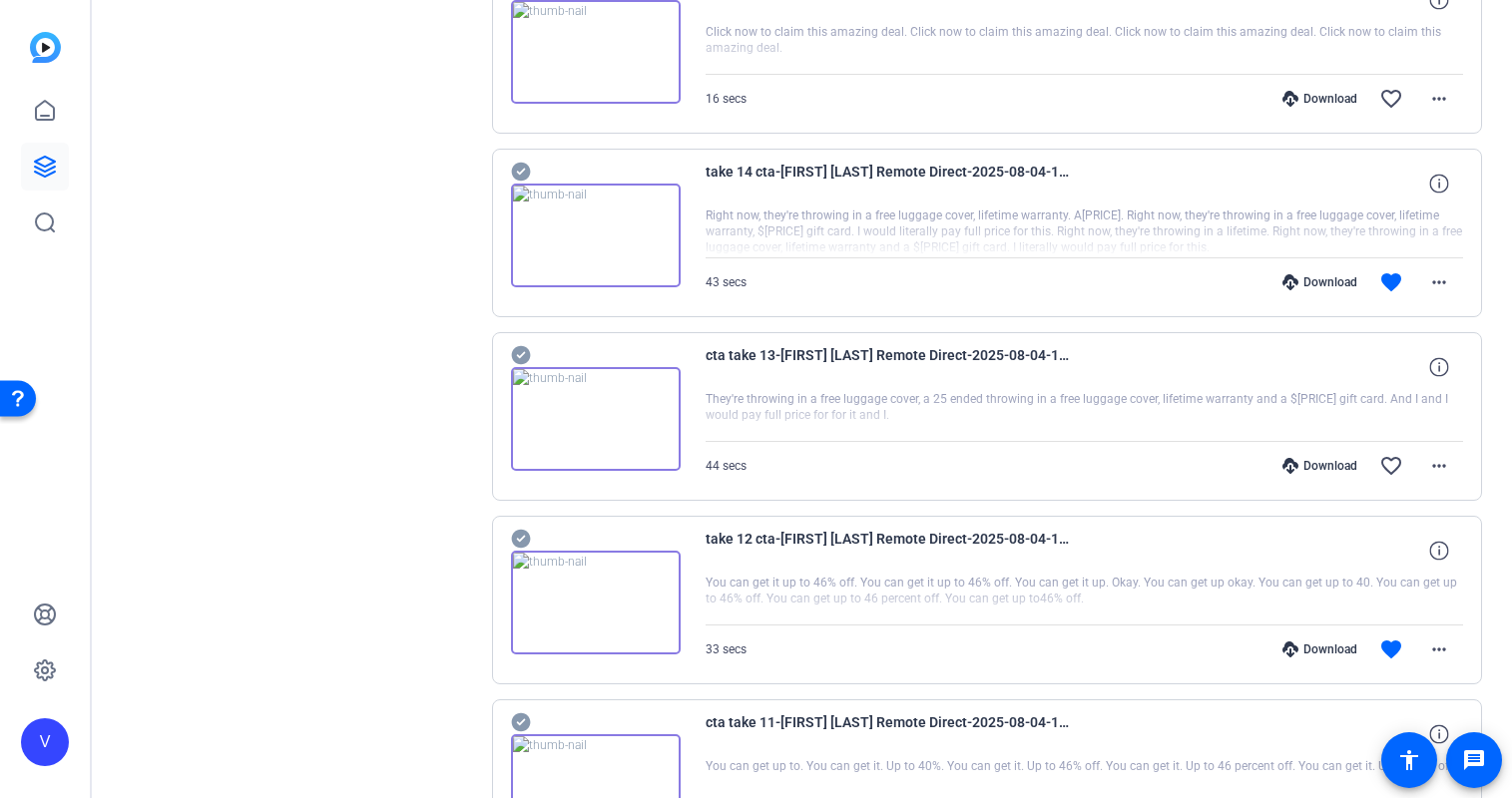 scroll, scrollTop: 3633, scrollLeft: 0, axis: vertical 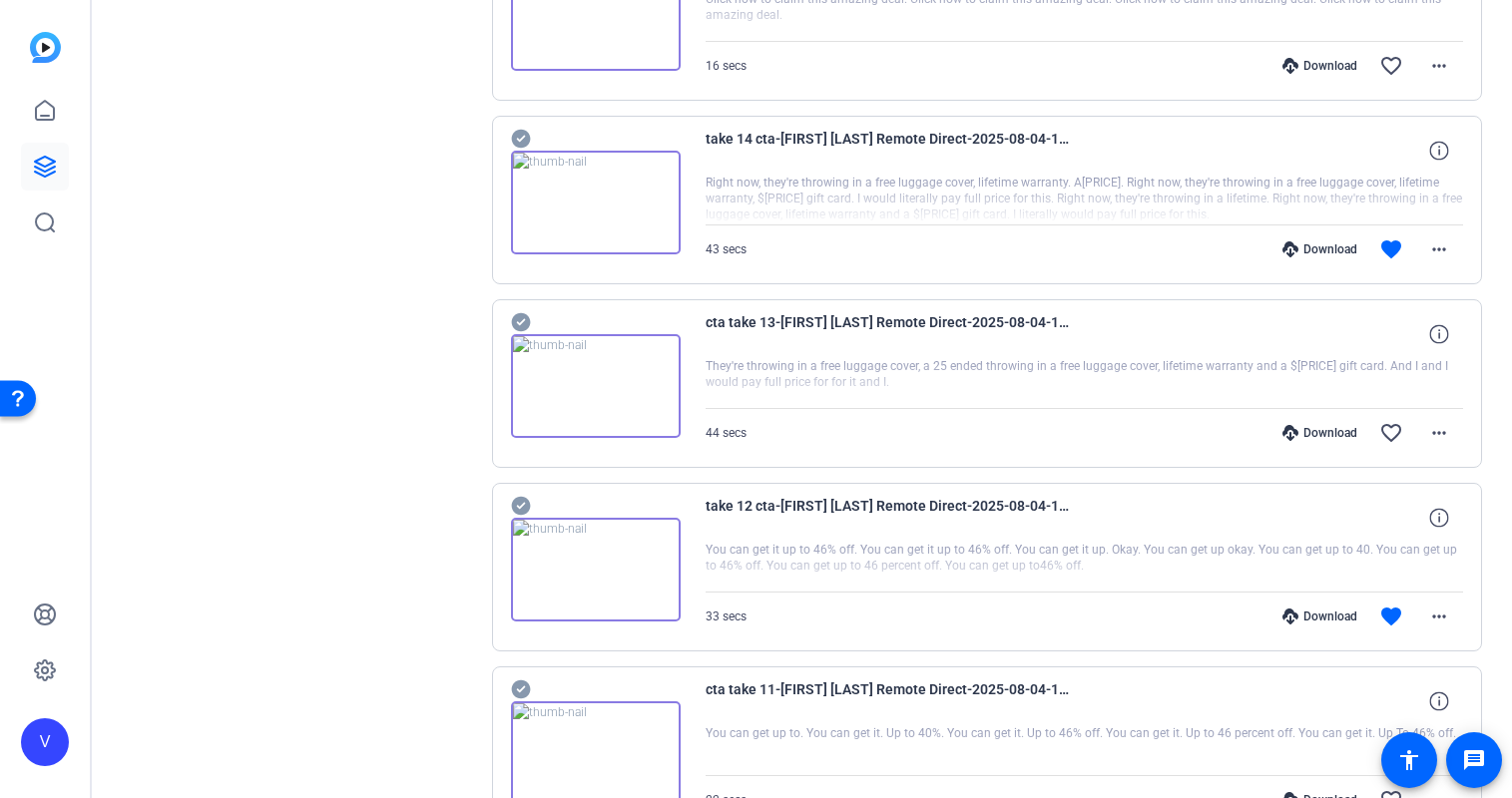 click 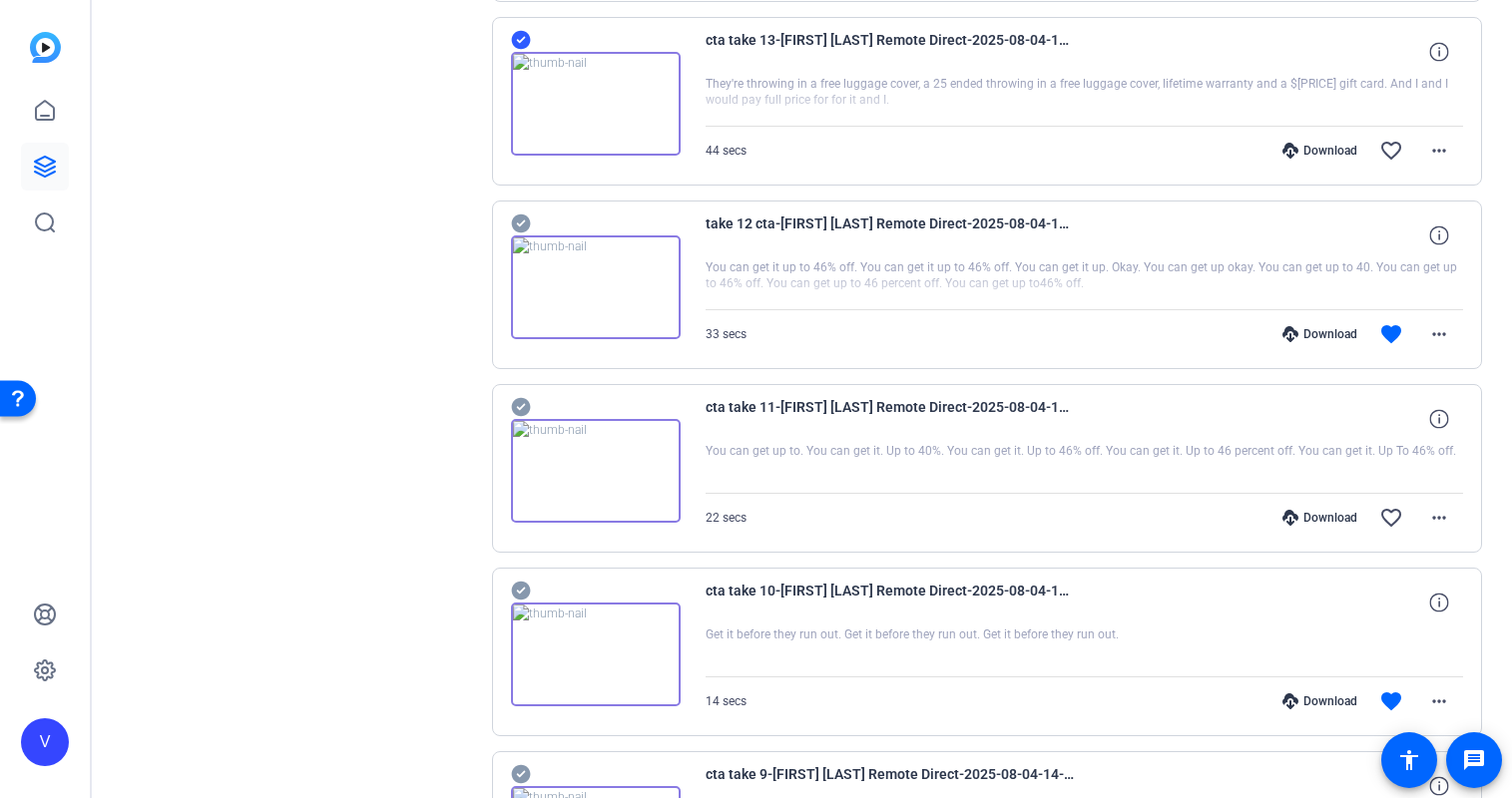 scroll, scrollTop: 3932, scrollLeft: 0, axis: vertical 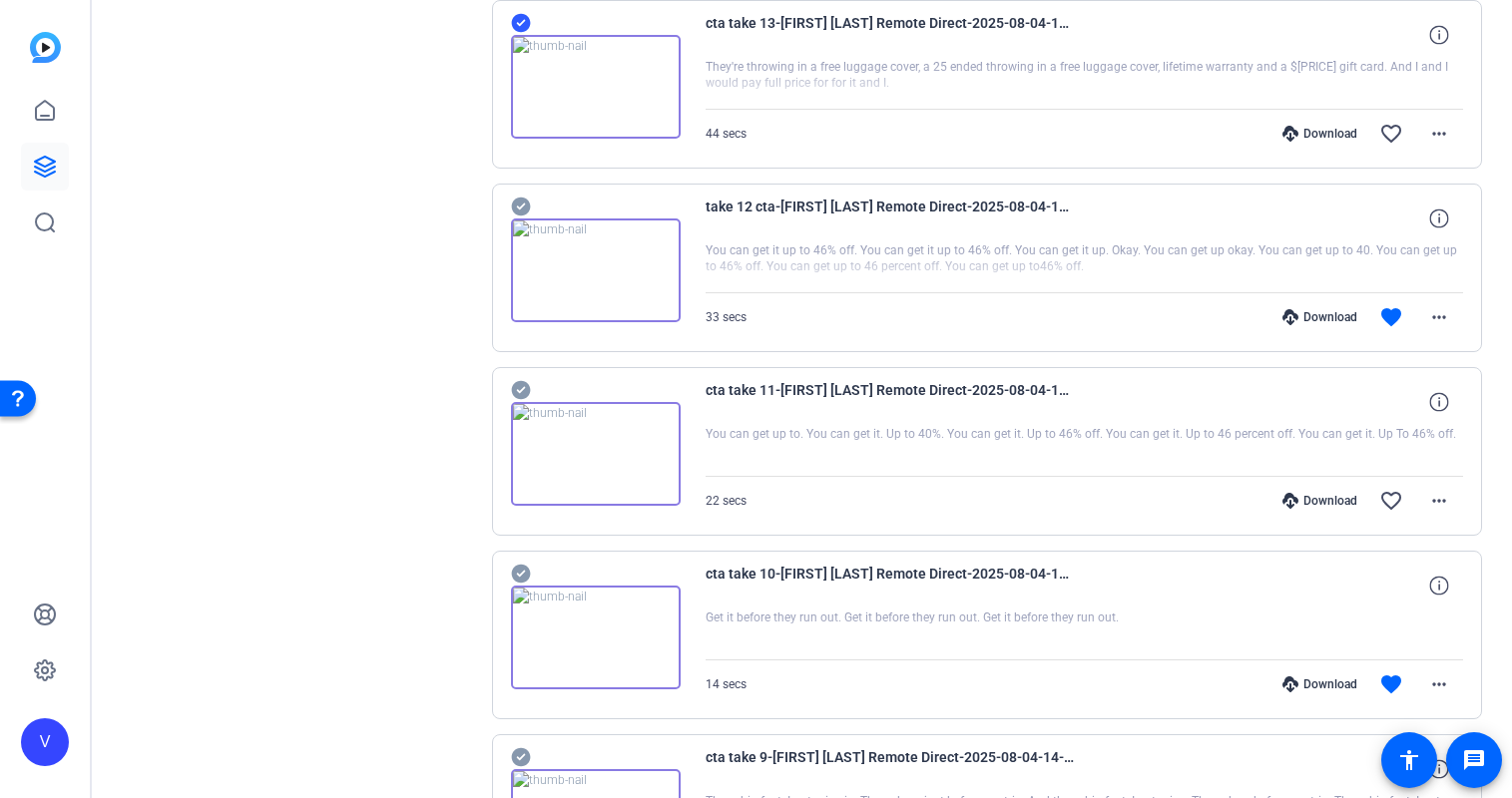 click 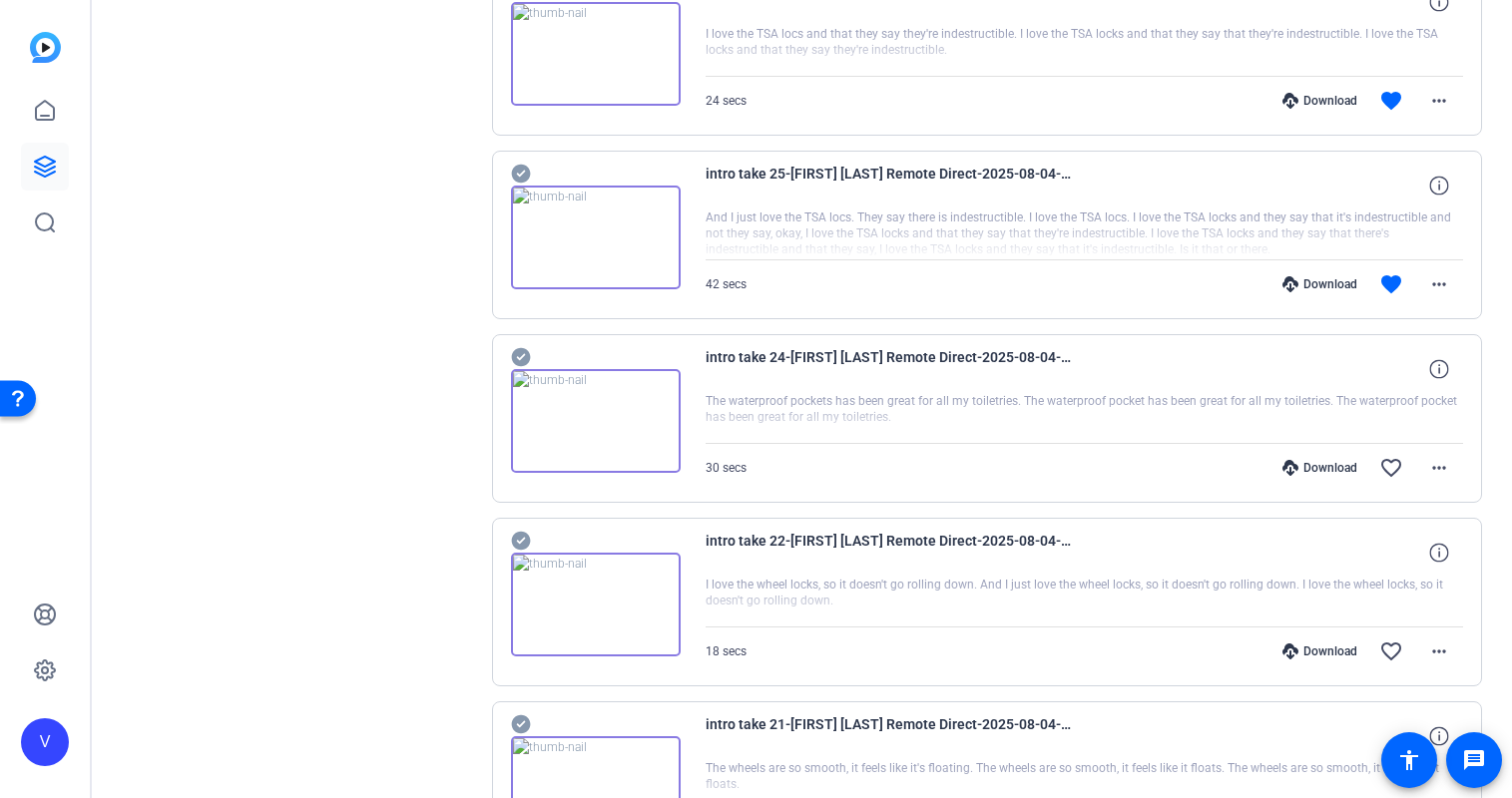 scroll, scrollTop: 6925, scrollLeft: 0, axis: vertical 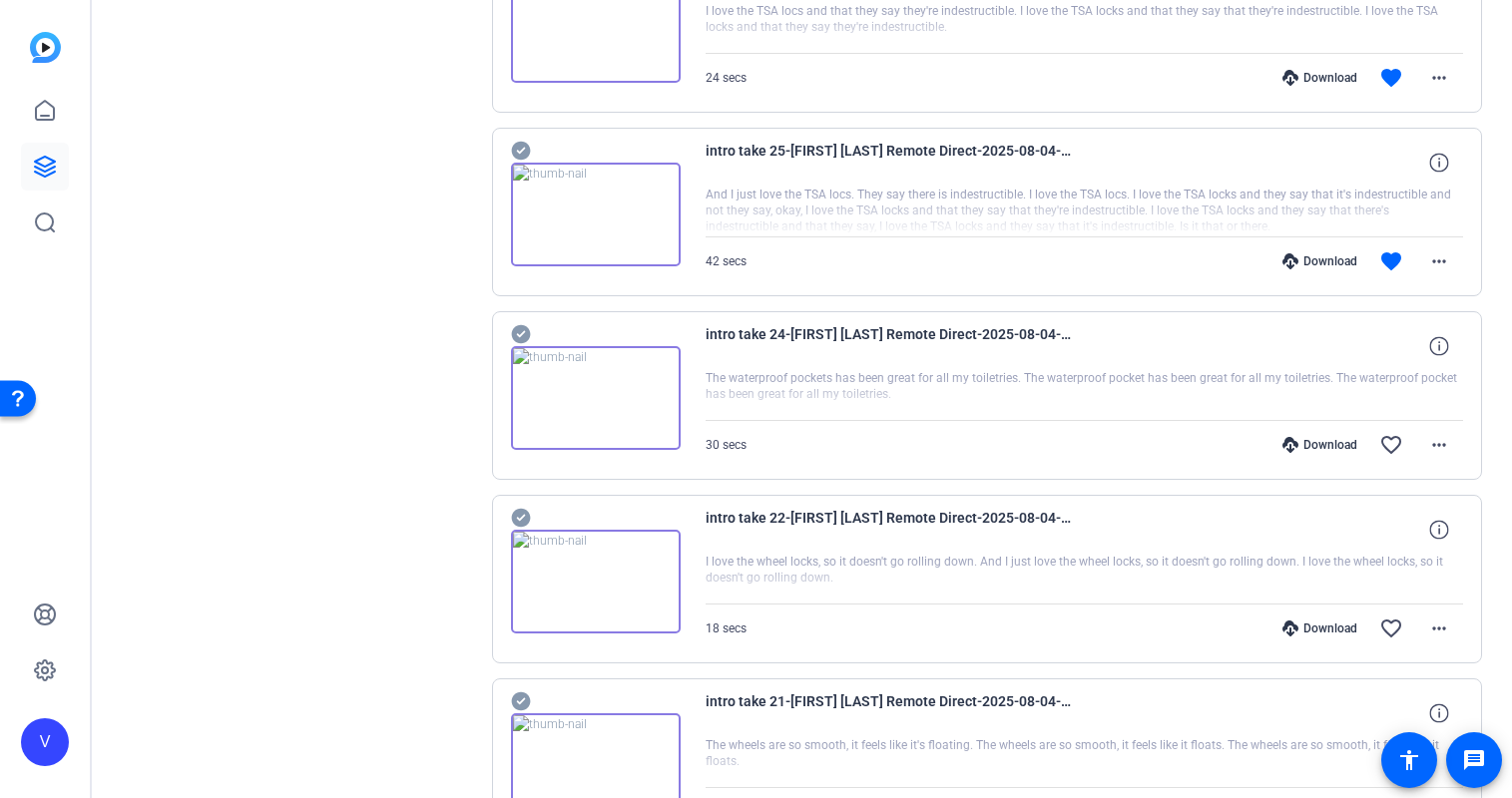 click 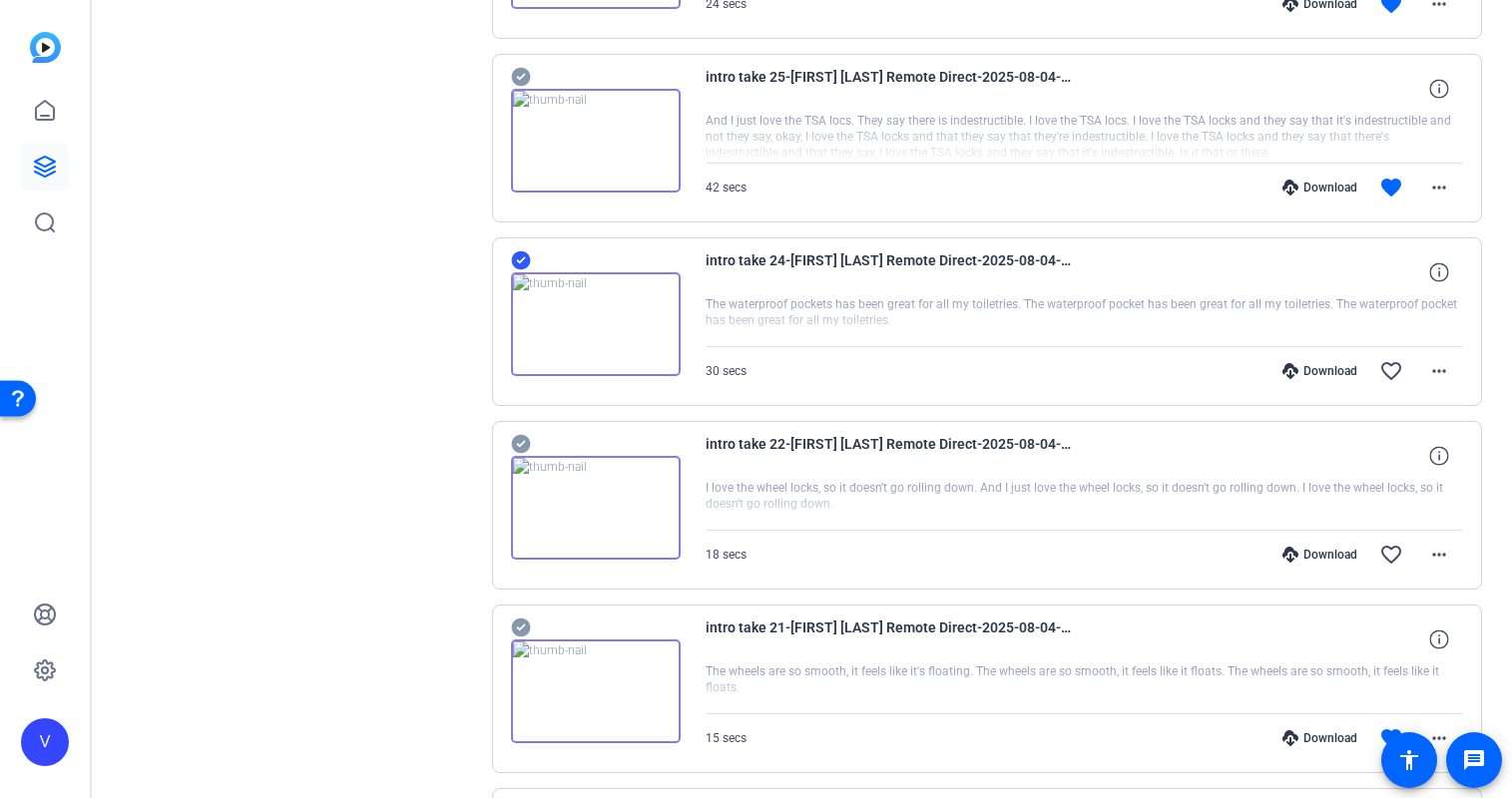 scroll, scrollTop: 7007, scrollLeft: 0, axis: vertical 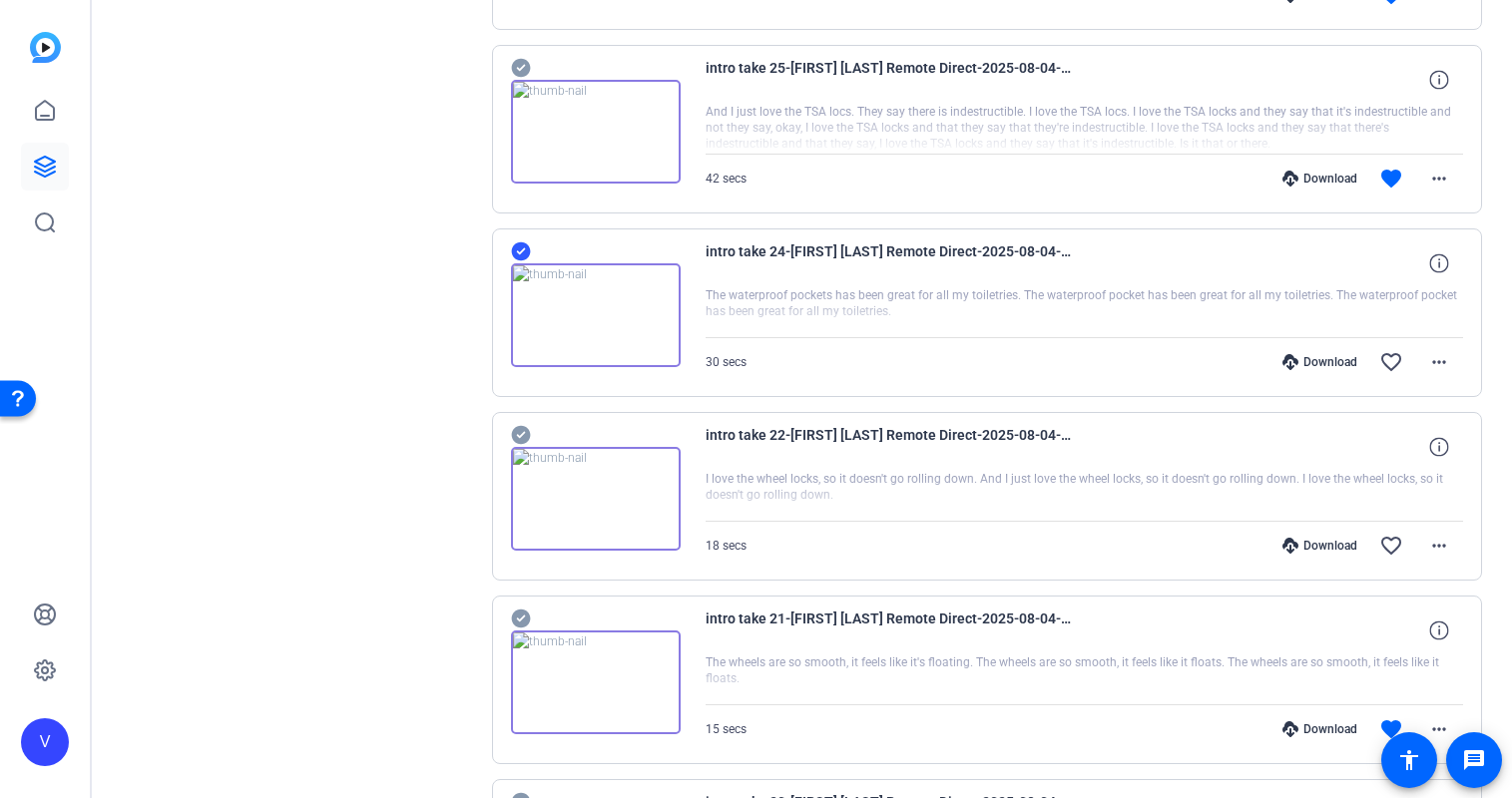 click 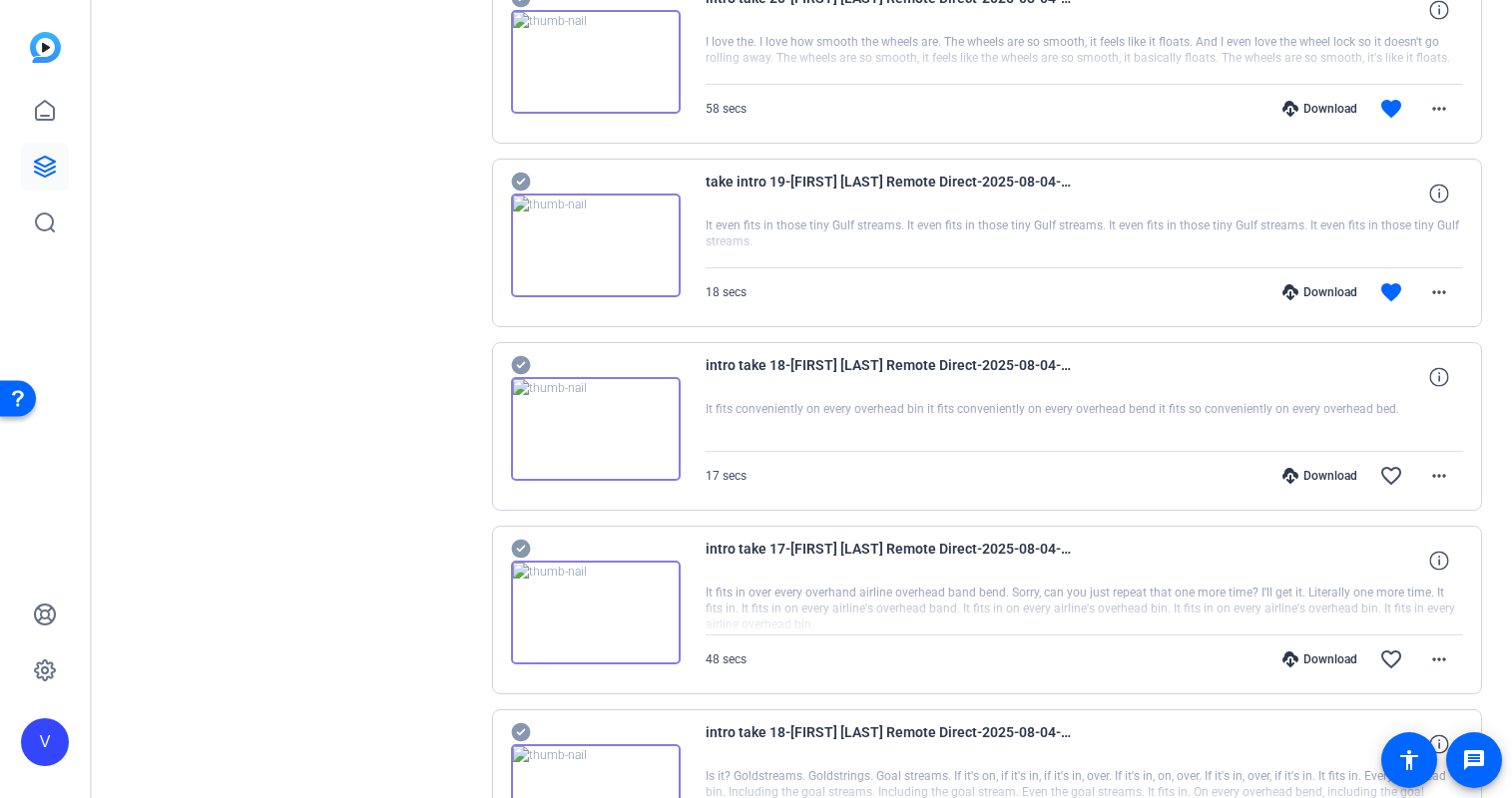 scroll, scrollTop: 7821, scrollLeft: 0, axis: vertical 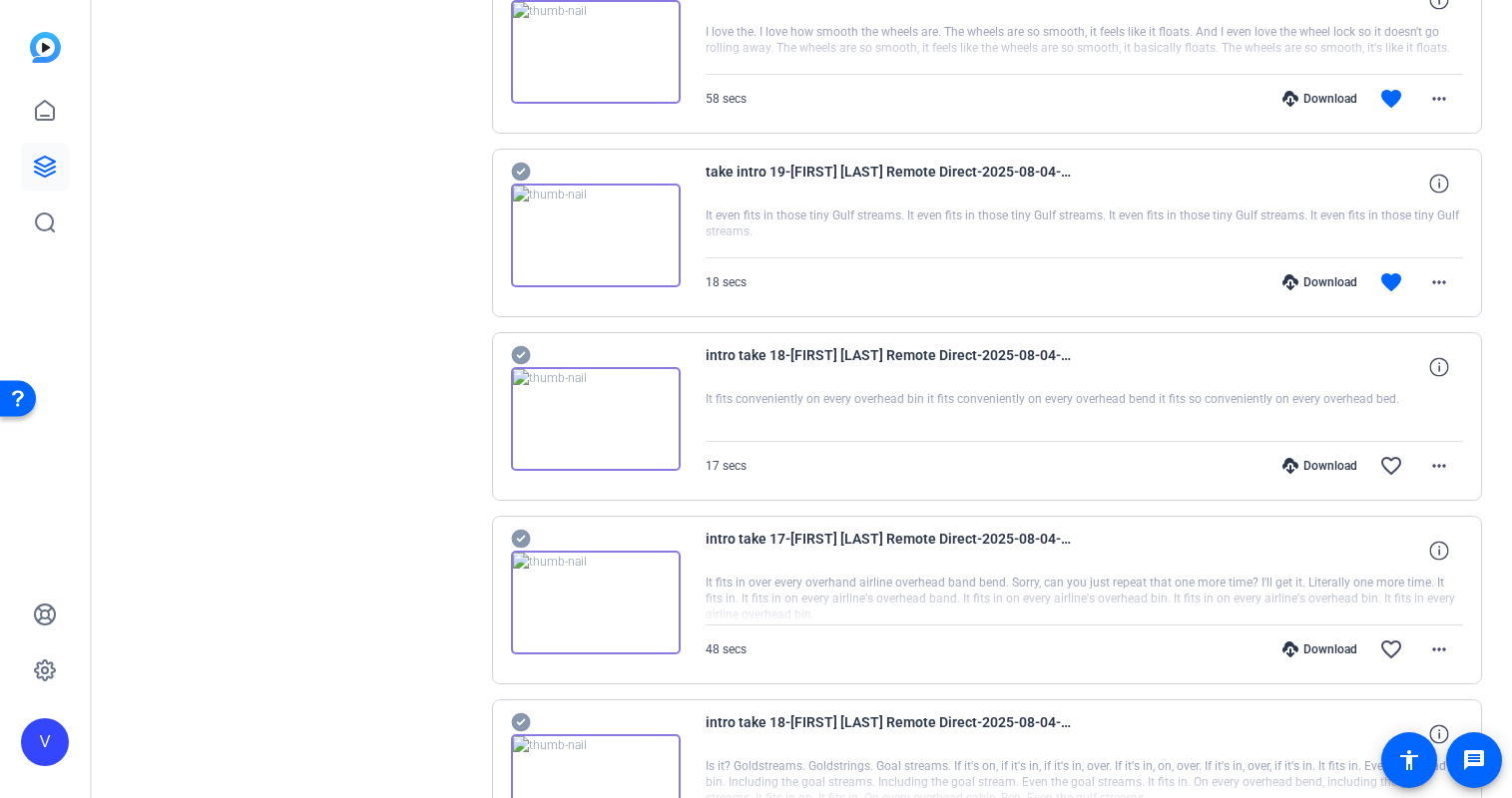 click 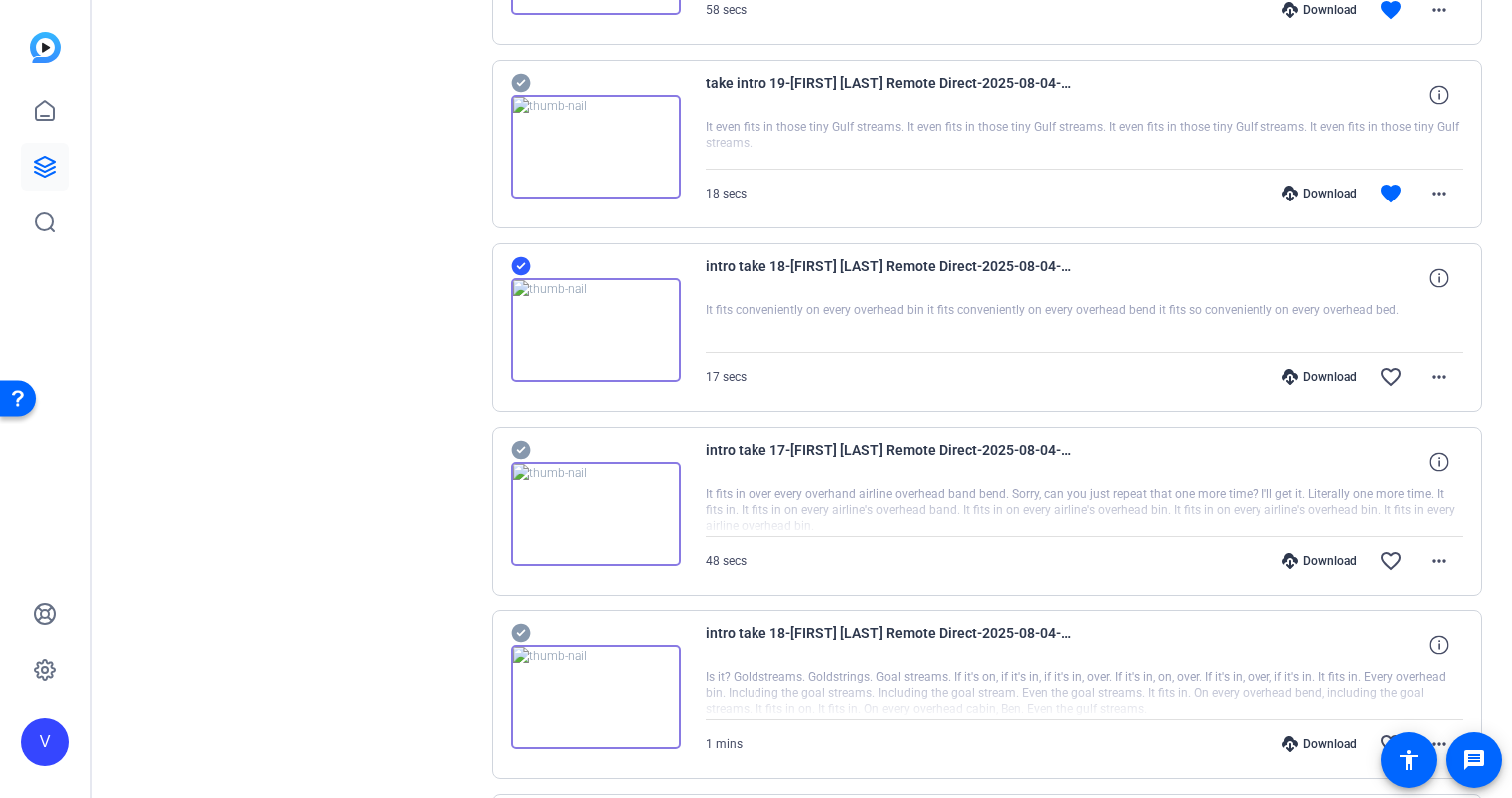 scroll, scrollTop: 7933, scrollLeft: 0, axis: vertical 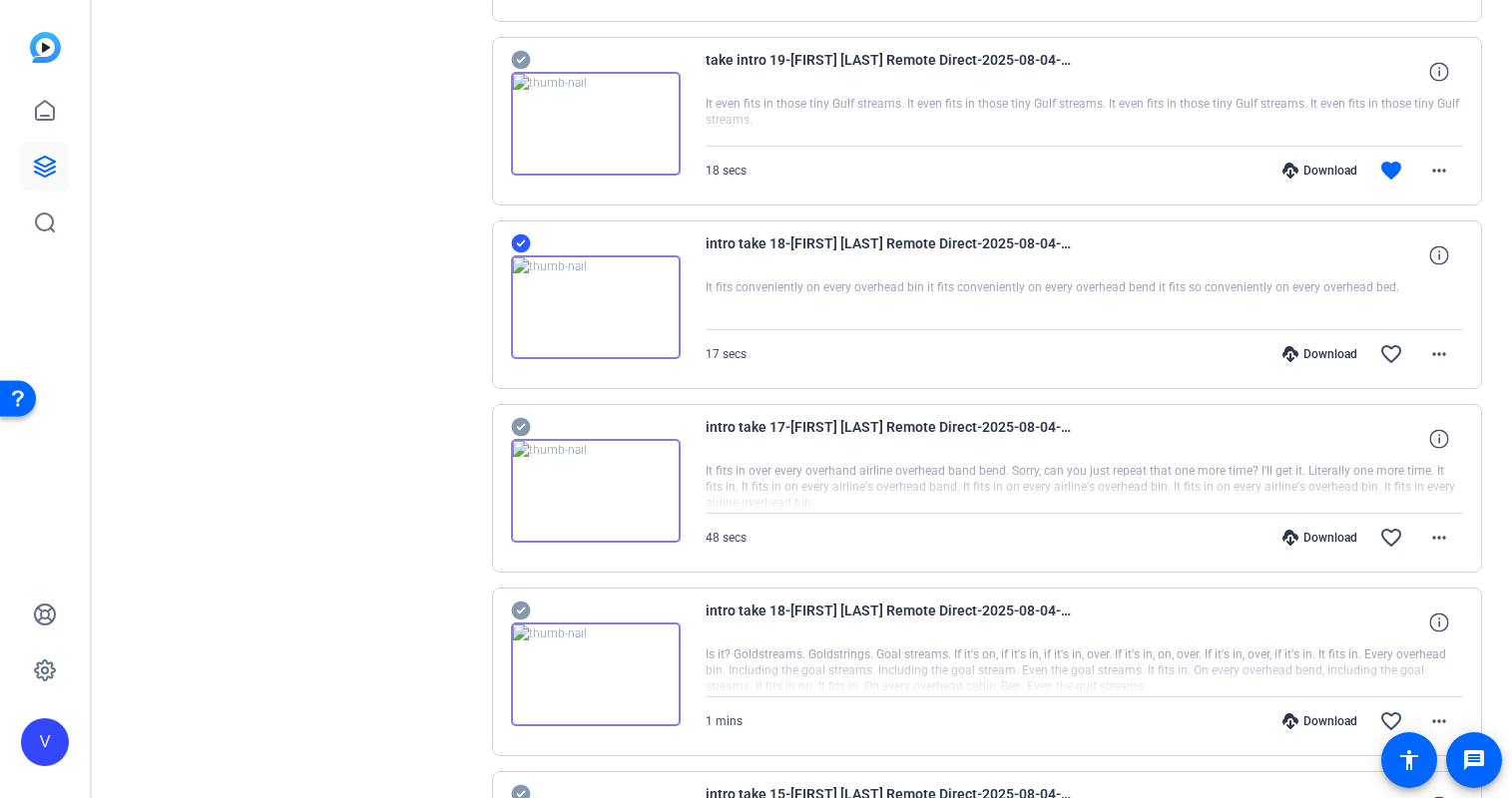 click 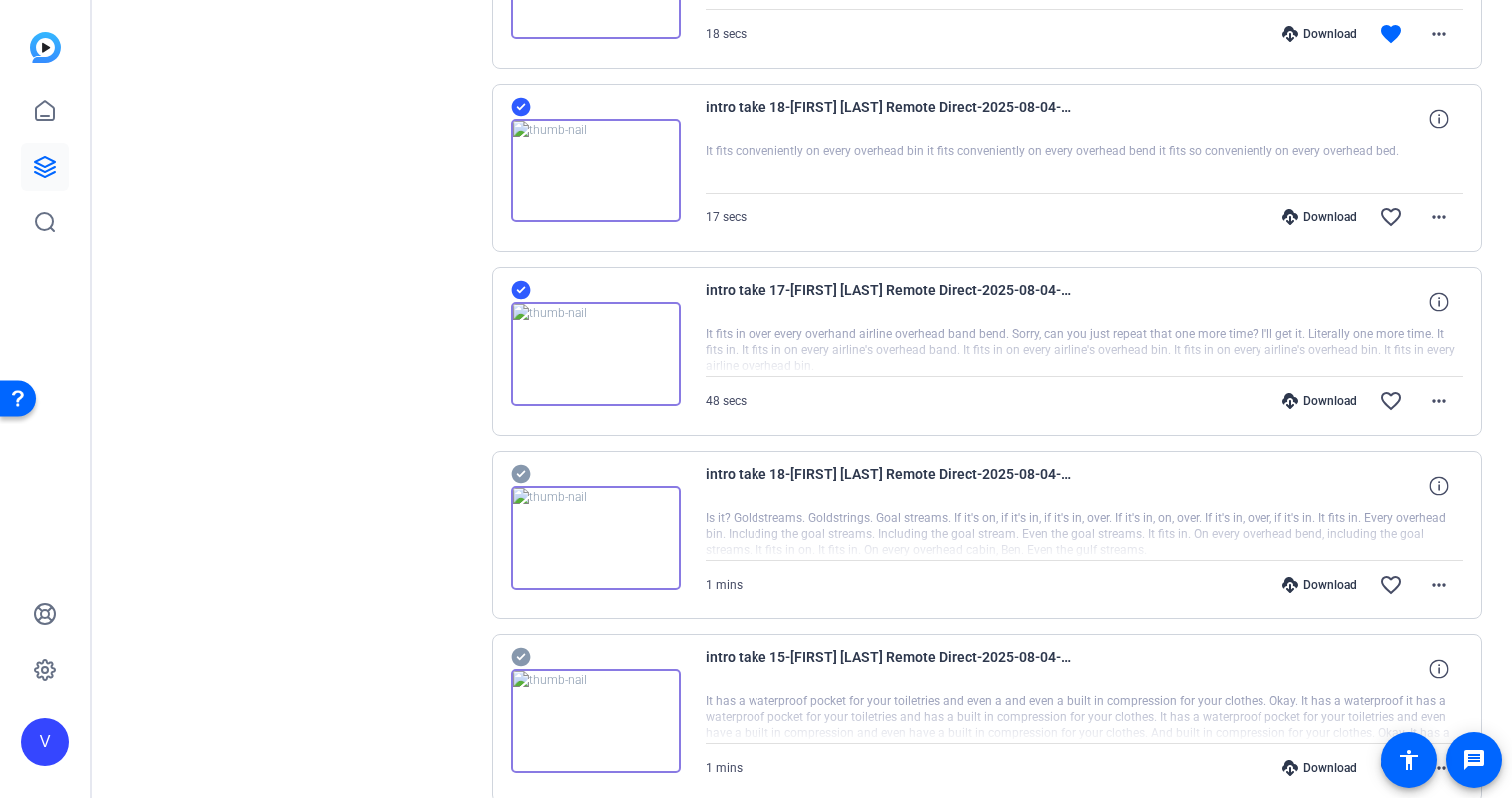 scroll, scrollTop: 8072, scrollLeft: 0, axis: vertical 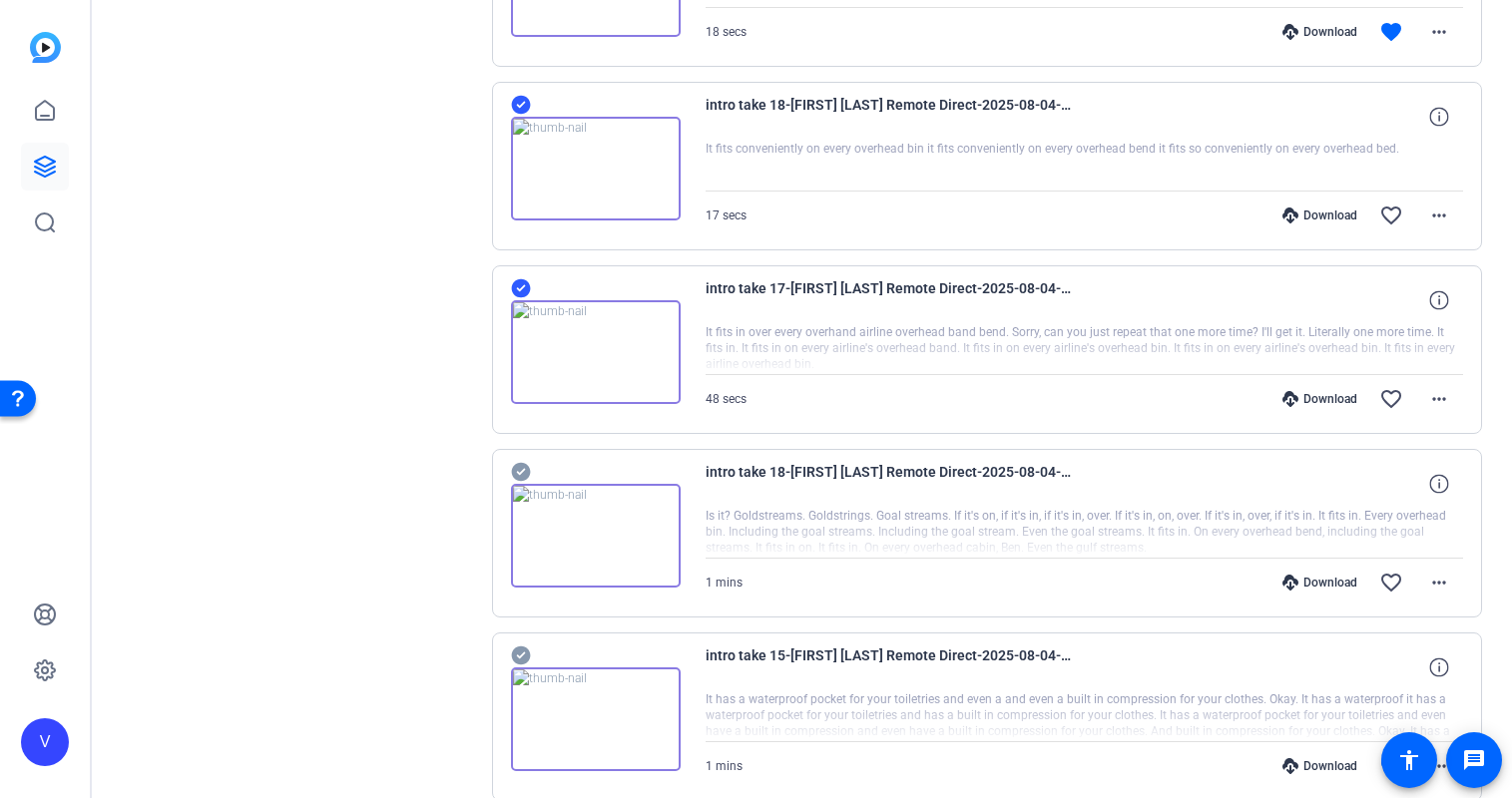 click 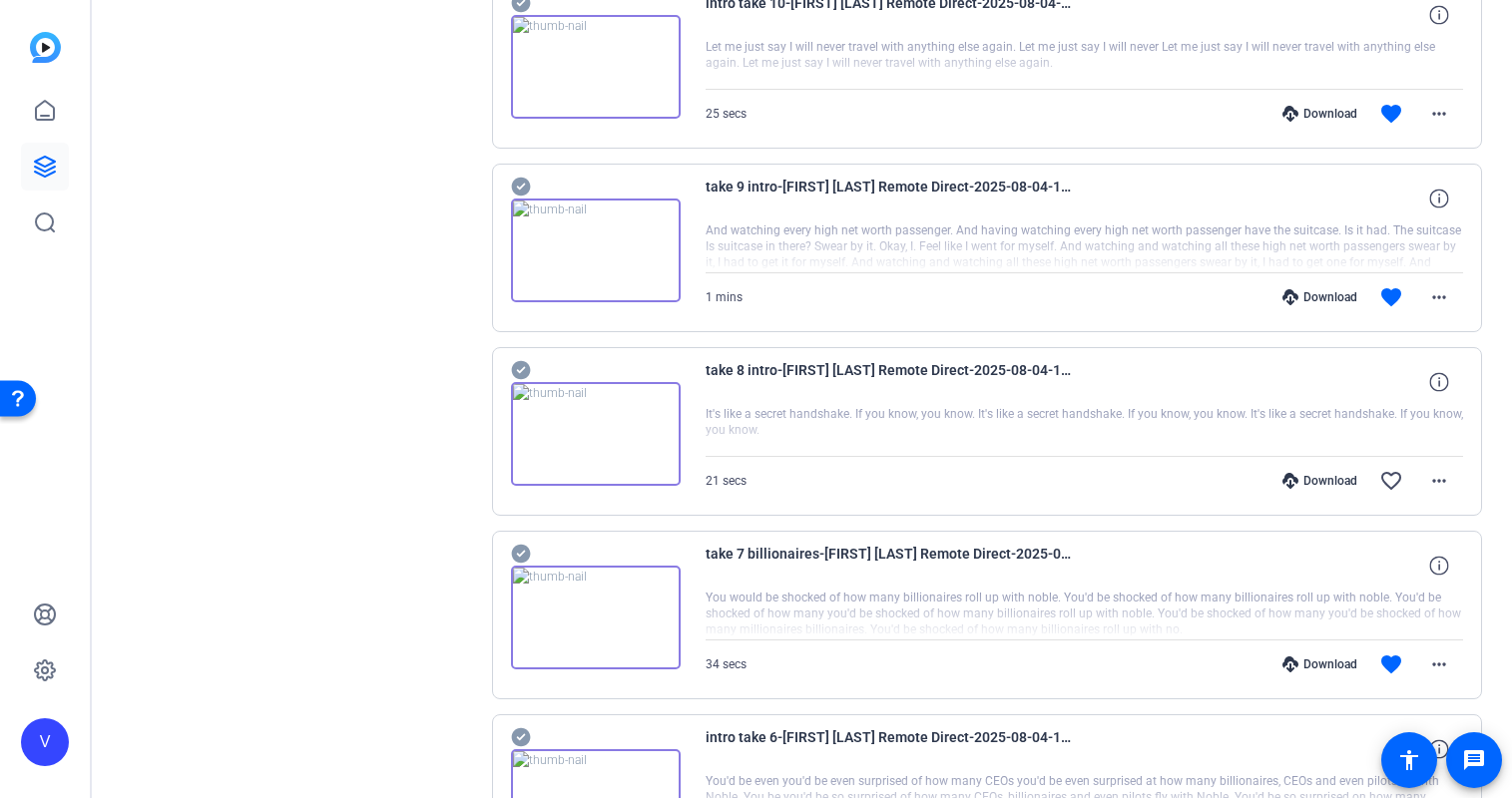 scroll, scrollTop: 9283, scrollLeft: 0, axis: vertical 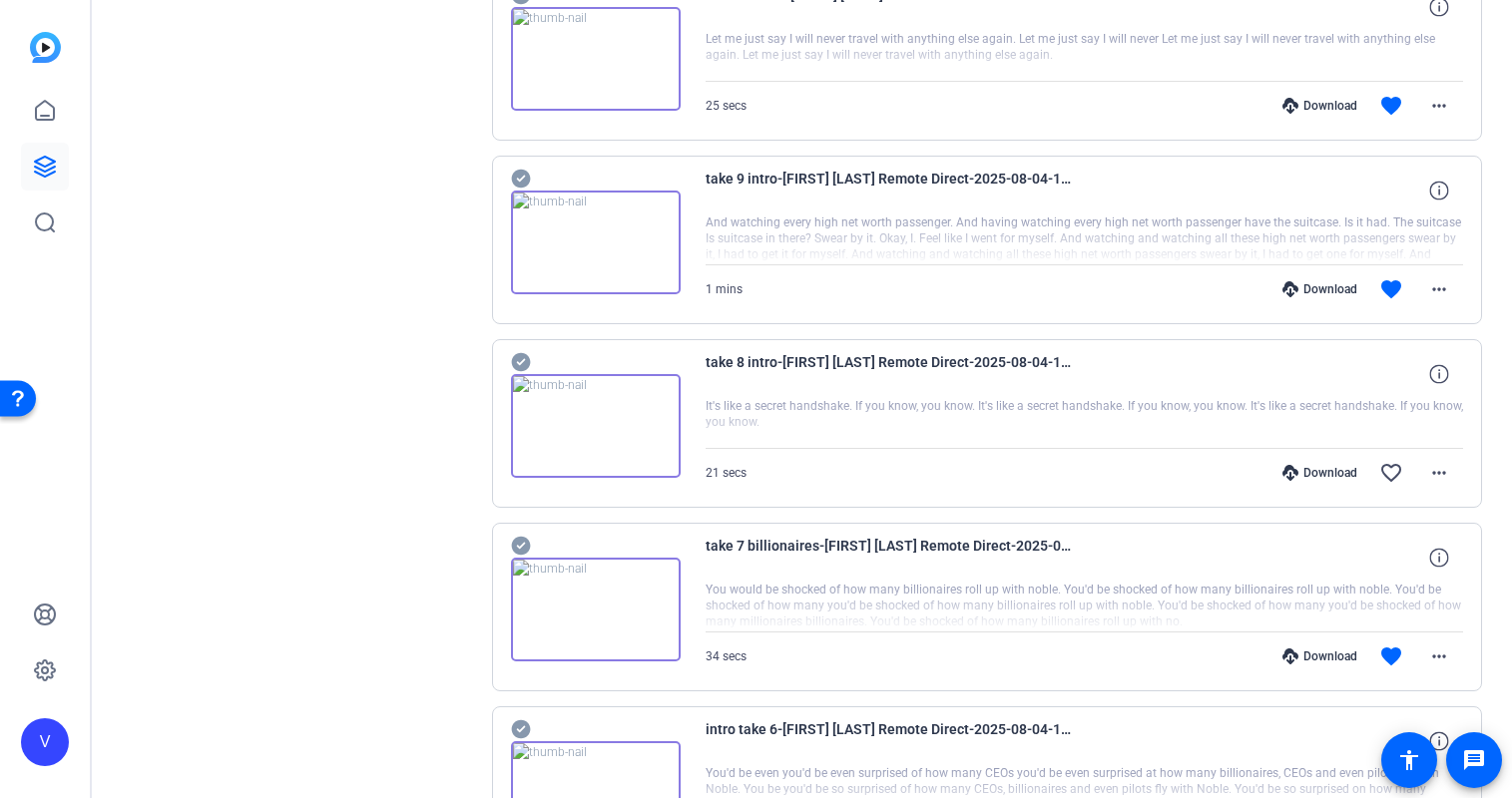 click 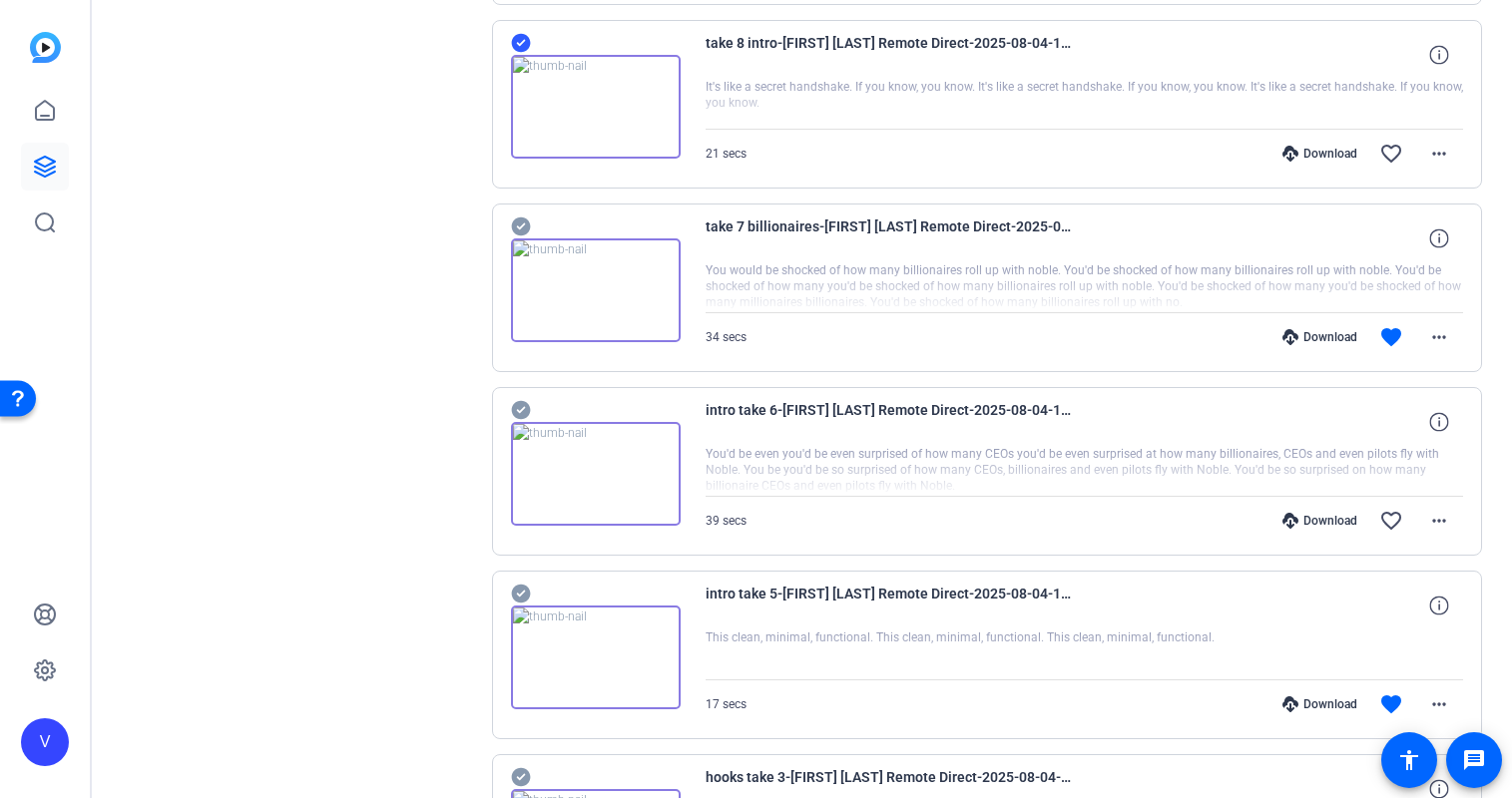 scroll, scrollTop: 9621, scrollLeft: 0, axis: vertical 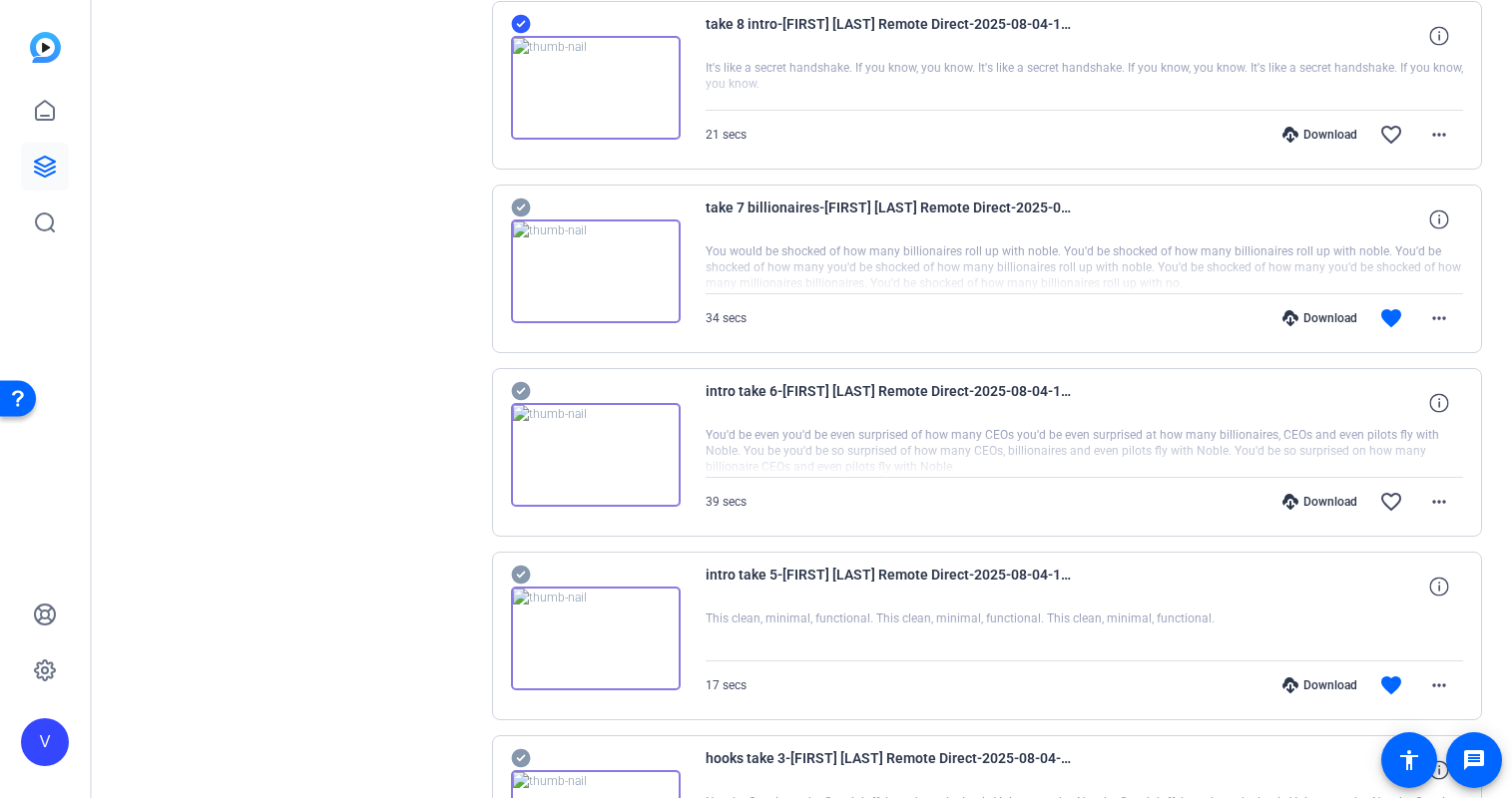 click 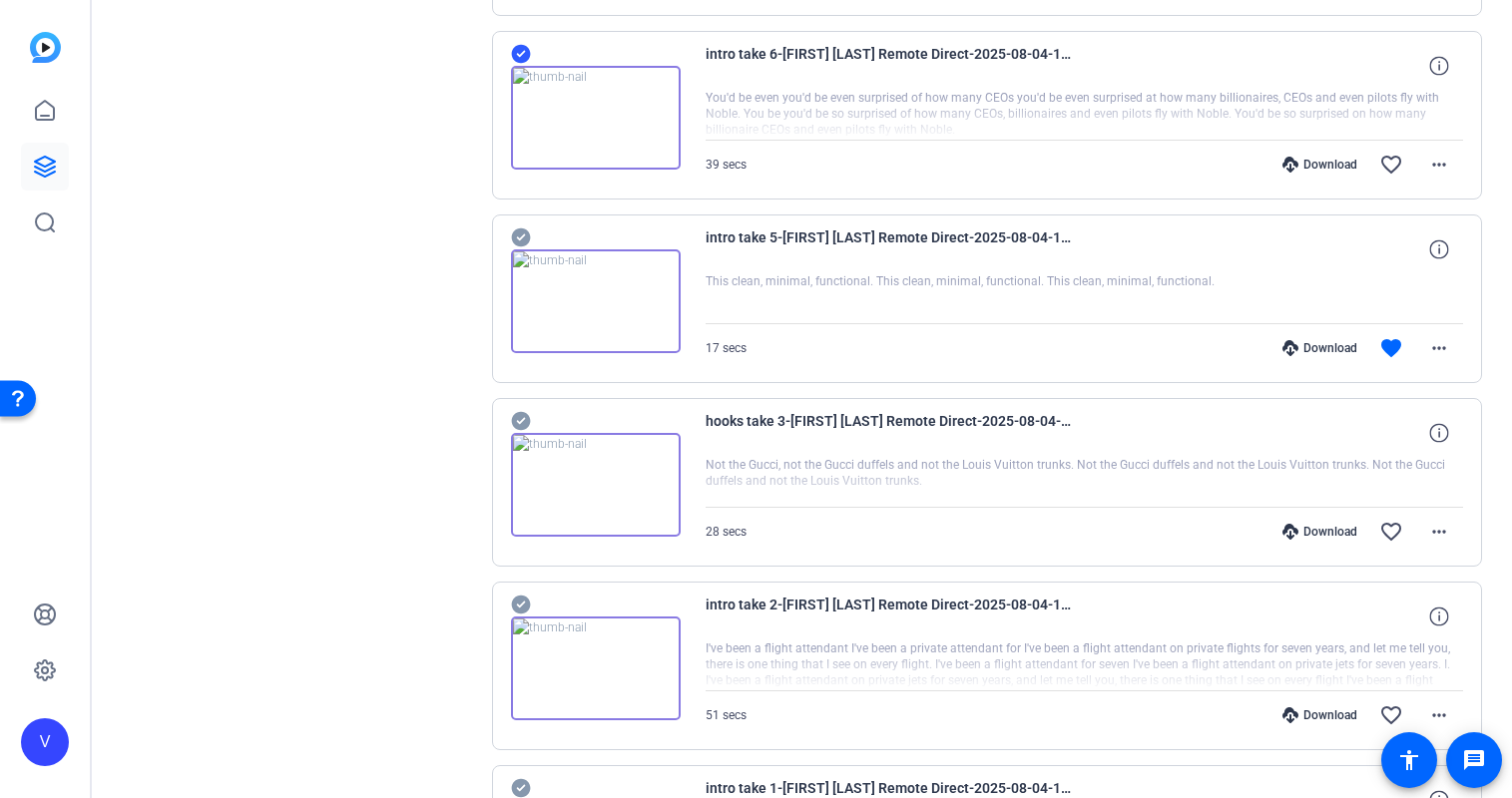 scroll, scrollTop: 9978, scrollLeft: 0, axis: vertical 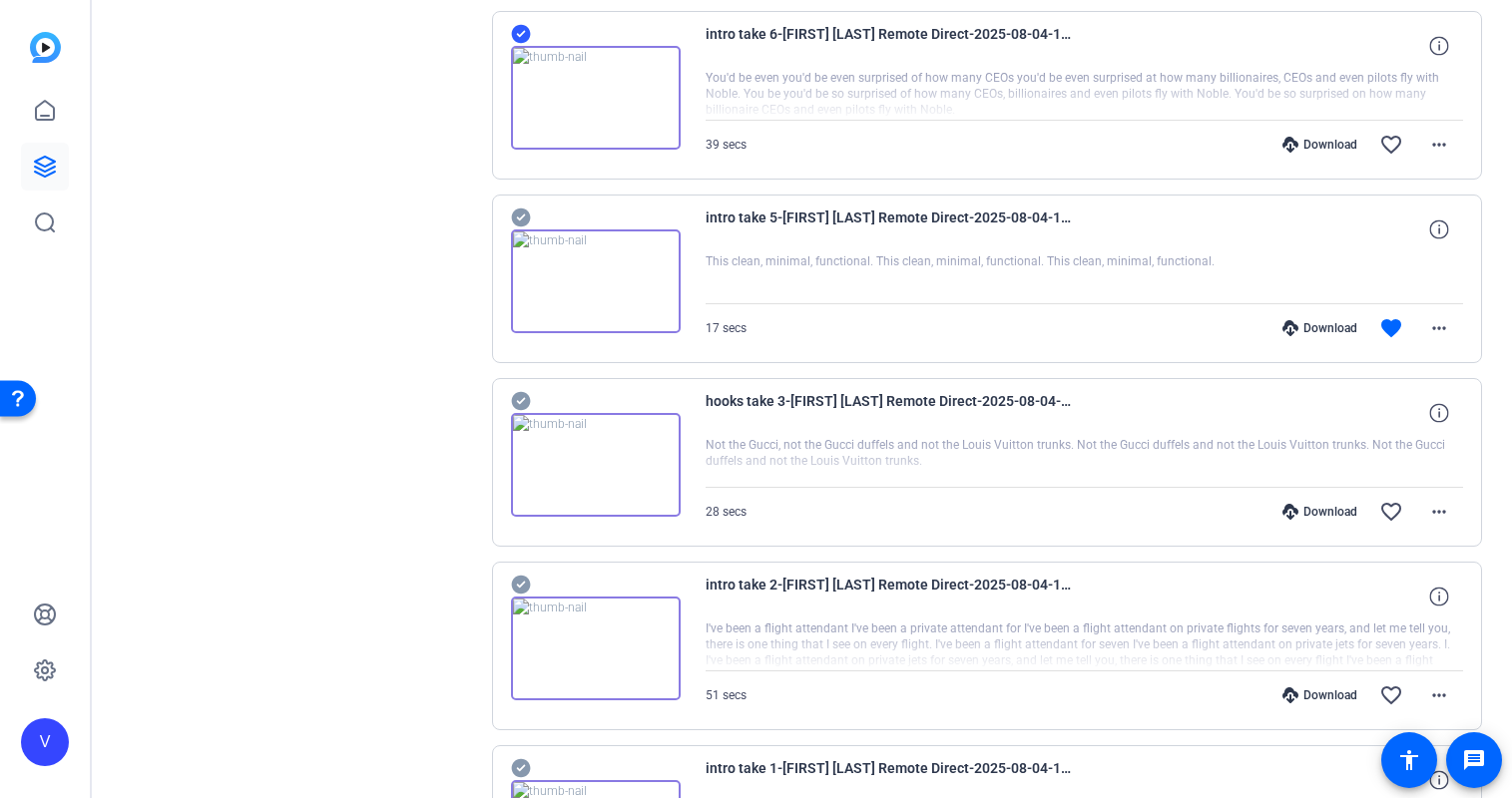 click 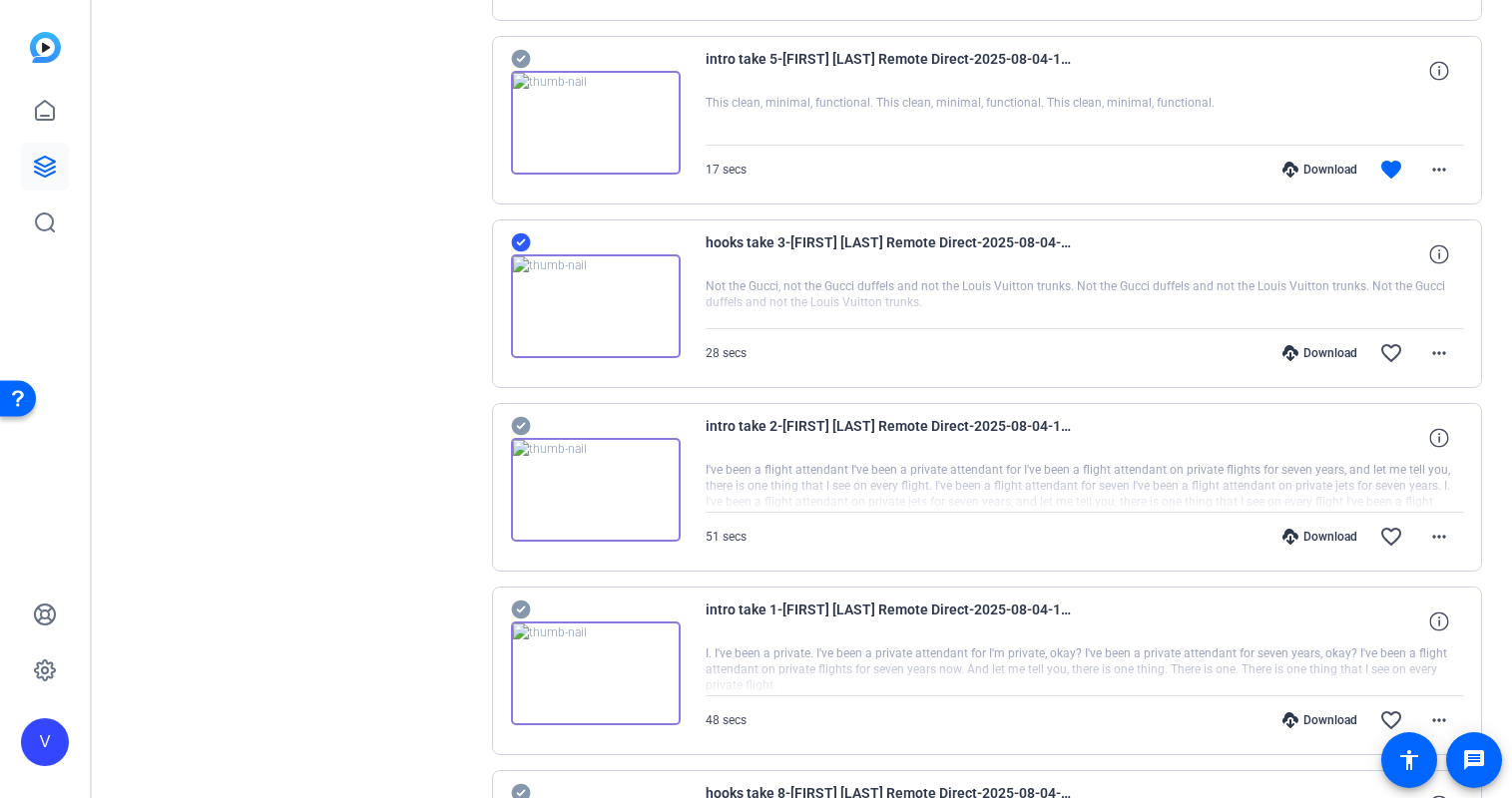 scroll, scrollTop: 10164, scrollLeft: 0, axis: vertical 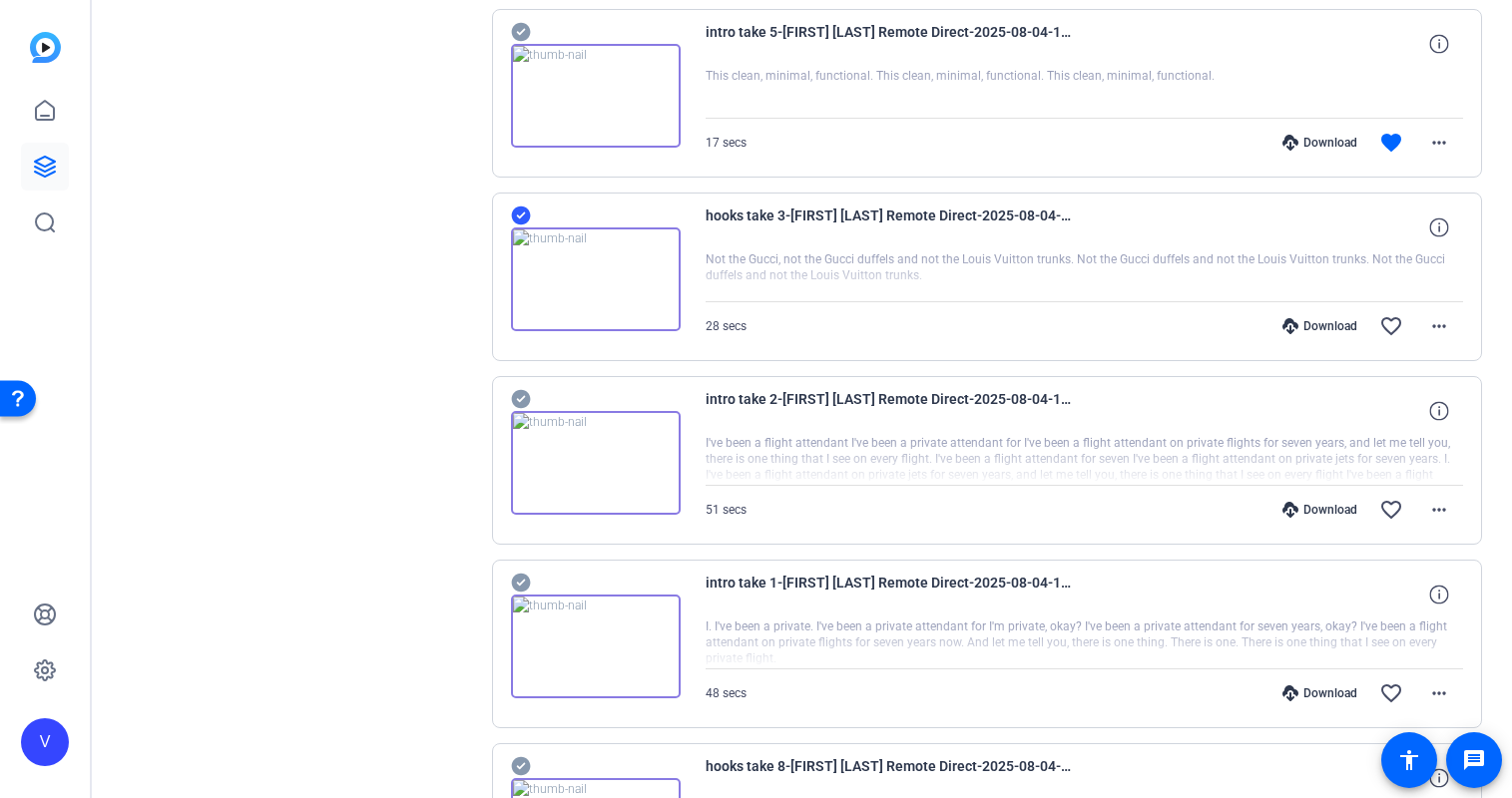 click 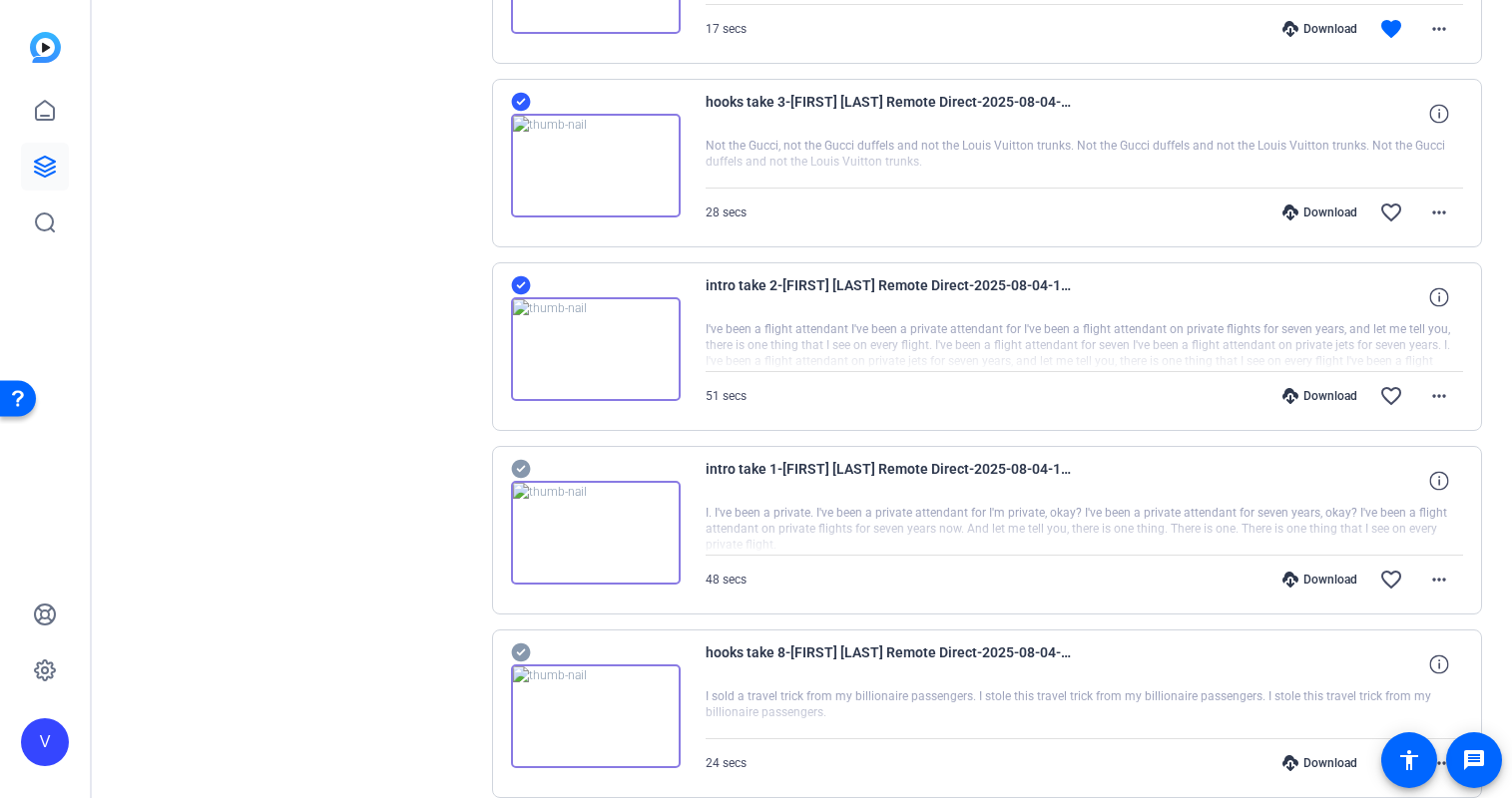 scroll, scrollTop: 10303, scrollLeft: 0, axis: vertical 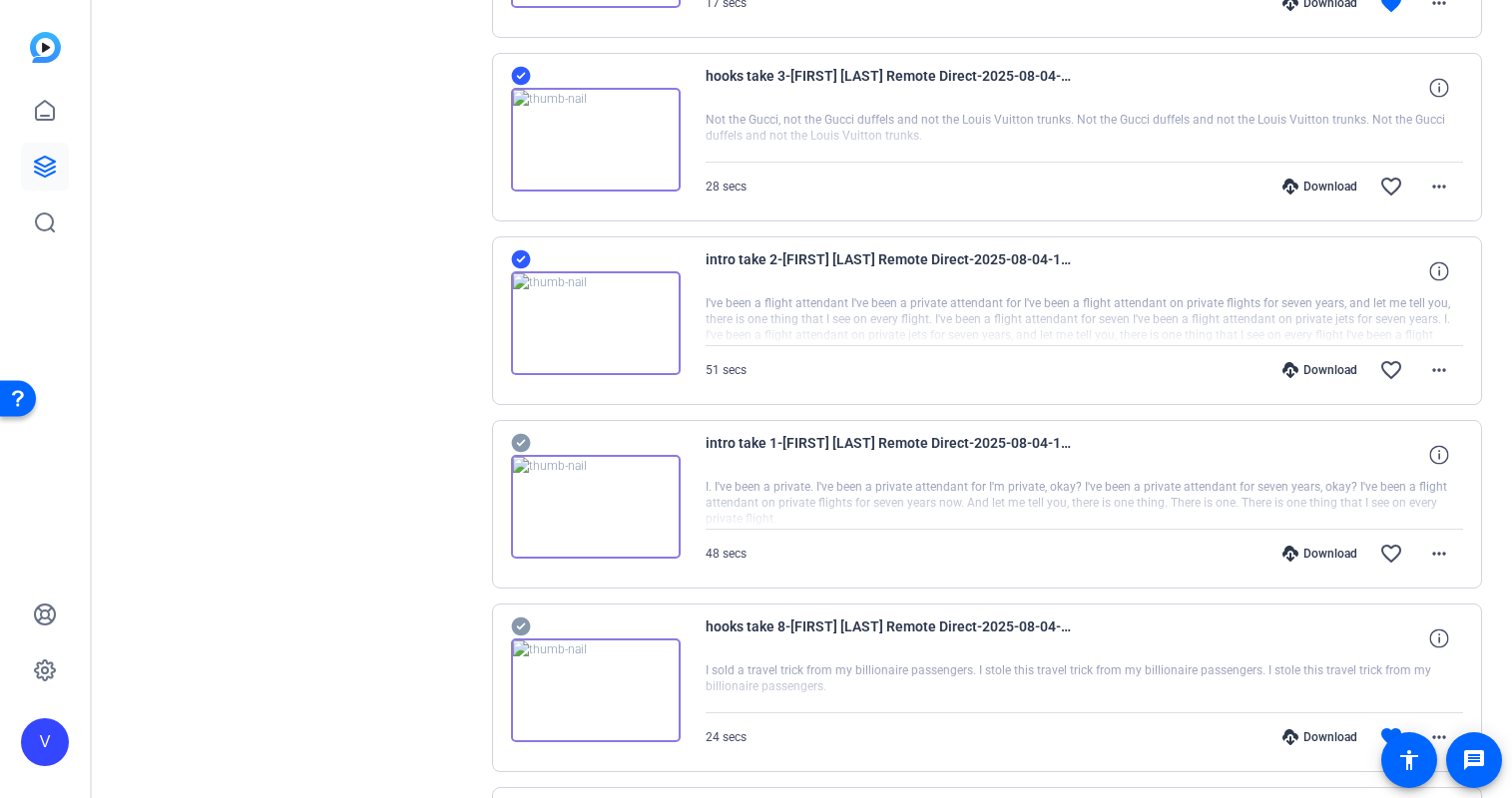 click 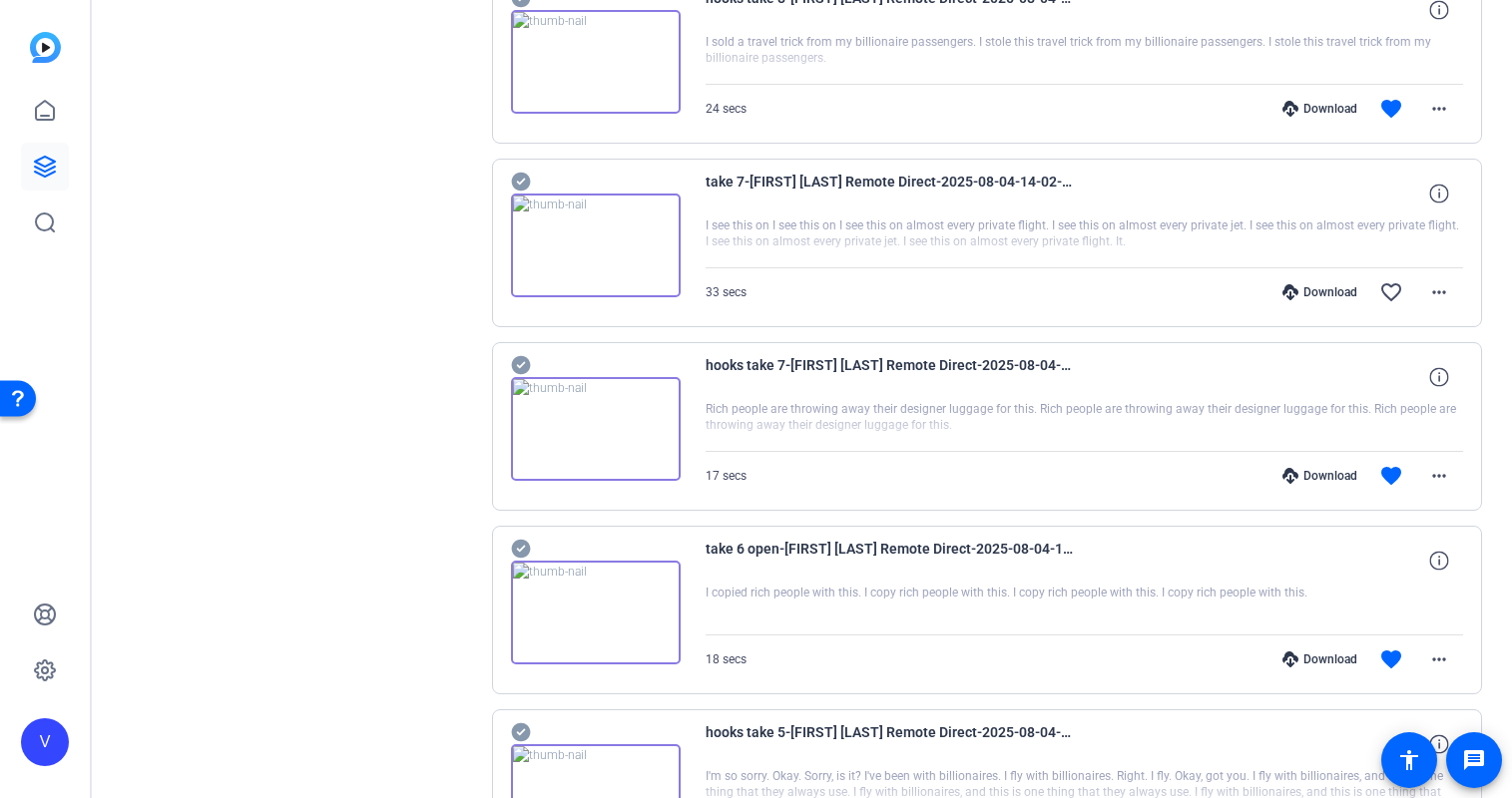 scroll, scrollTop: 10934, scrollLeft: 0, axis: vertical 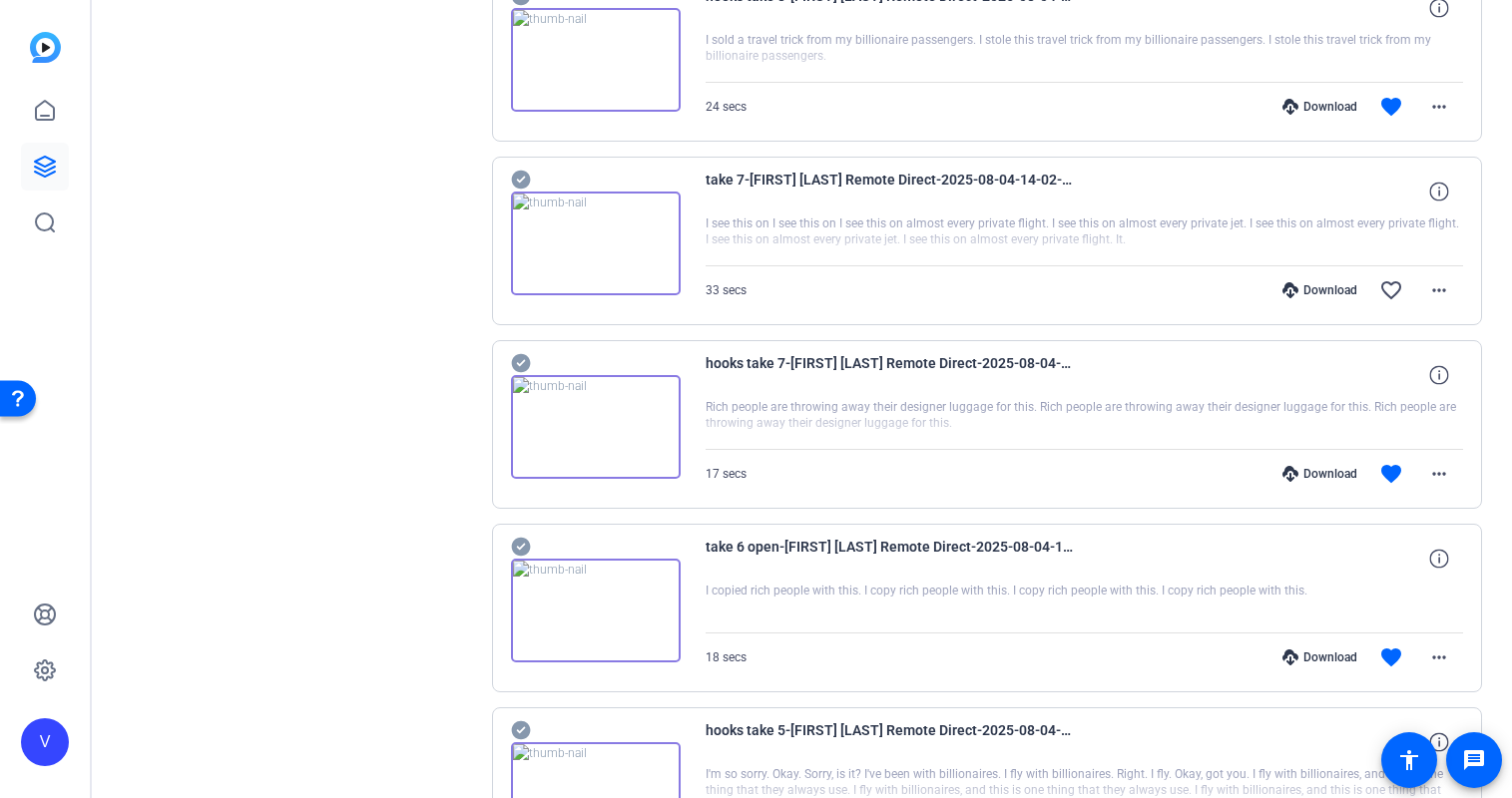 click 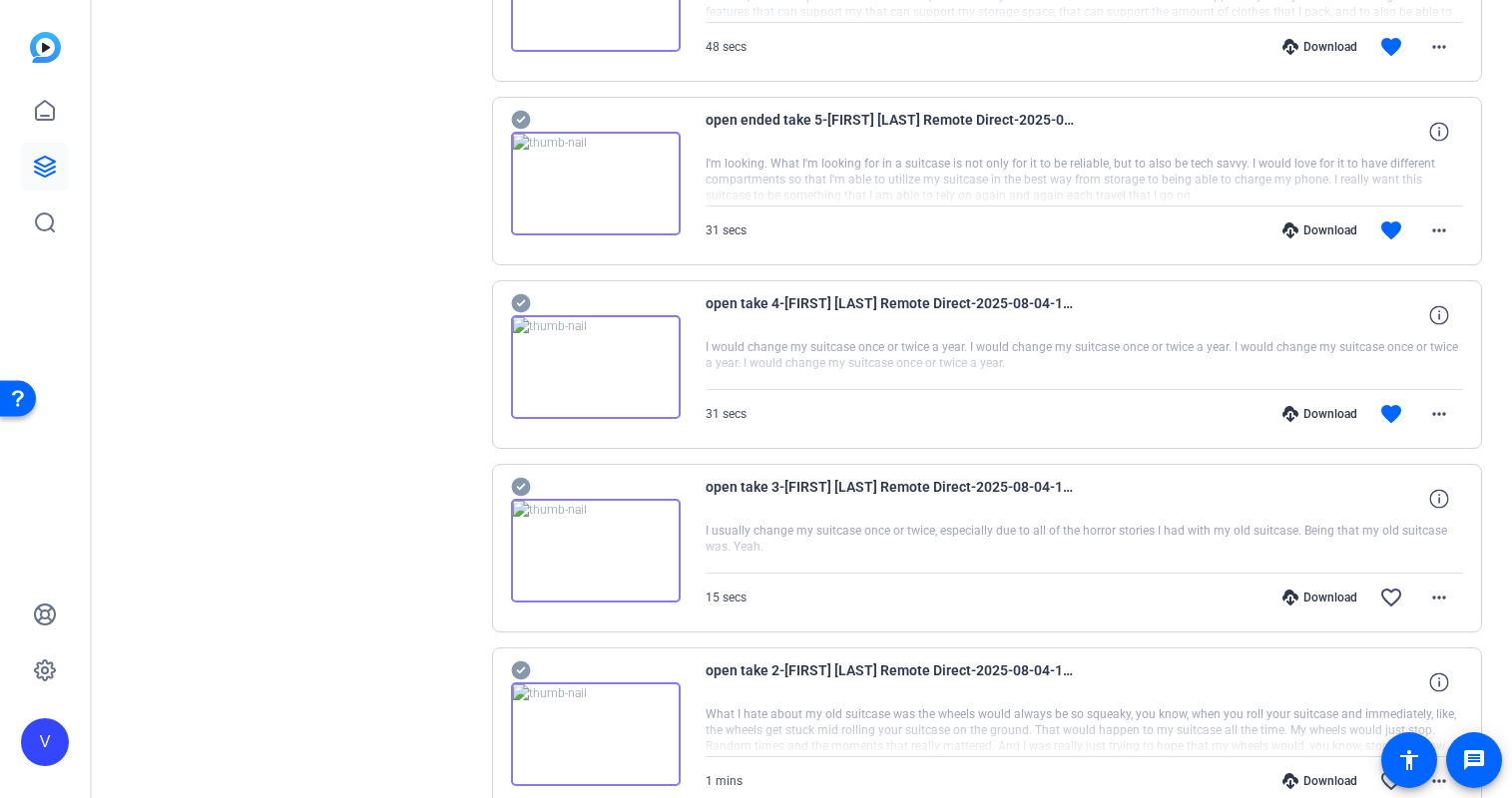 scroll, scrollTop: 12568, scrollLeft: 0, axis: vertical 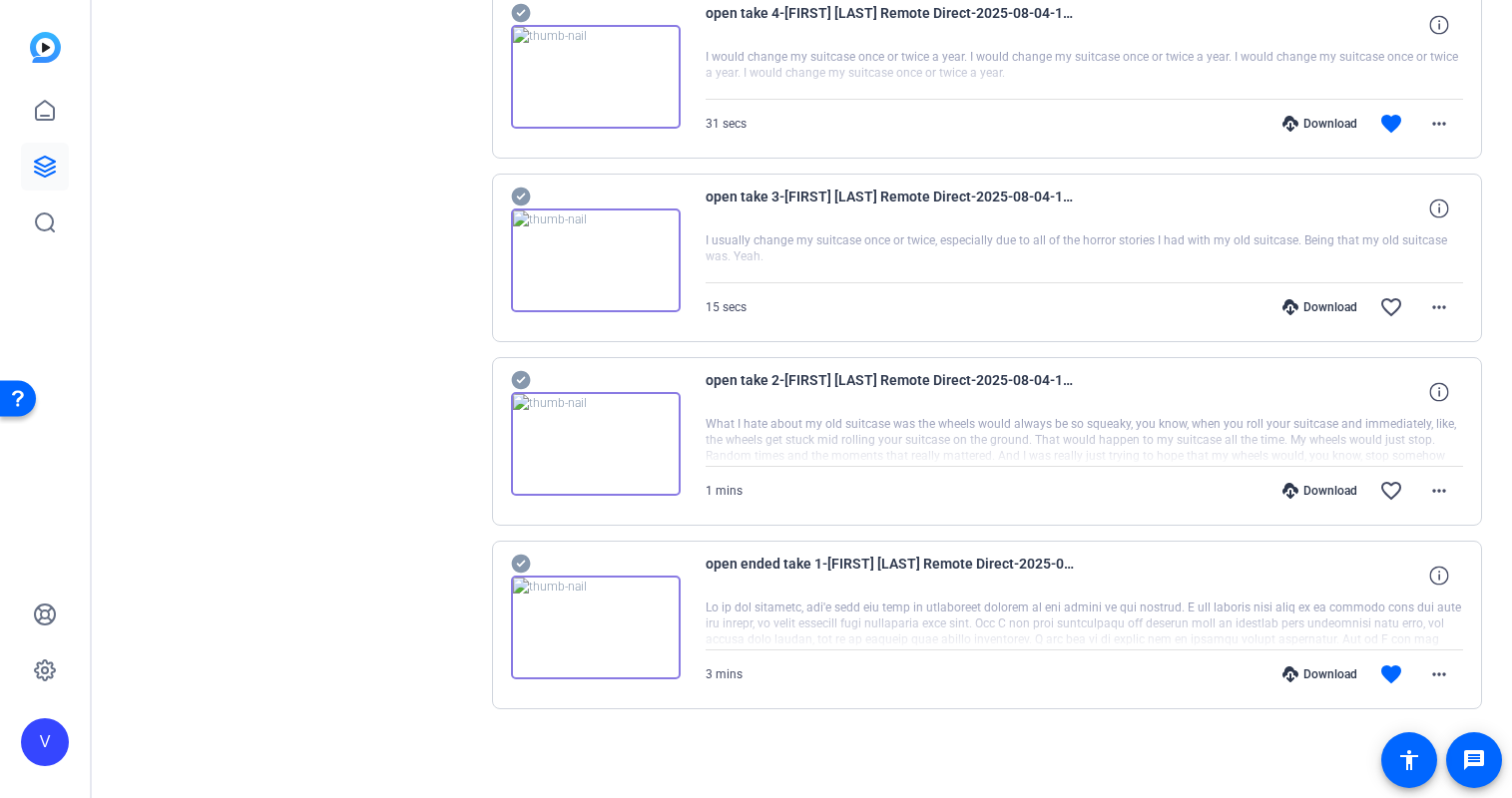 click 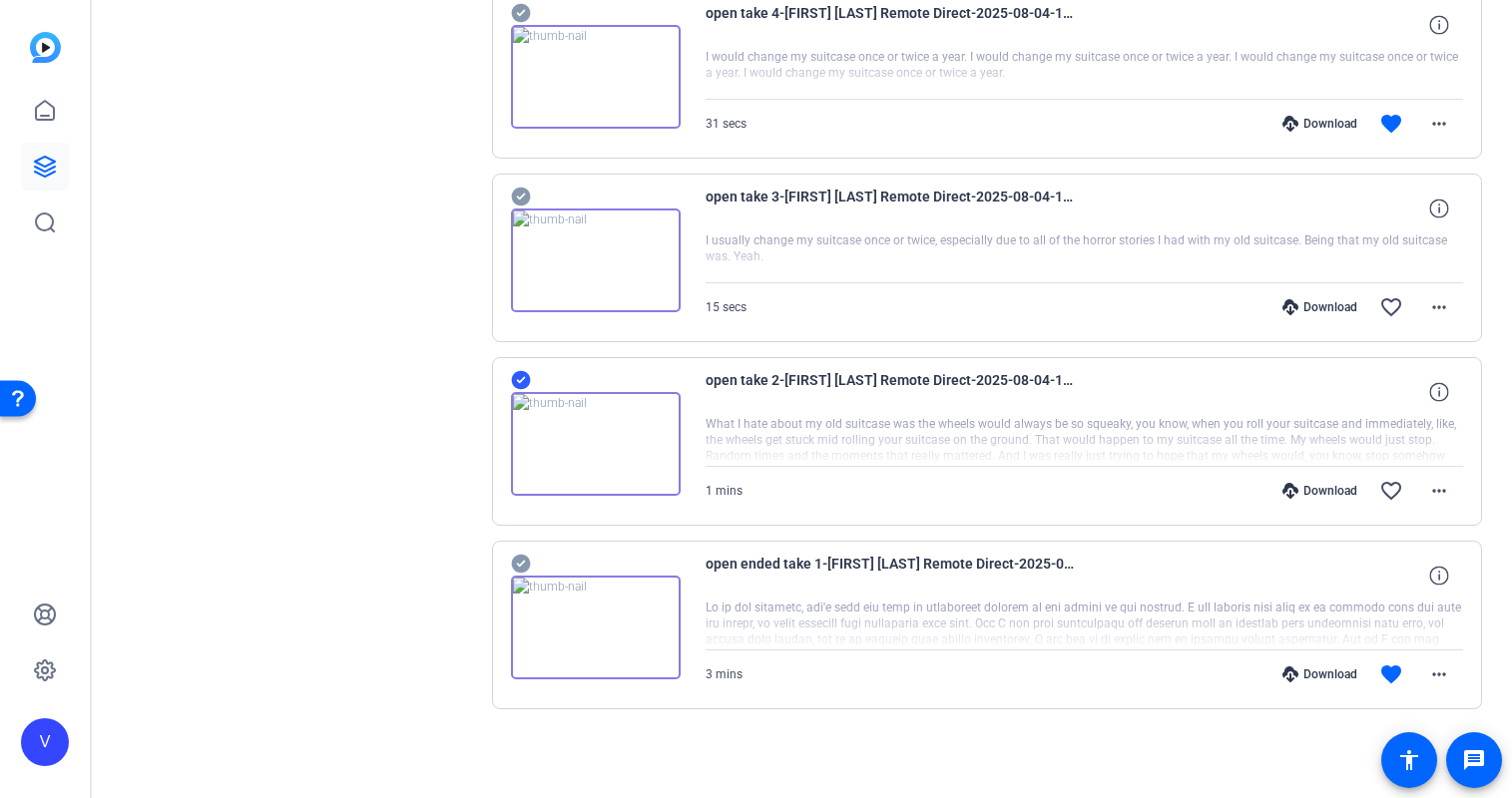 click 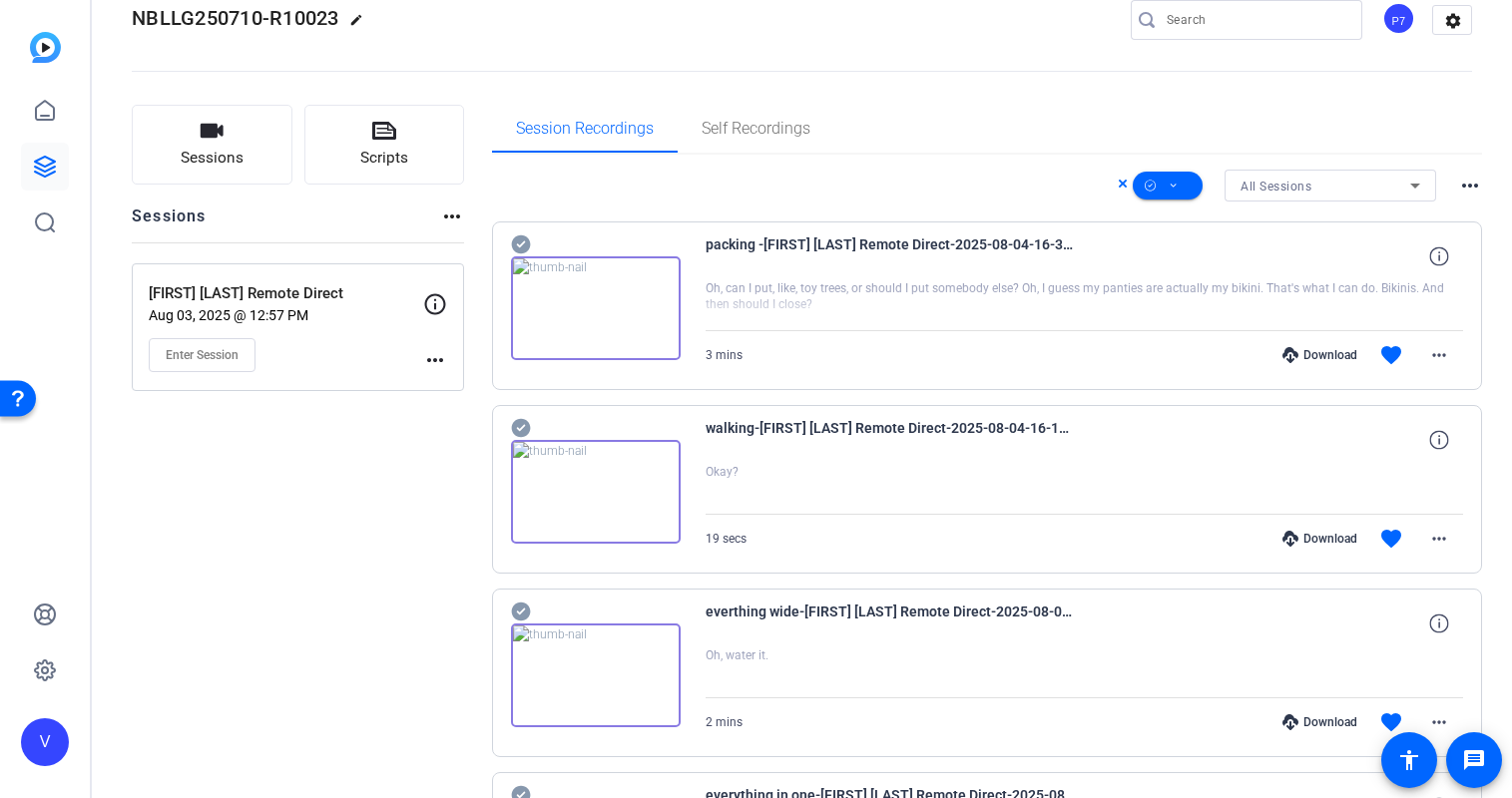 scroll, scrollTop: 0, scrollLeft: 0, axis: both 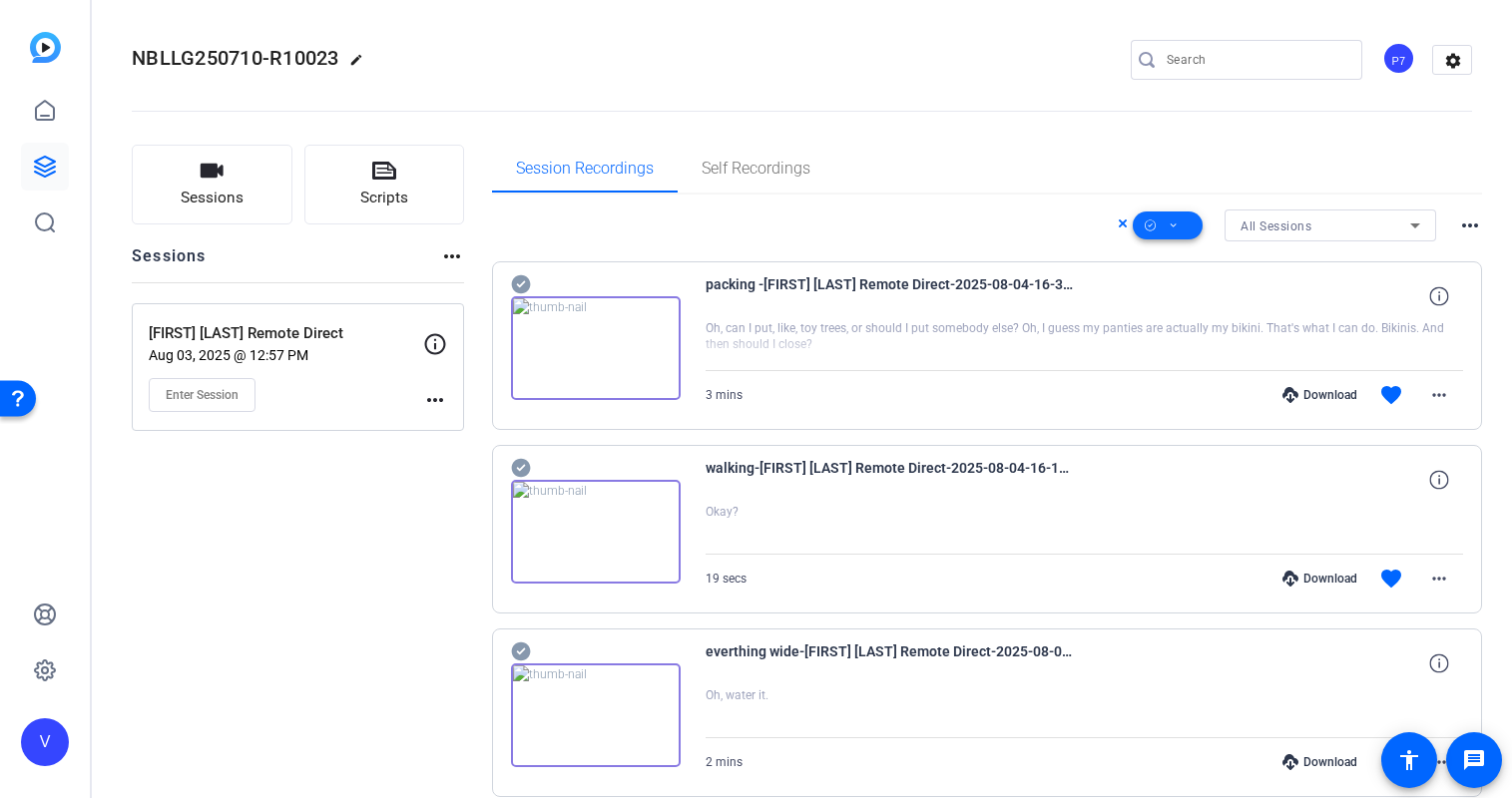click 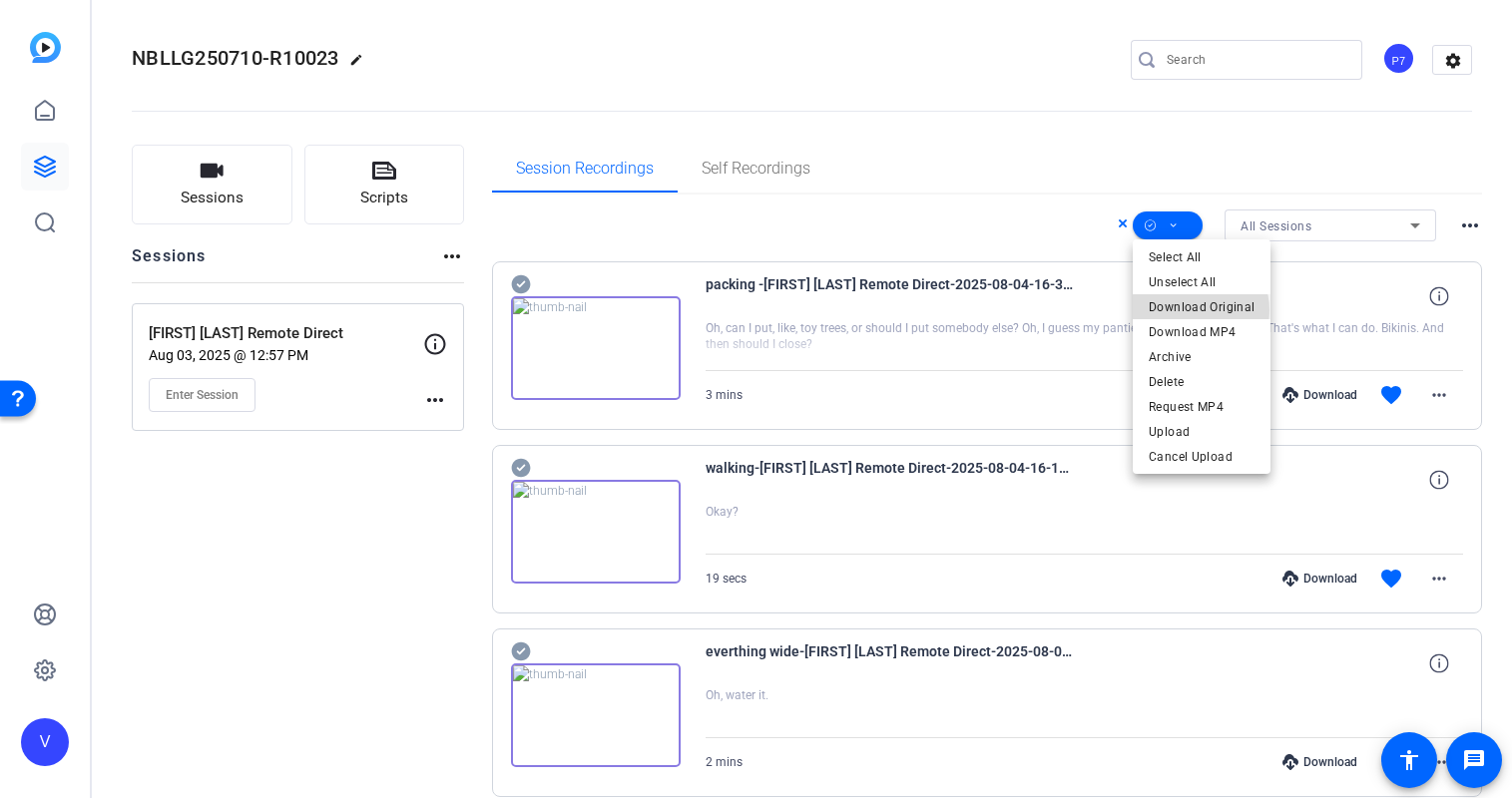 click on "Download Original" at bounding box center [1202, 307] 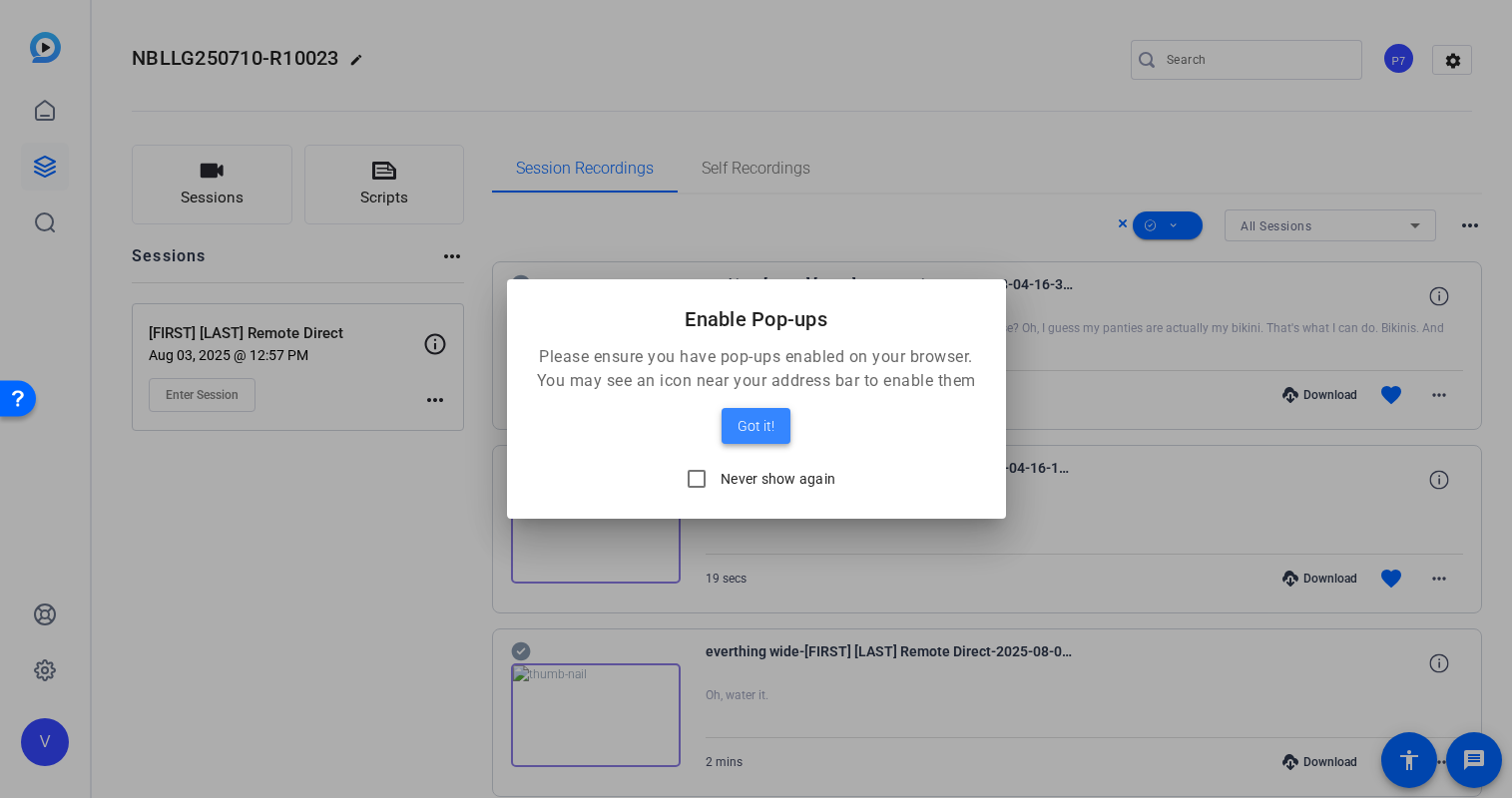 click at bounding box center (756, 426) 